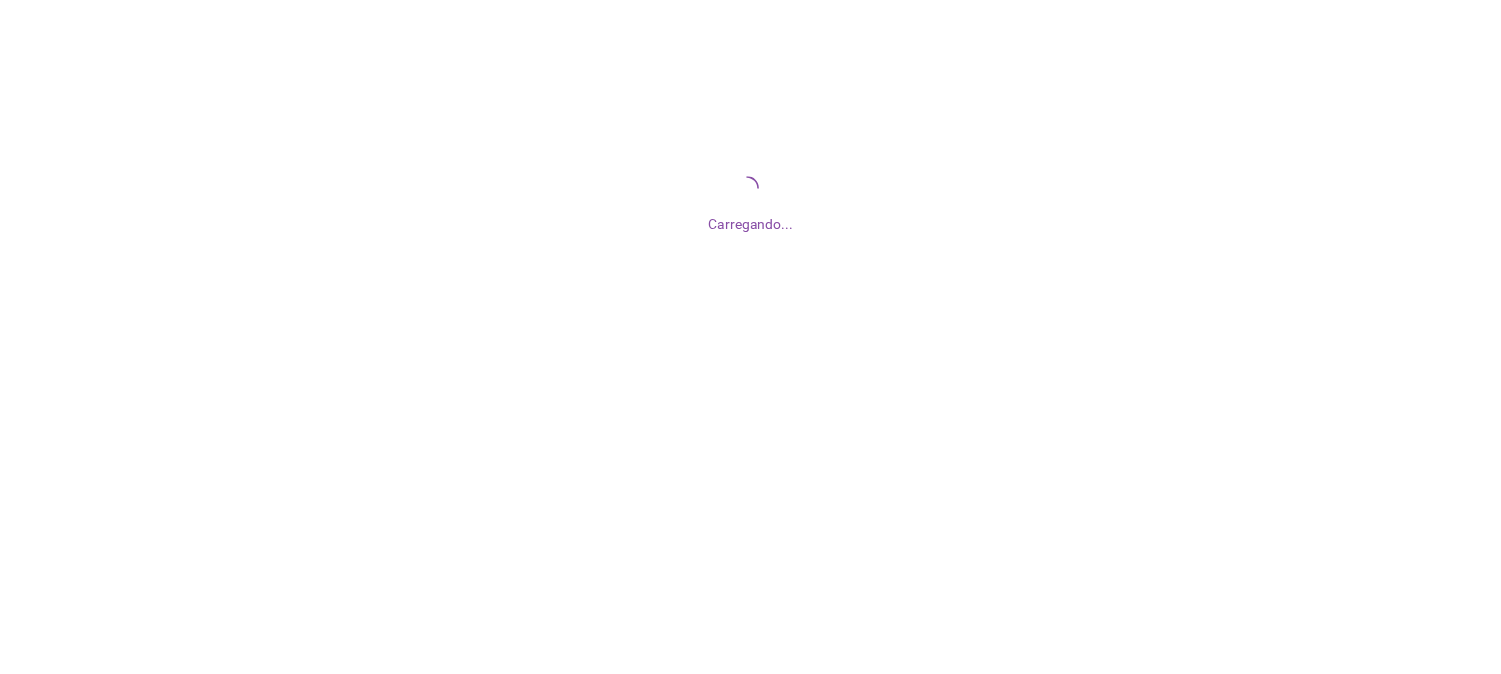 scroll, scrollTop: 0, scrollLeft: 0, axis: both 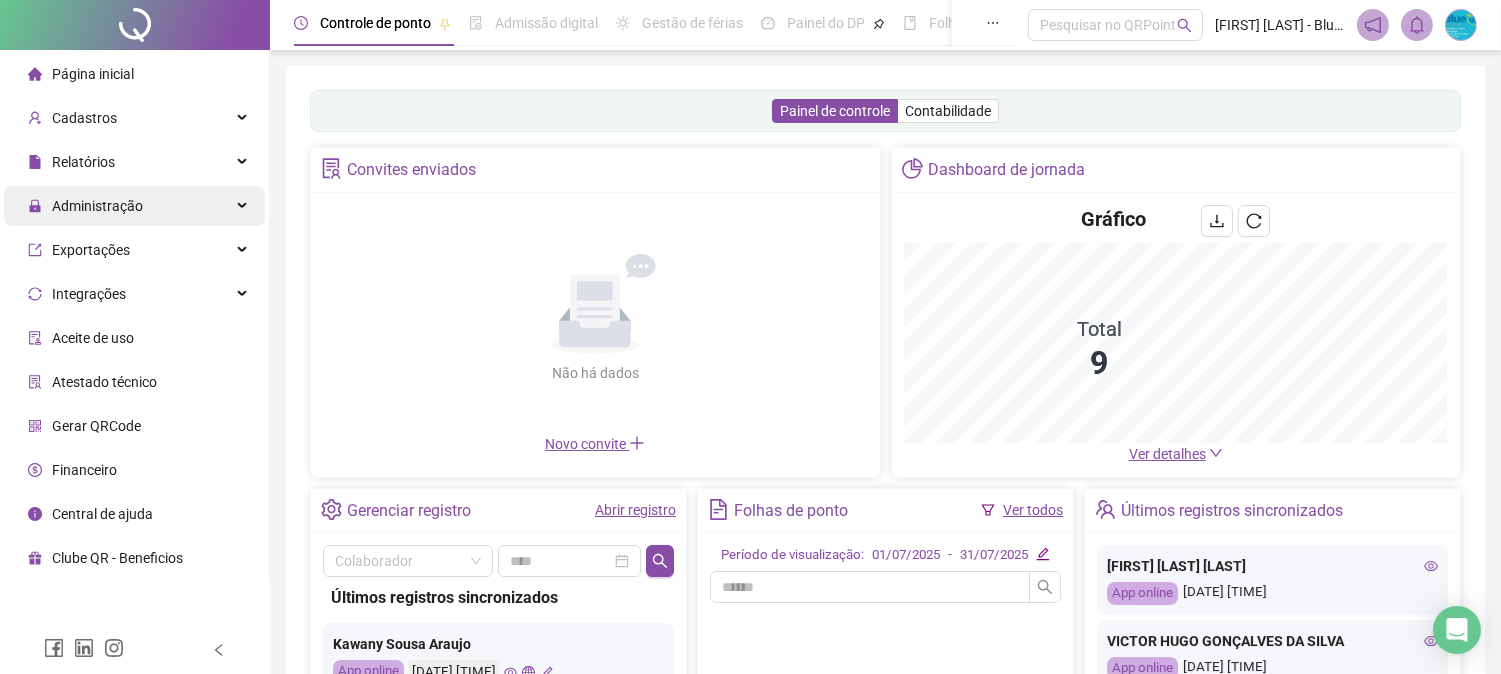 click on "Administração" at bounding box center (134, 206) 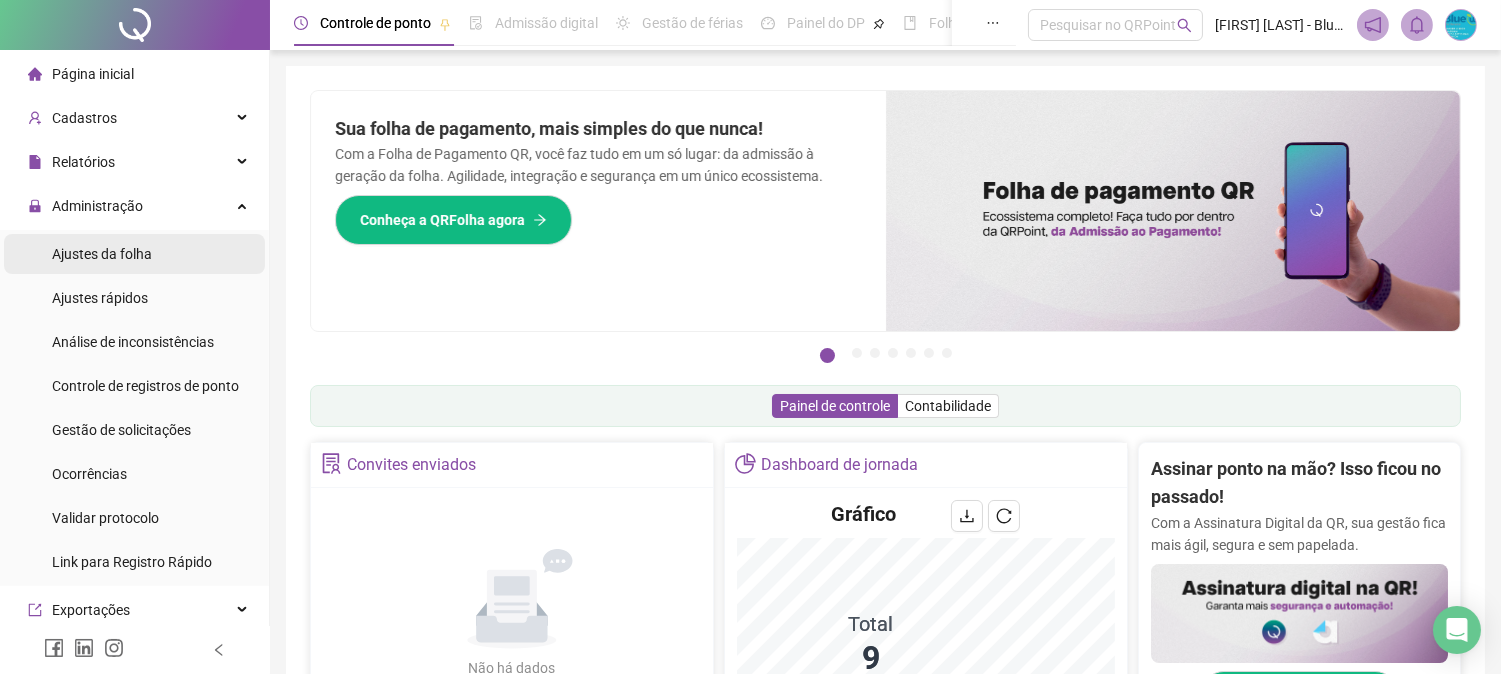 click on "Ajustes da folha" at bounding box center [134, 254] 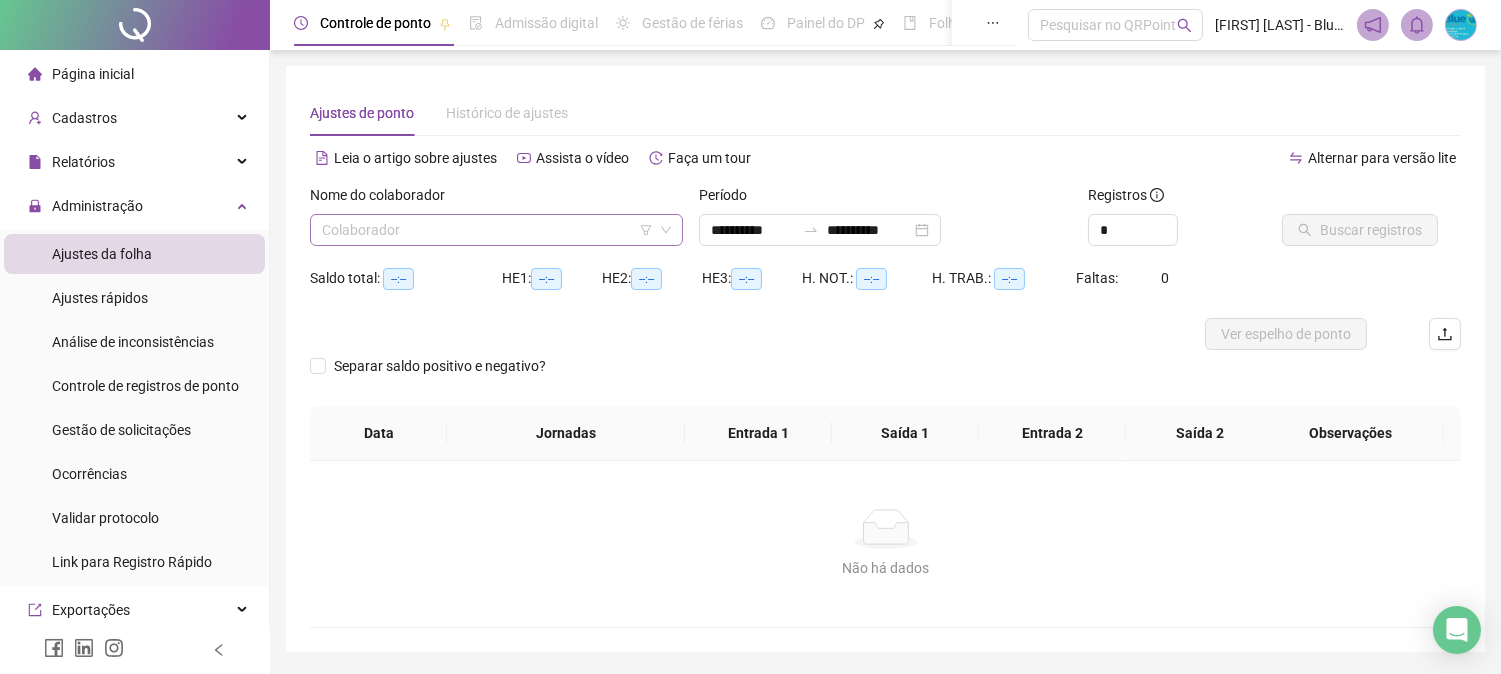 click at bounding box center [487, 230] 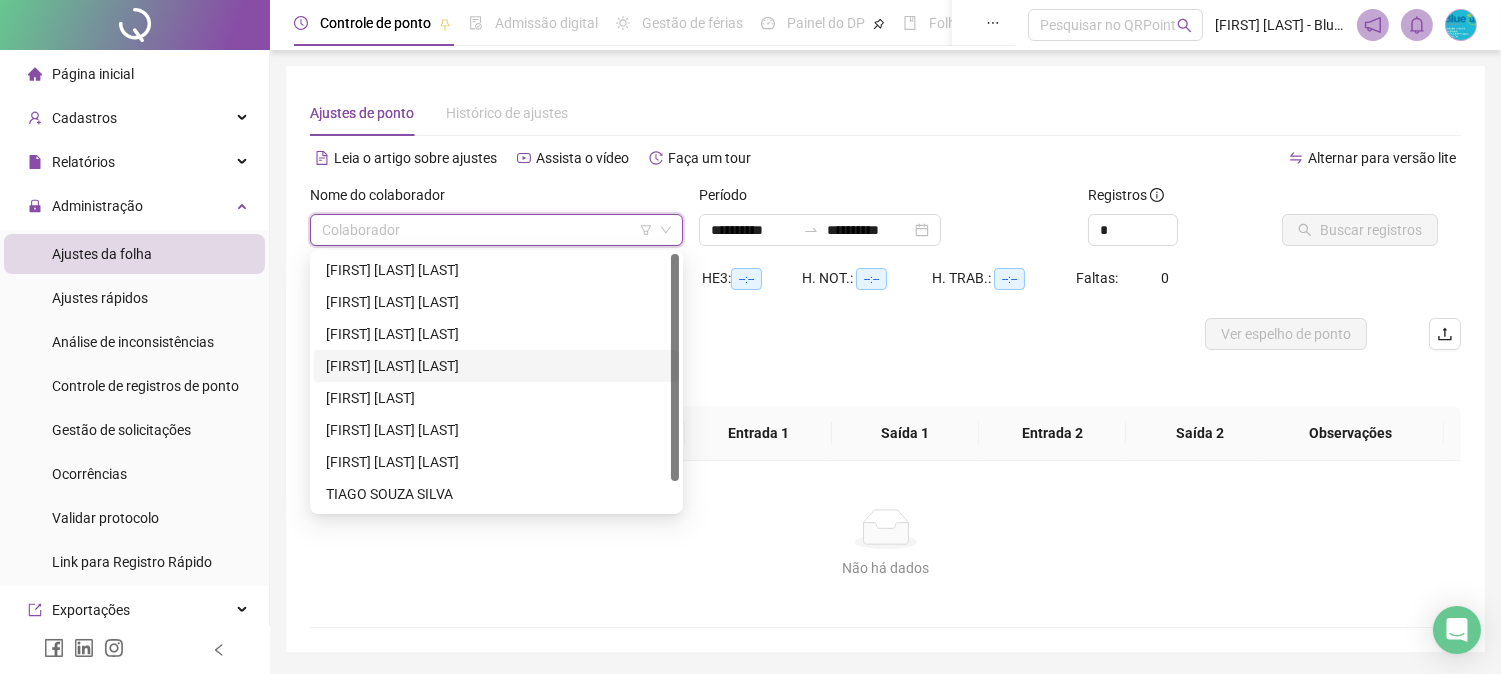 click on "[FIRST] [LAST] [LAST]" at bounding box center [496, 366] 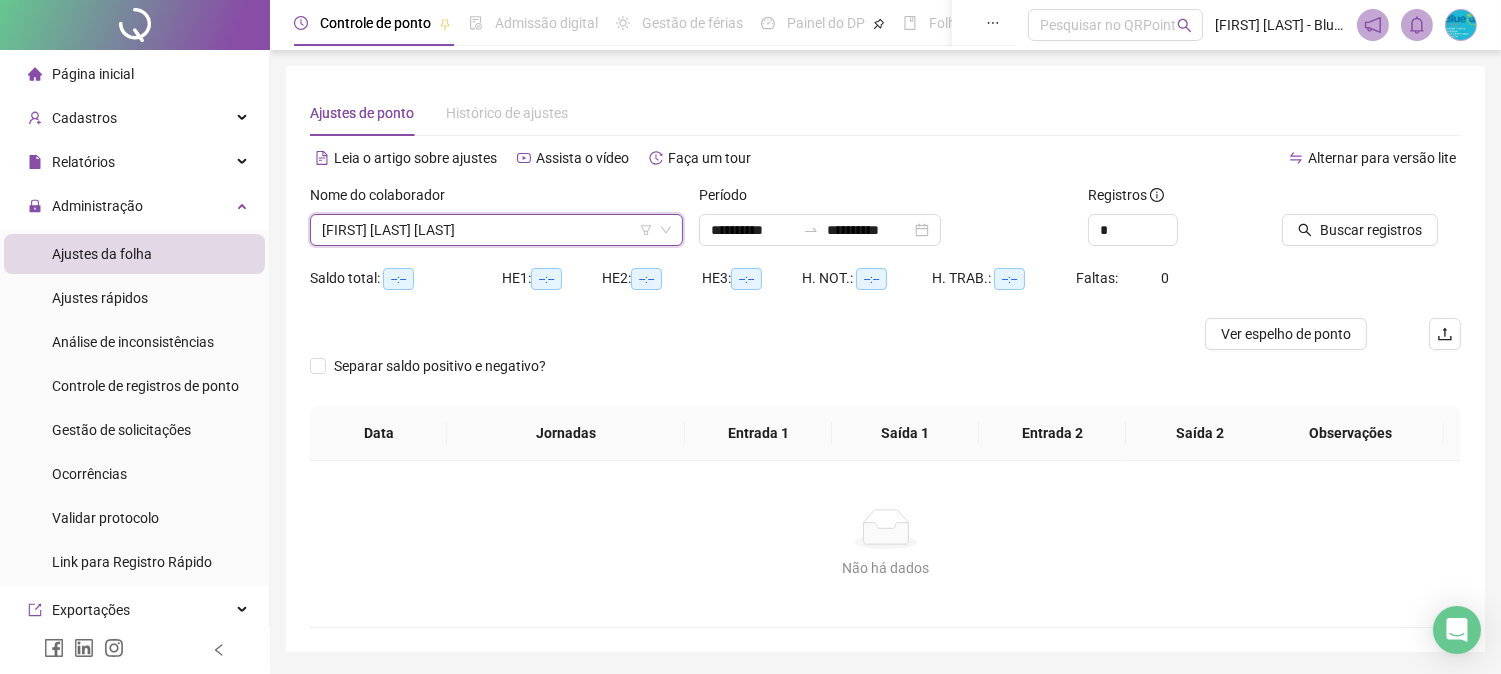 click on "Nome do colaborador [FIRST] [LAST] [LAST] [FIRST] [LAST] [LAST]" at bounding box center (496, 223) 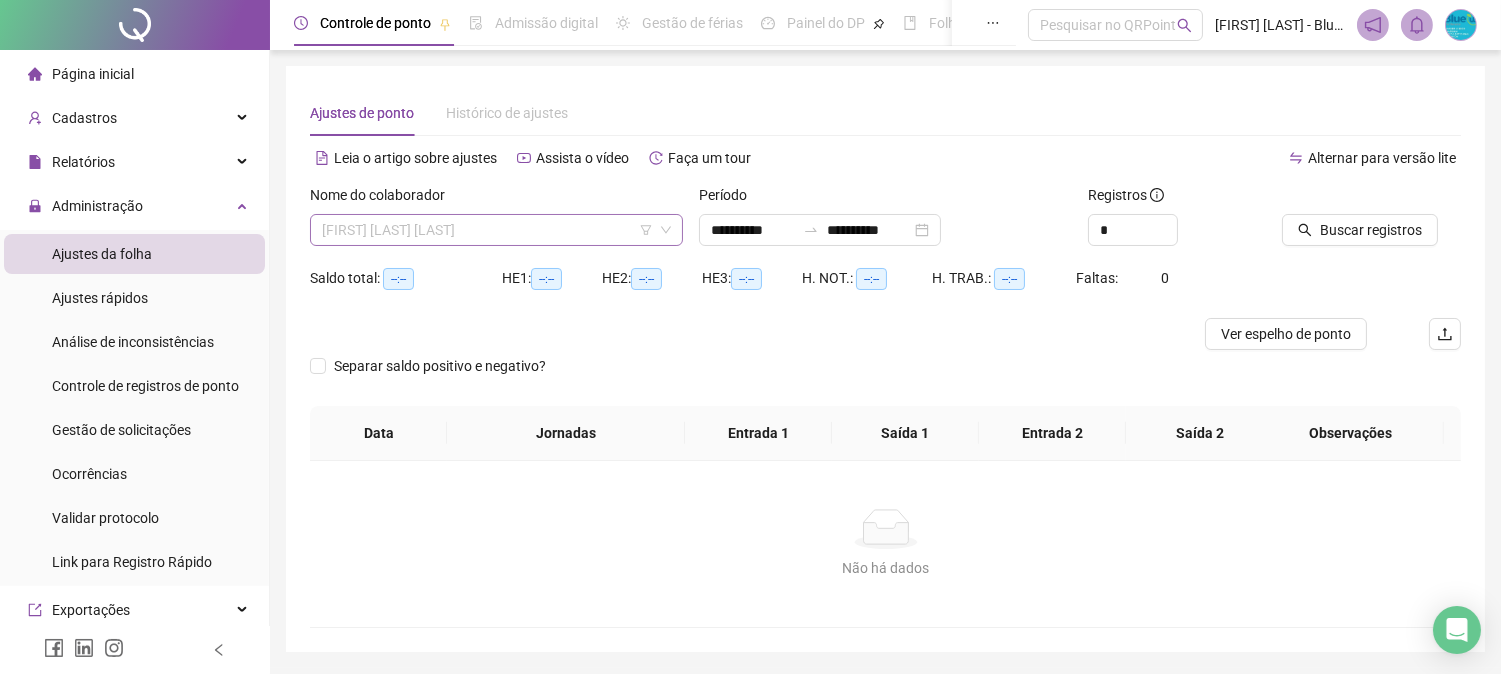 click on "[FIRST] [LAST] [LAST]" at bounding box center (496, 230) 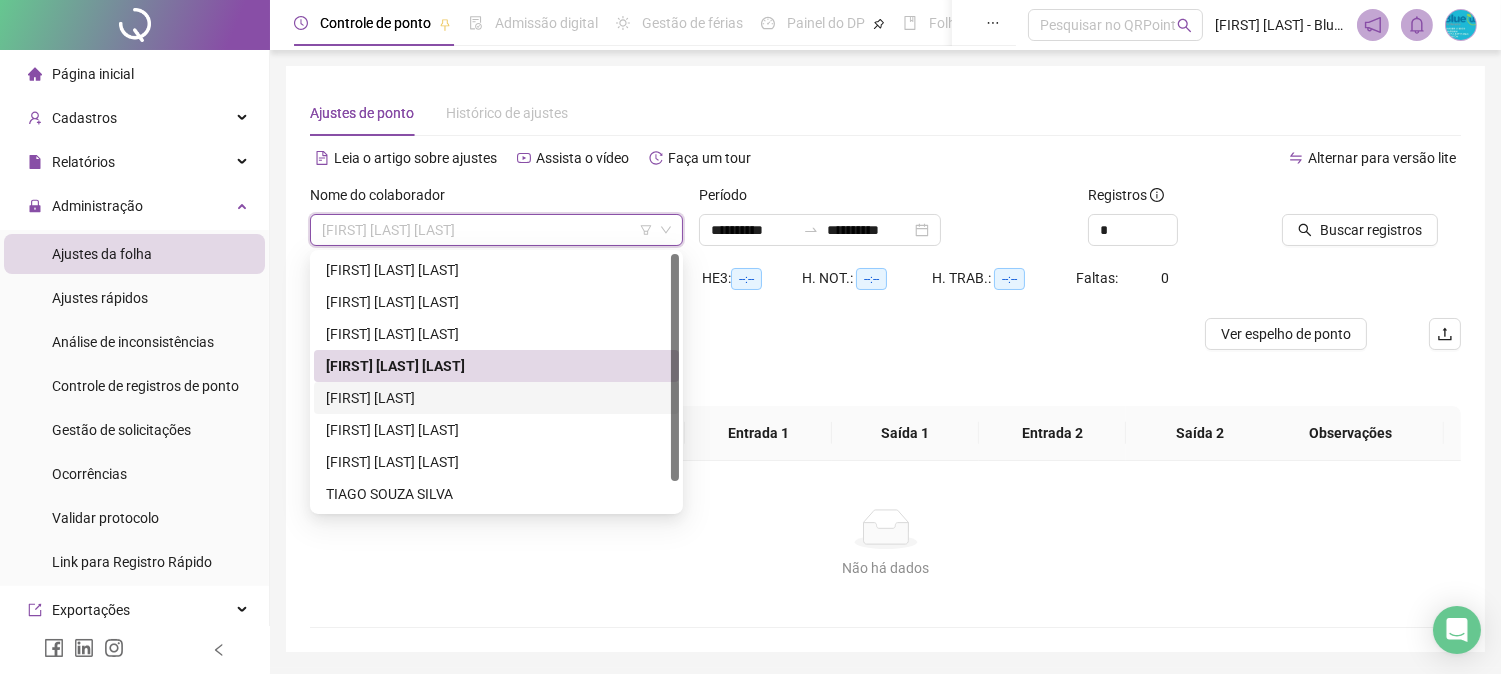 click on "[FIRST] [LAST]" at bounding box center (496, 398) 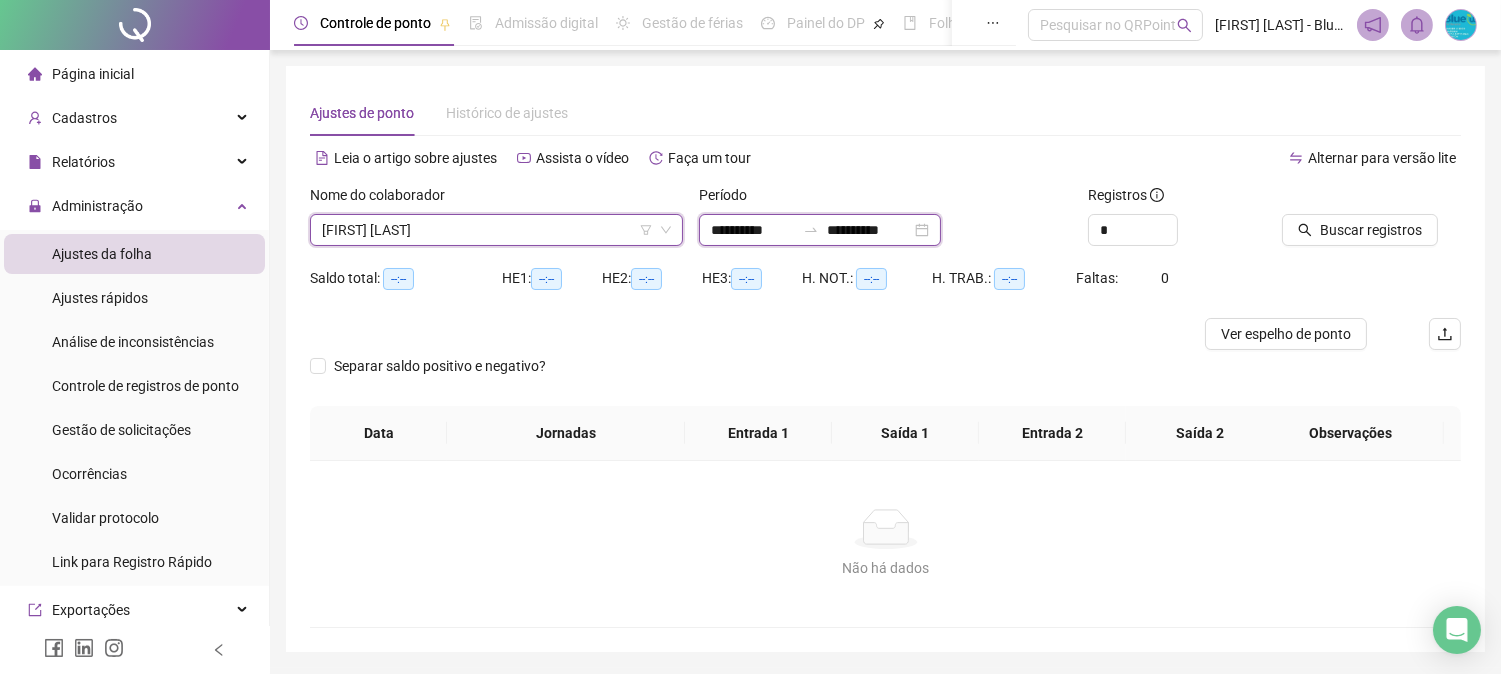 click on "**********" at bounding box center [753, 230] 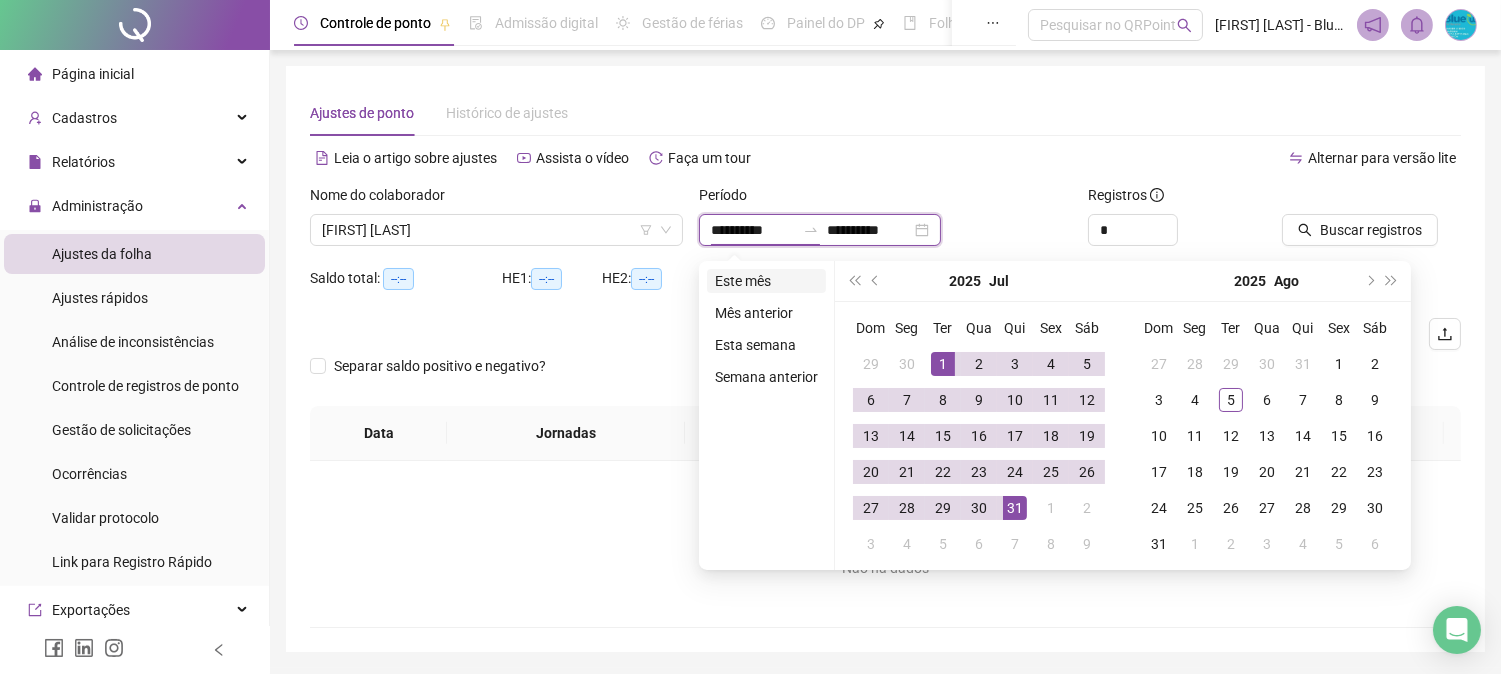 type on "**********" 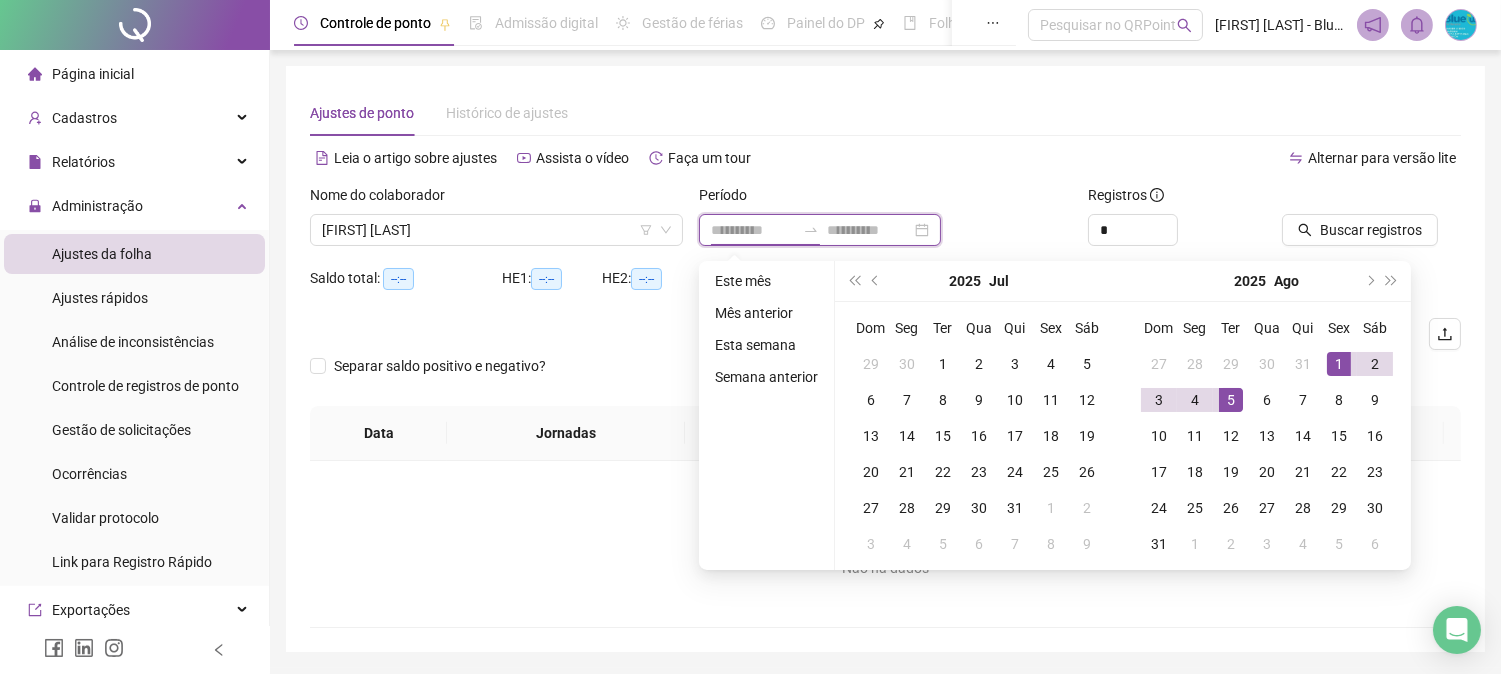 type on "**********" 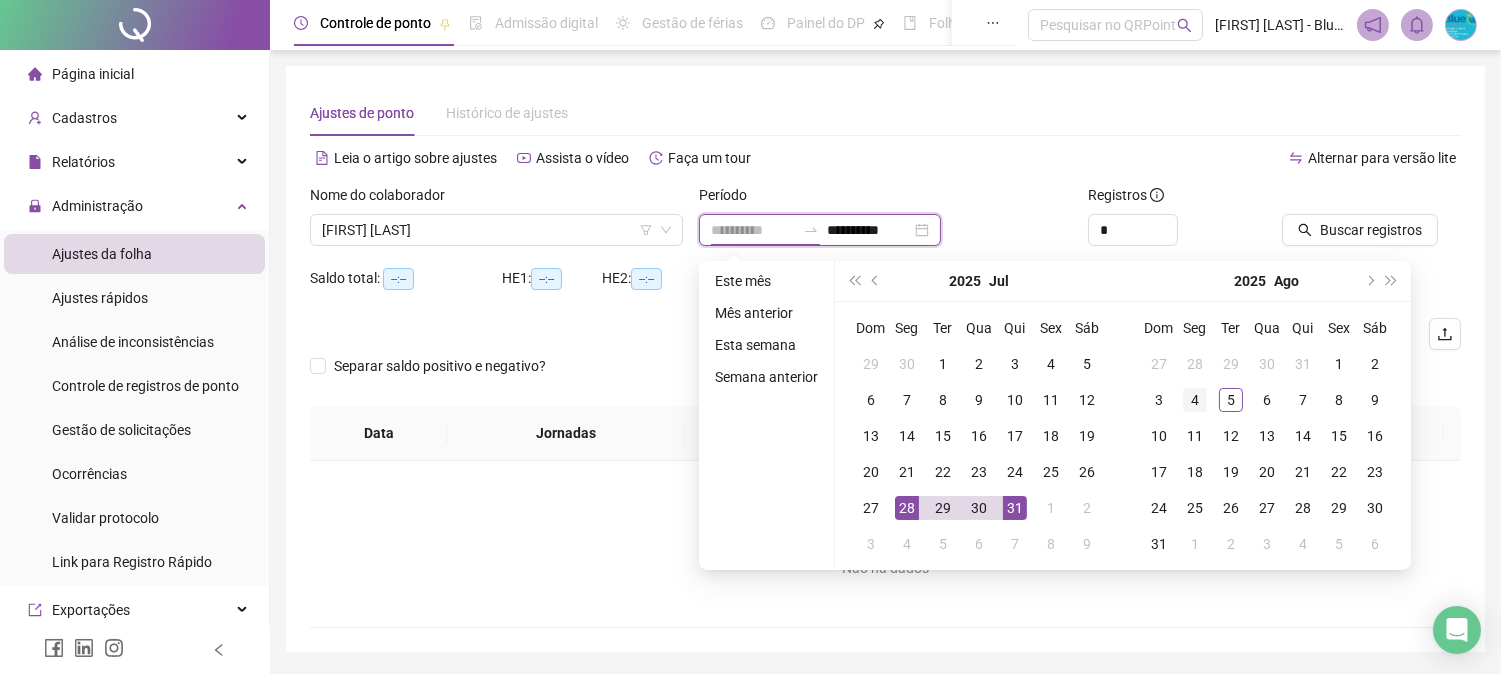 type on "**********" 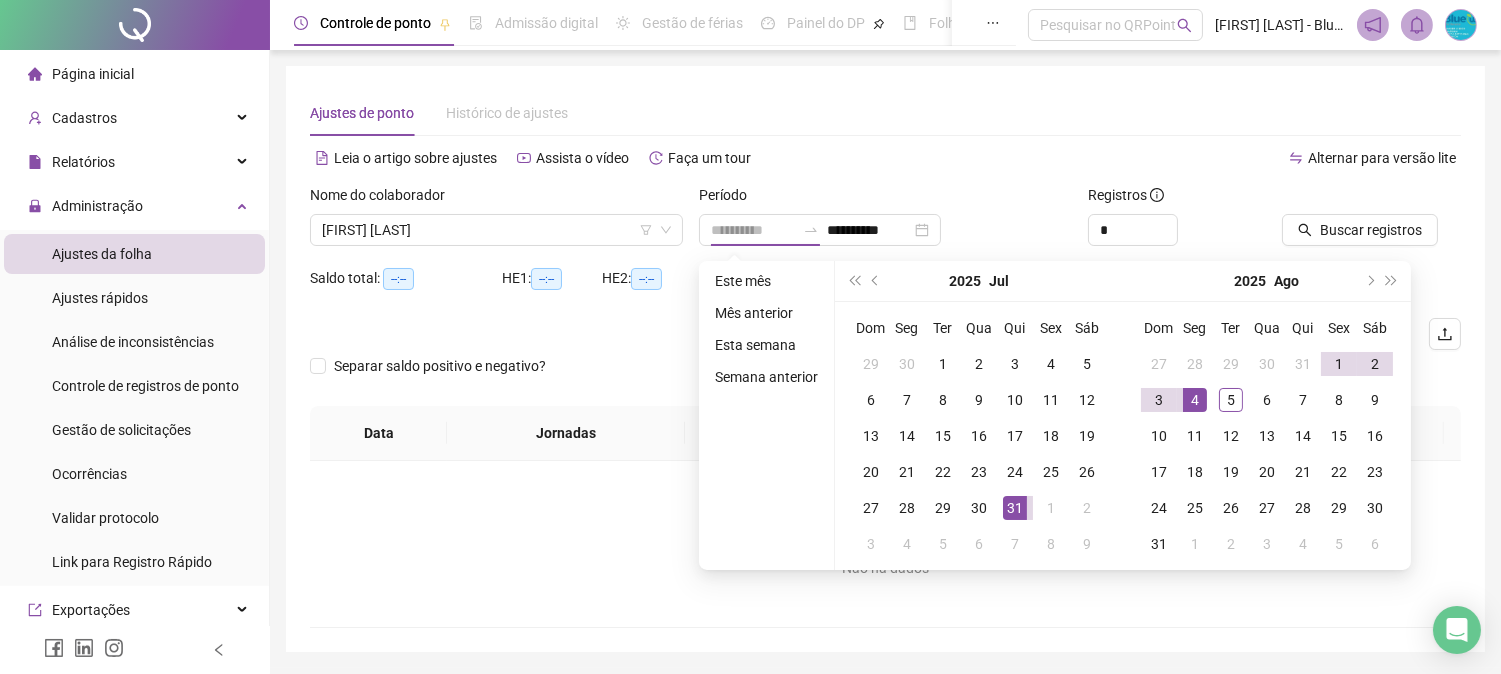 click on "4" at bounding box center [1195, 400] 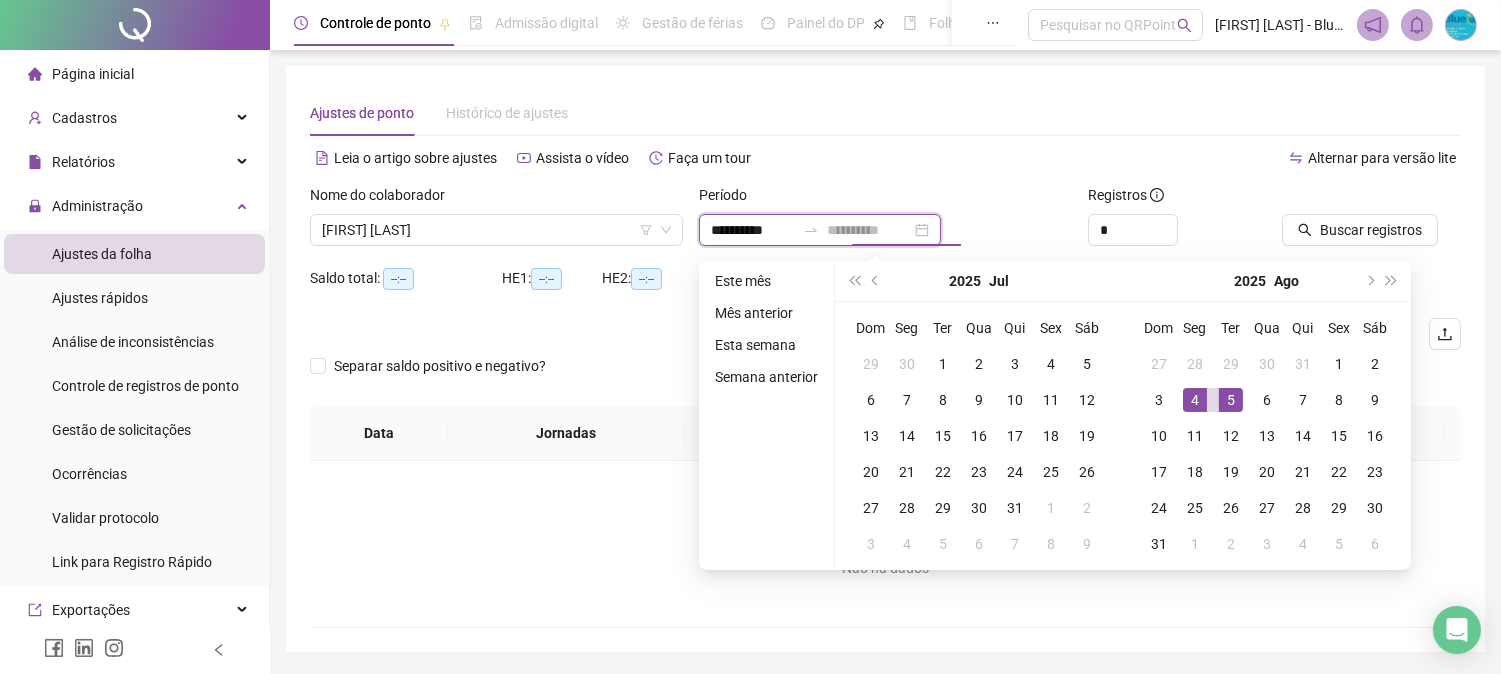 type on "**********" 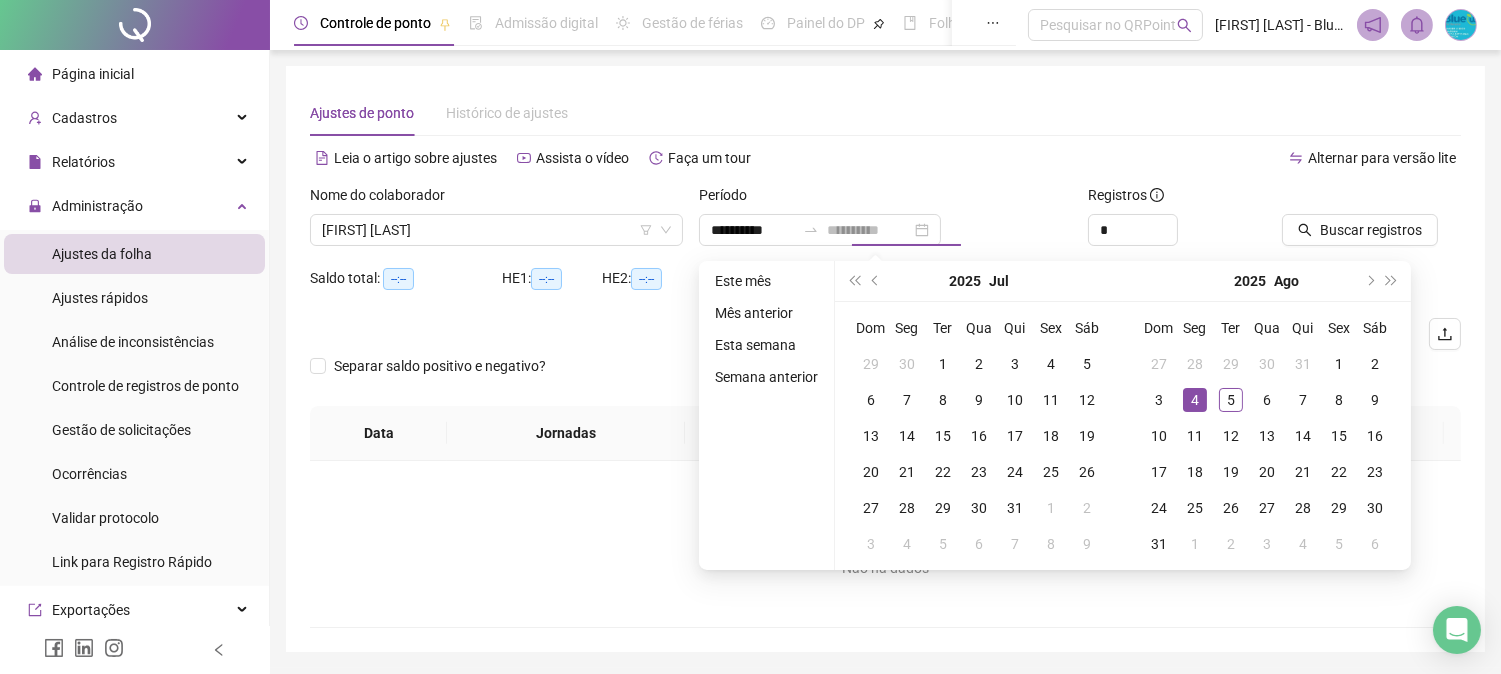 click on "4" at bounding box center (1195, 400) 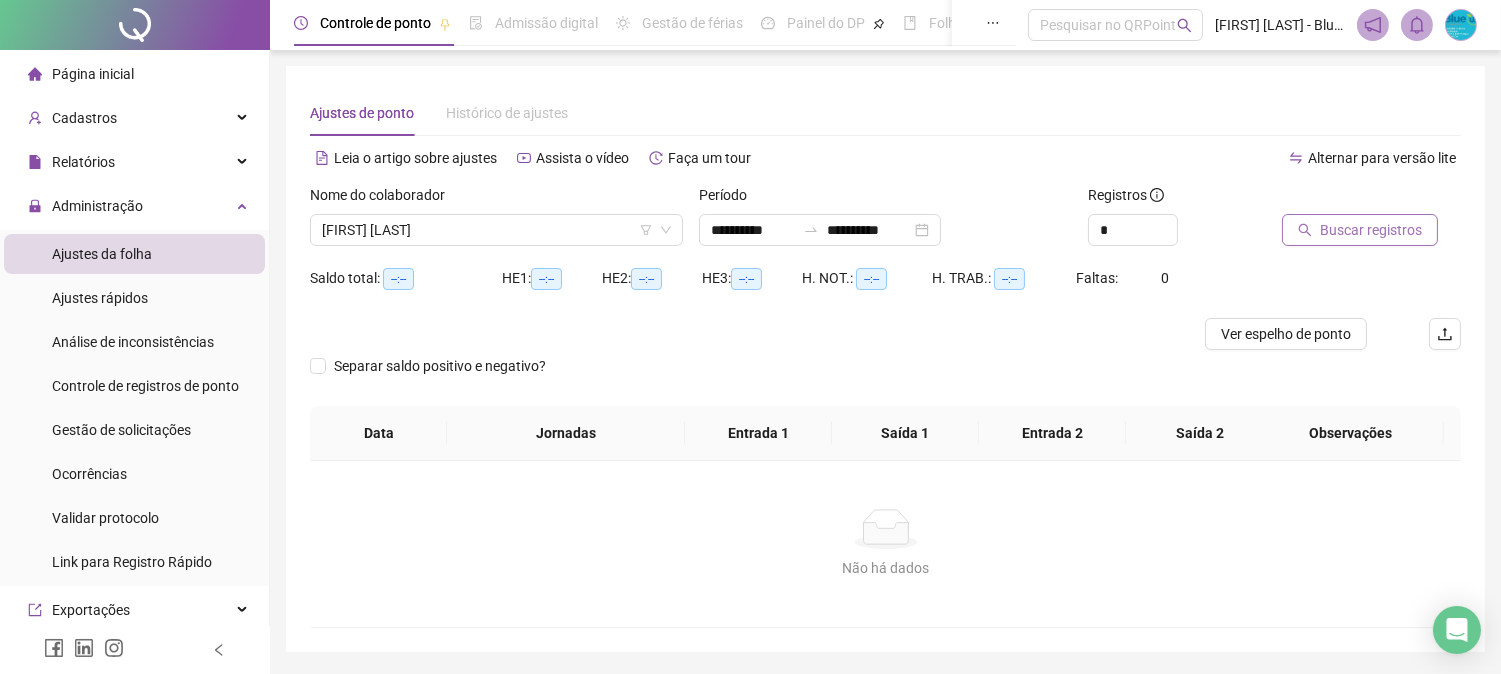 click on "Buscar registros" at bounding box center (1371, 230) 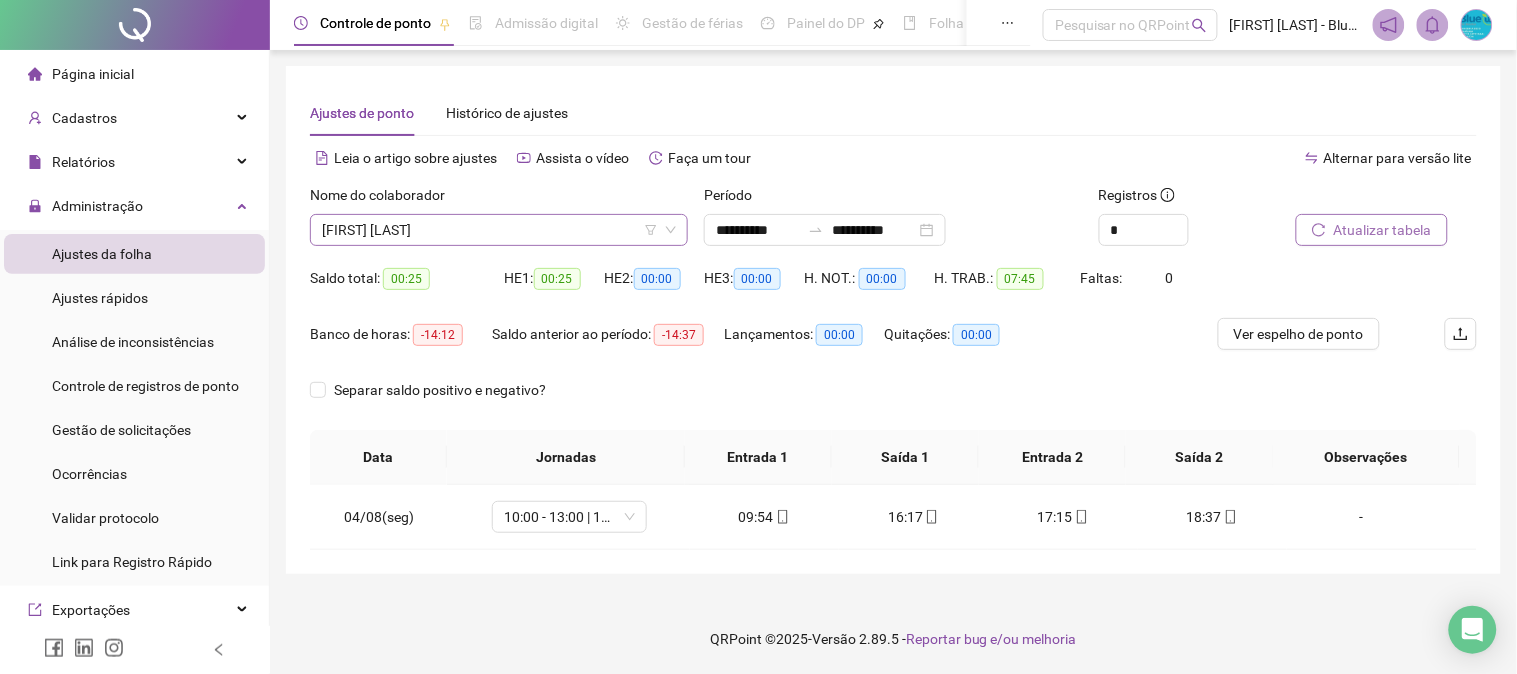 drag, startPoint x: 610, startPoint y: 231, endPoint x: 627, endPoint y: 223, distance: 18.788294 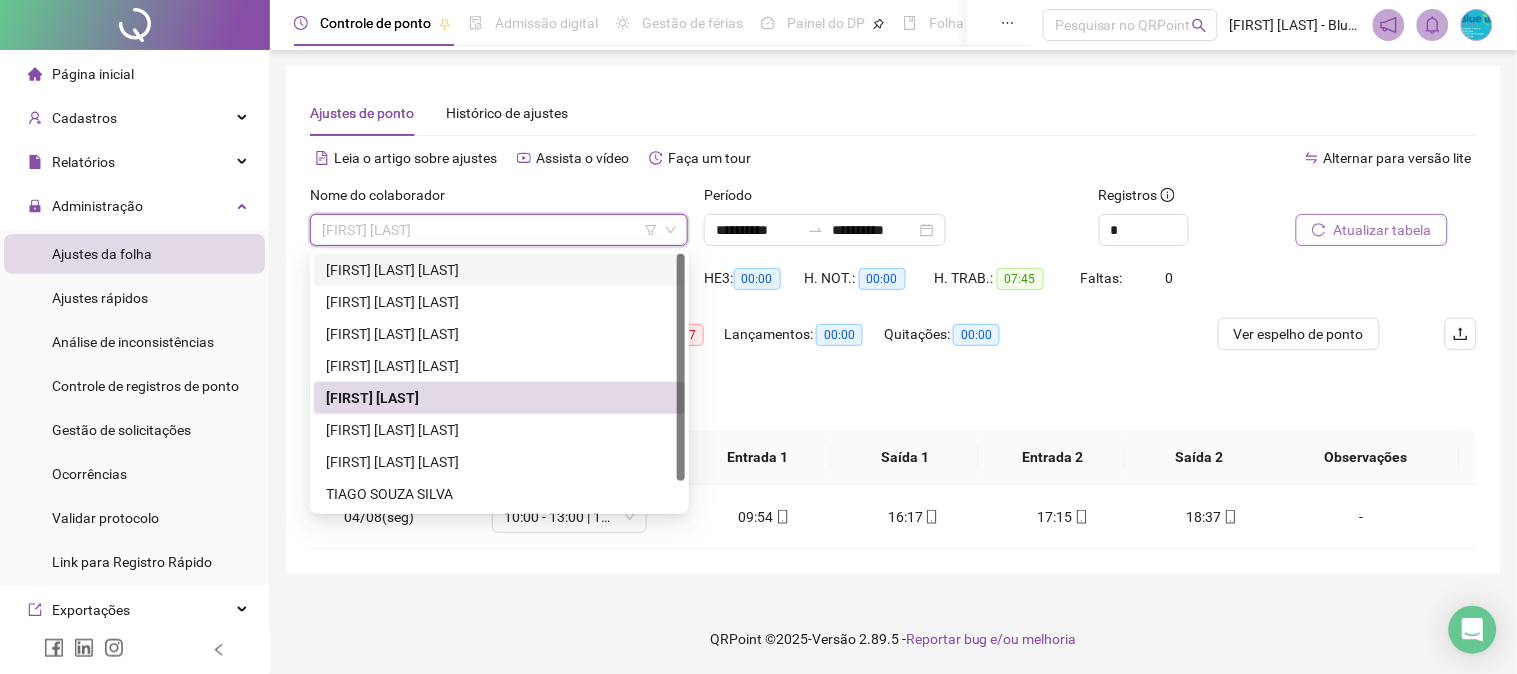 click on "[FIRST] [LAST] [LAST]" at bounding box center (499, 270) 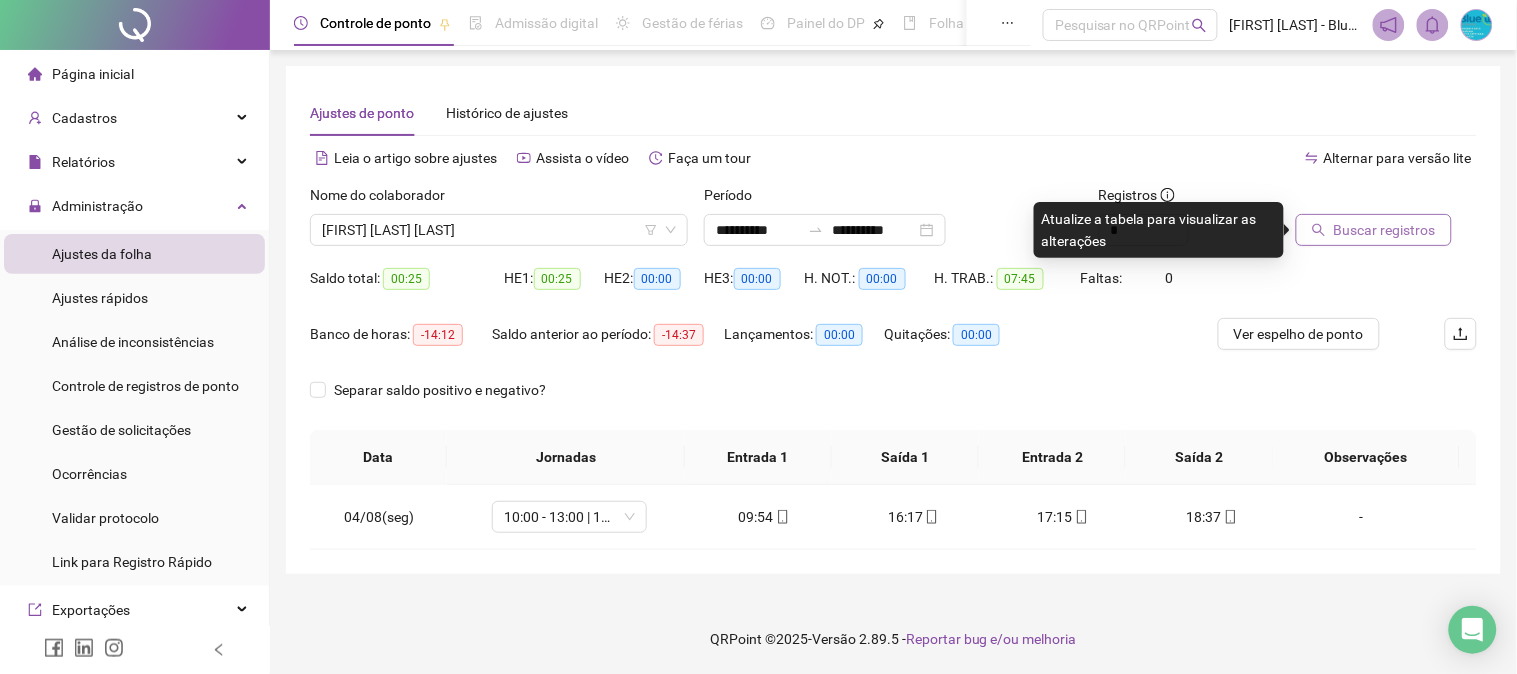 click on "Buscar registros" at bounding box center (1385, 230) 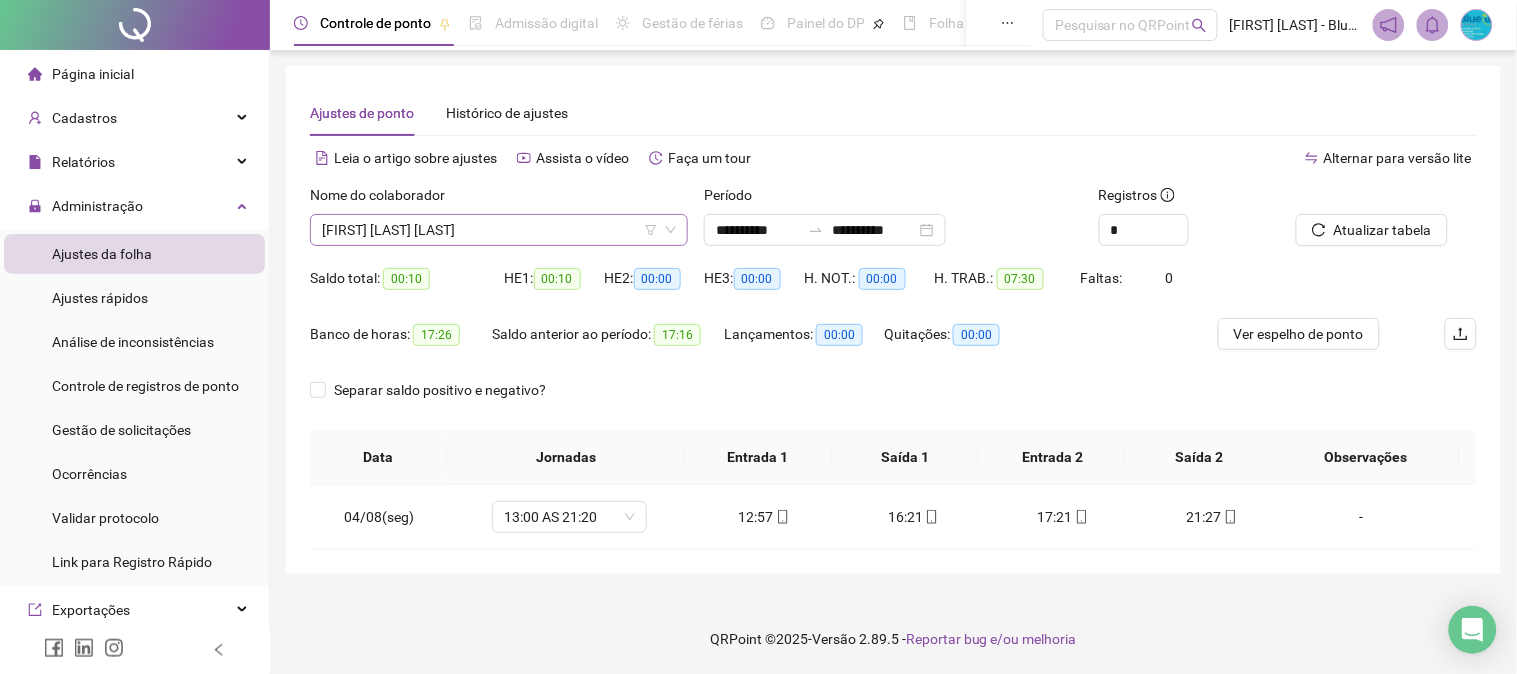 click on "[FIRST] [LAST] [LAST]" at bounding box center (499, 230) 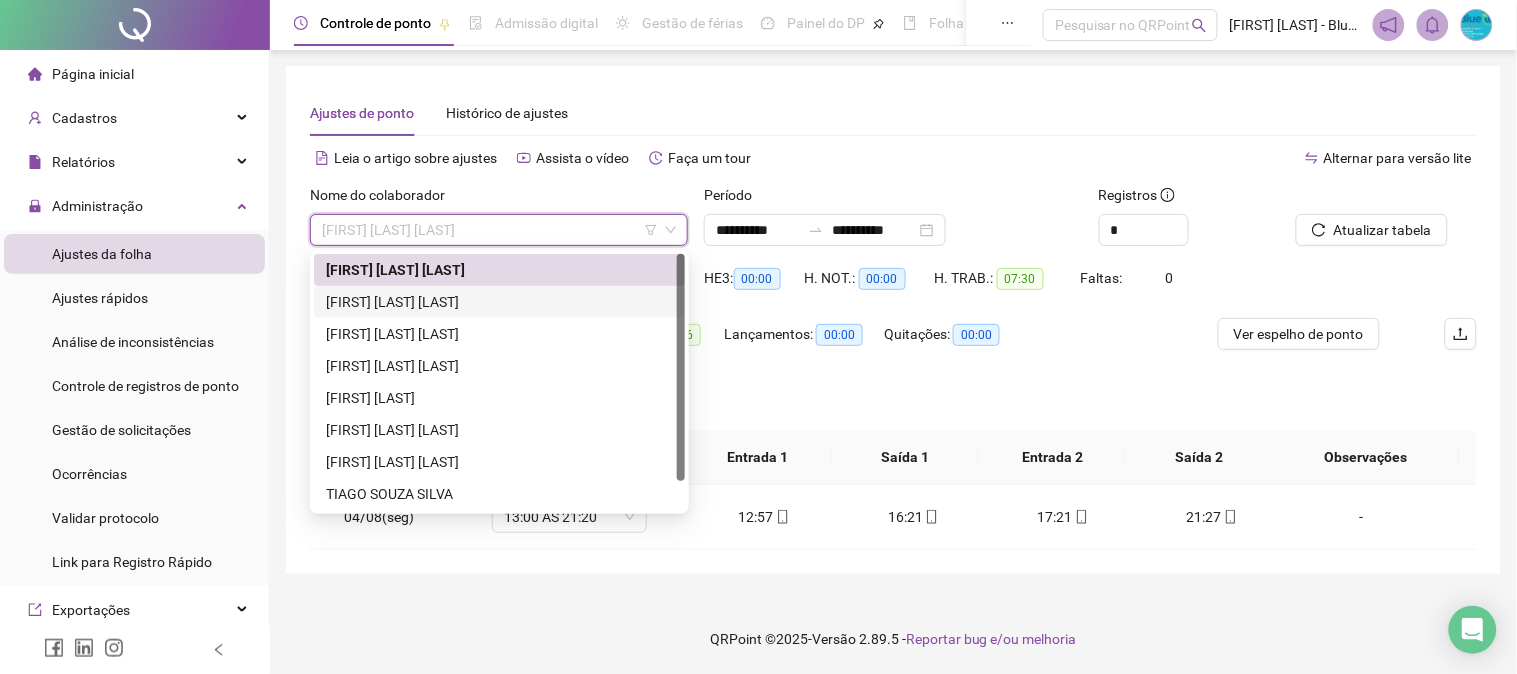 drag, startPoint x: 558, startPoint y: 303, endPoint x: 667, endPoint y: 284, distance: 110.64357 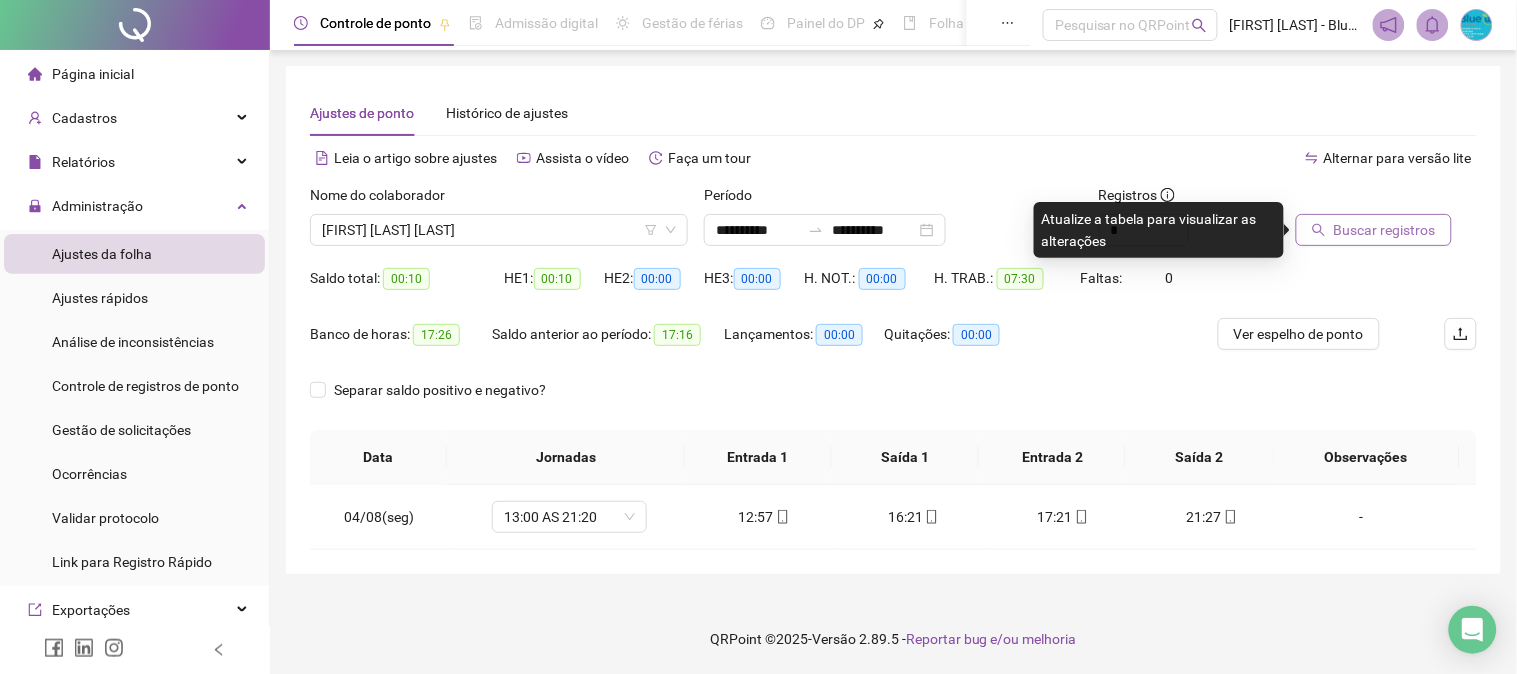 click on "Buscar registros" at bounding box center [1385, 230] 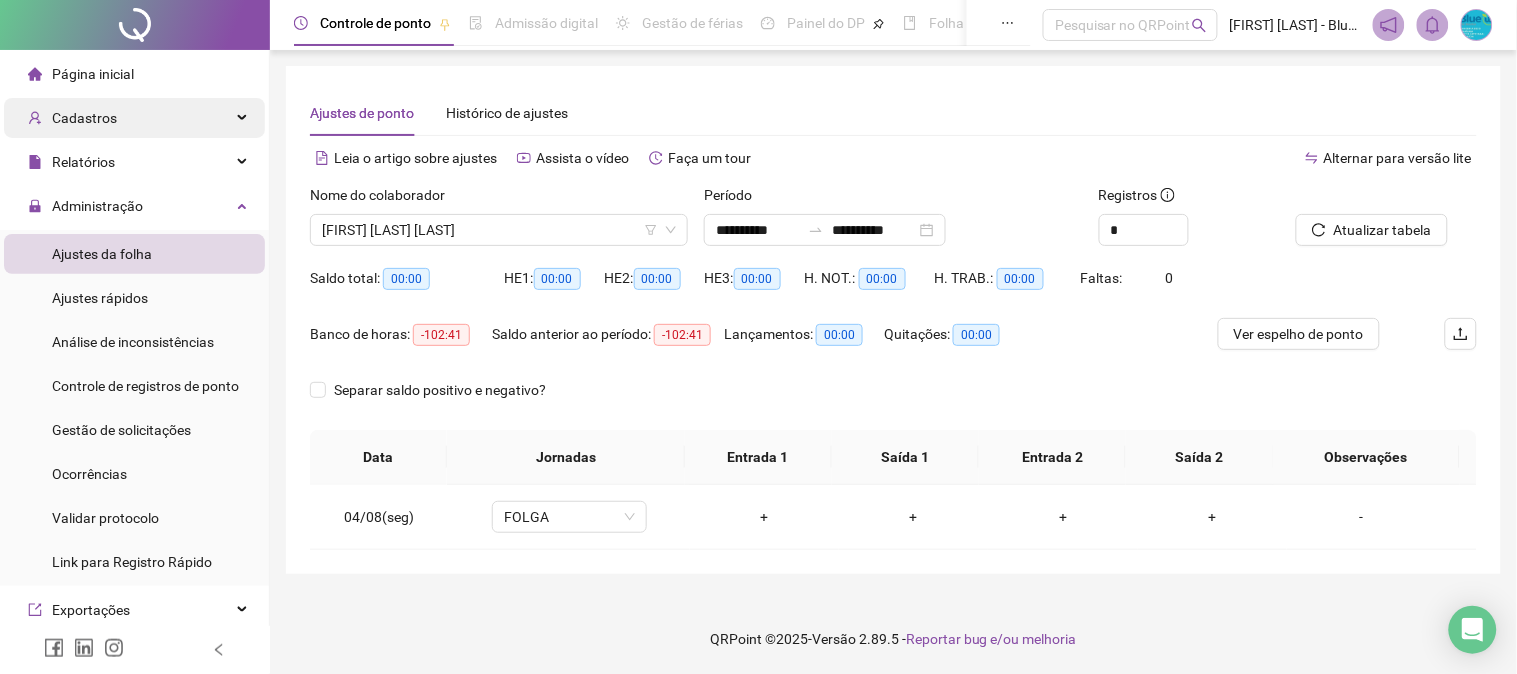 click on "Cadastros" at bounding box center (134, 118) 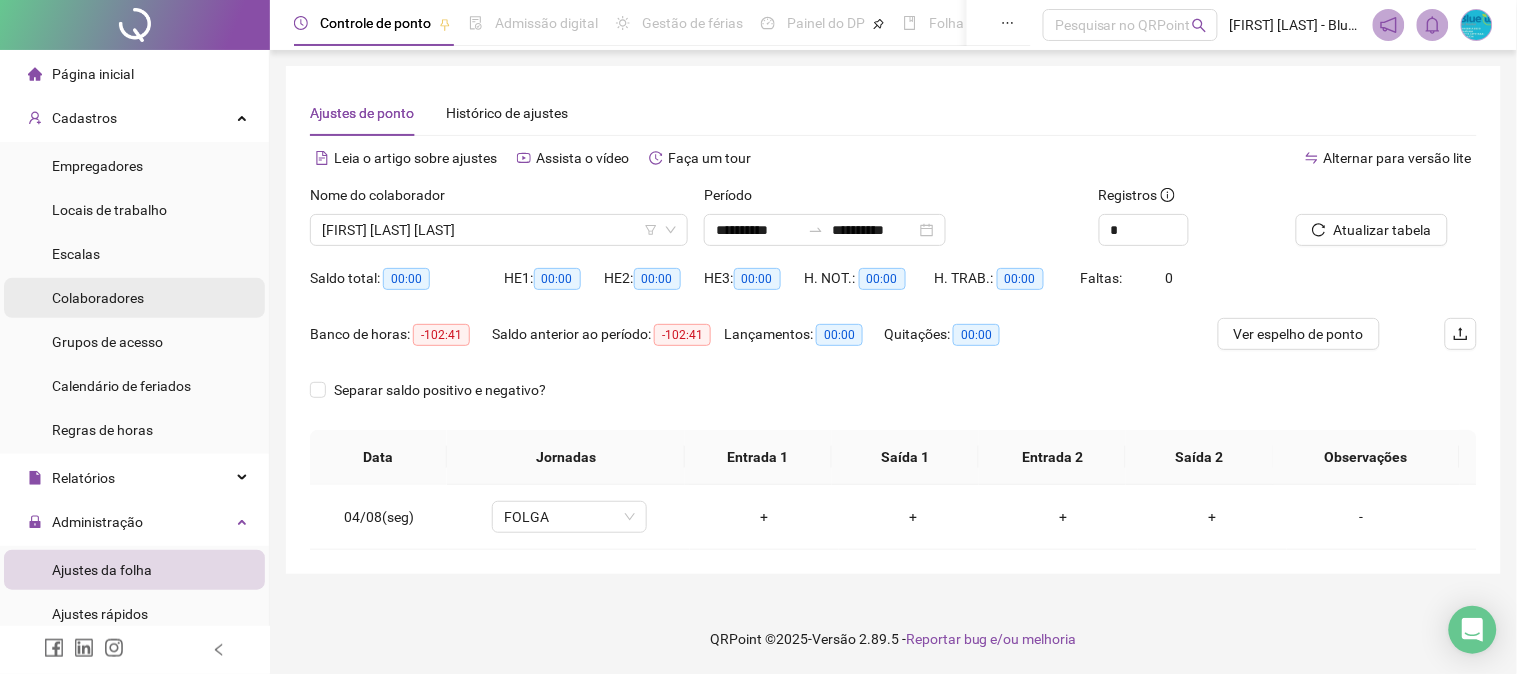 click on "Colaboradores" at bounding box center (98, 298) 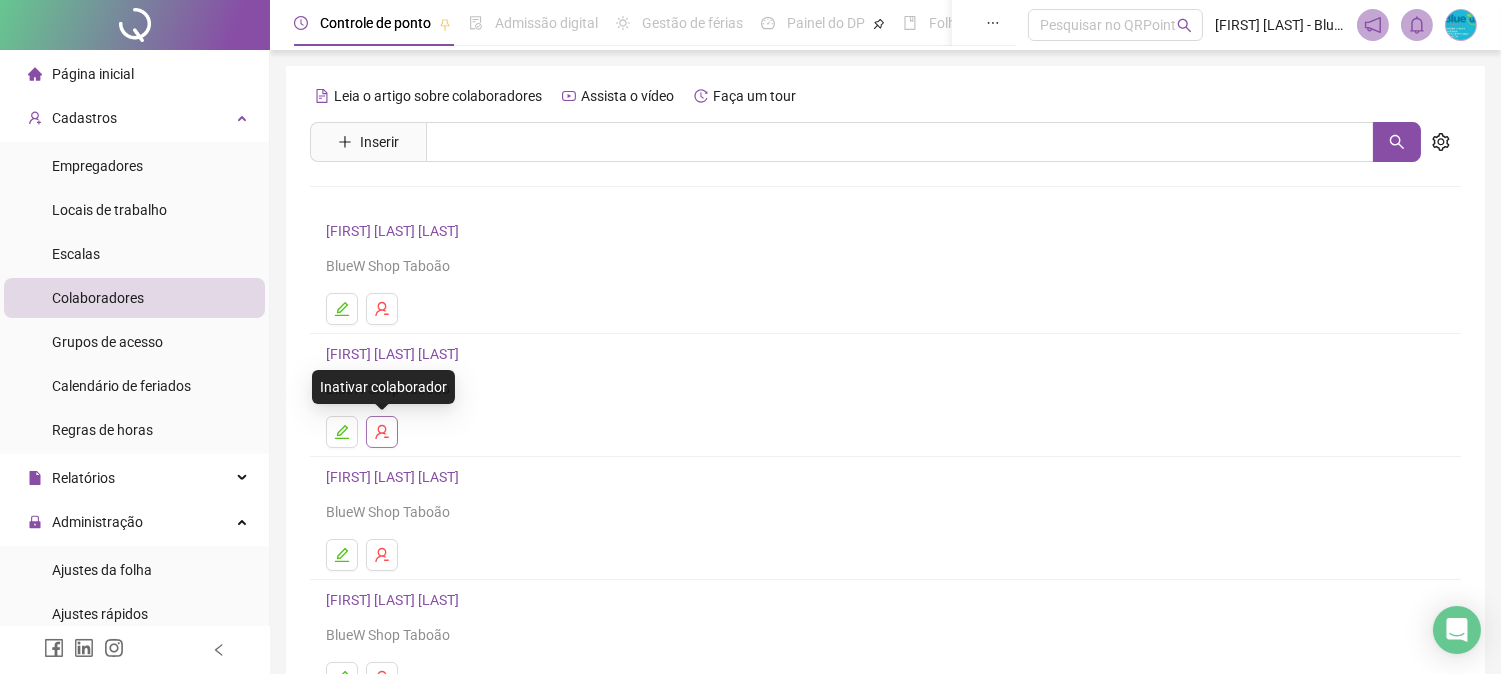 click 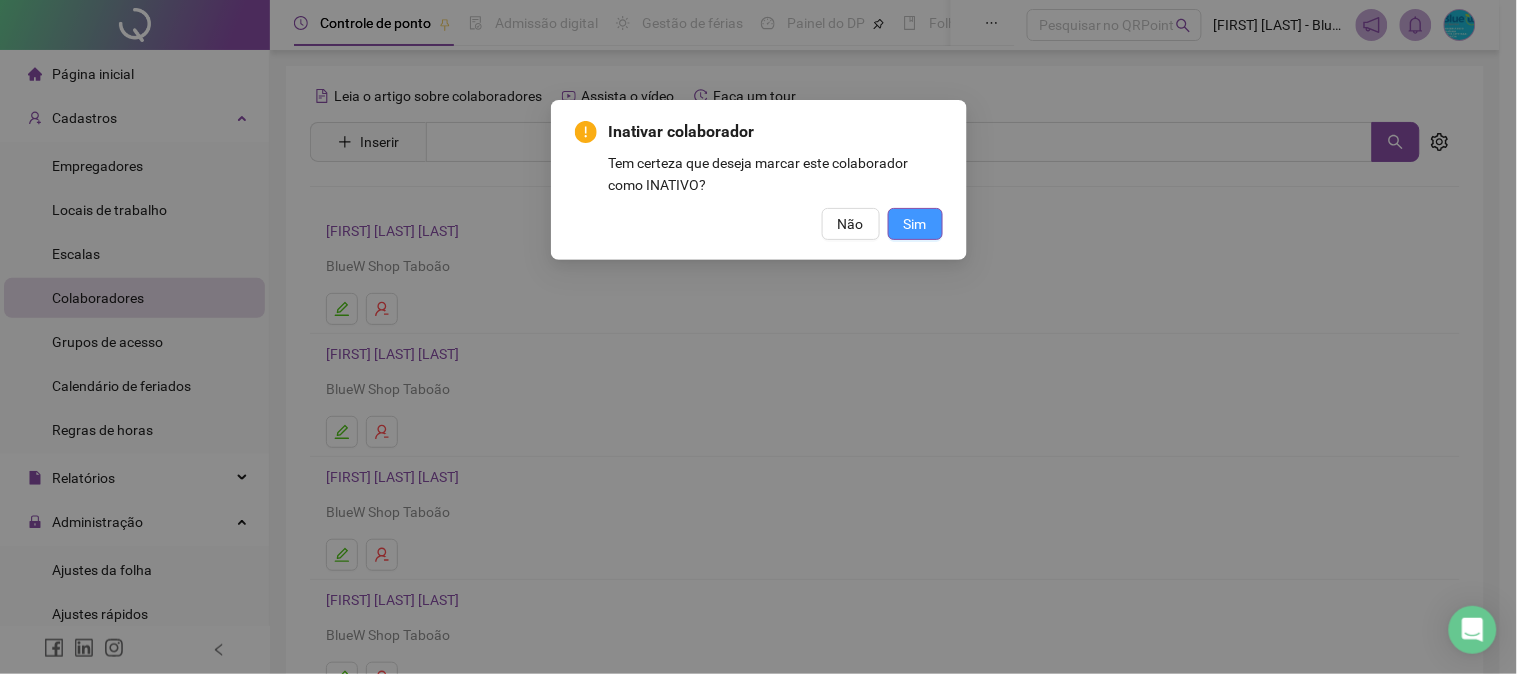 click on "Sim" at bounding box center [915, 224] 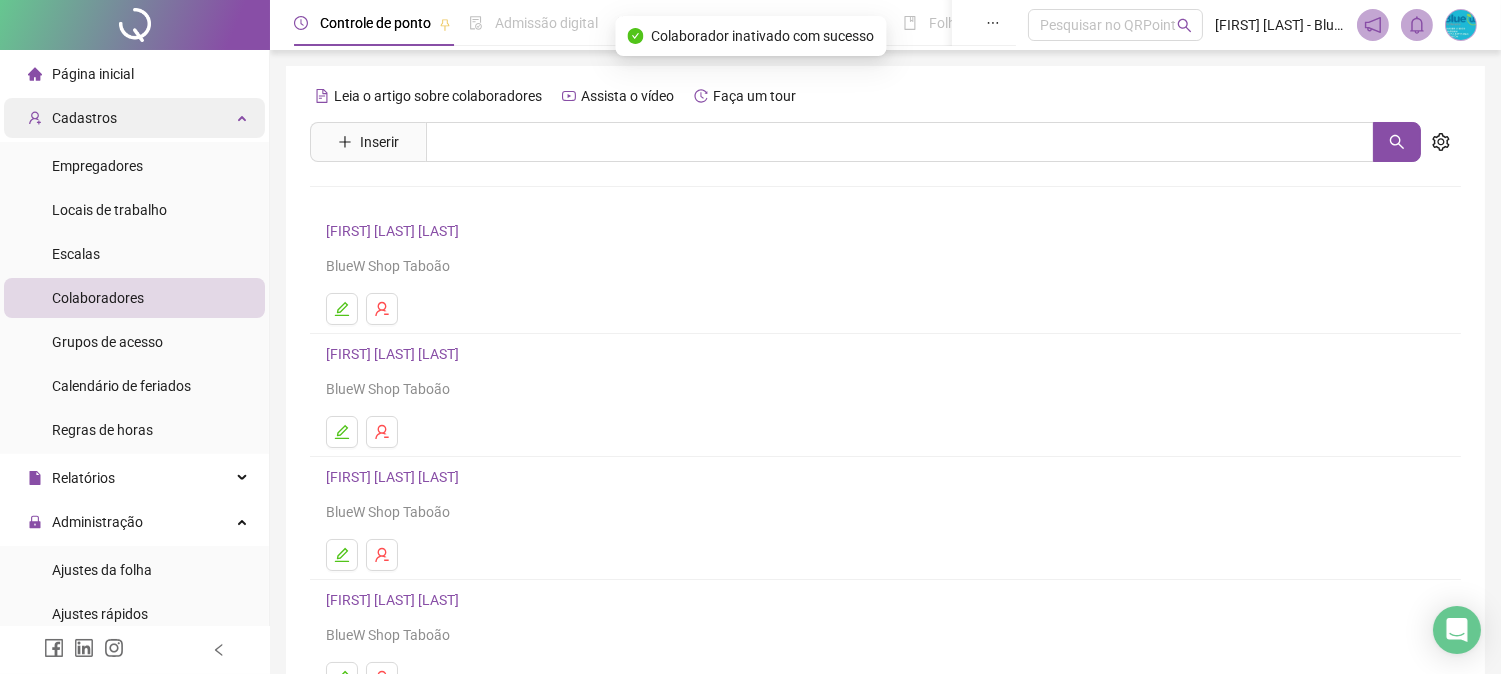 click on "Cadastros" at bounding box center (134, 118) 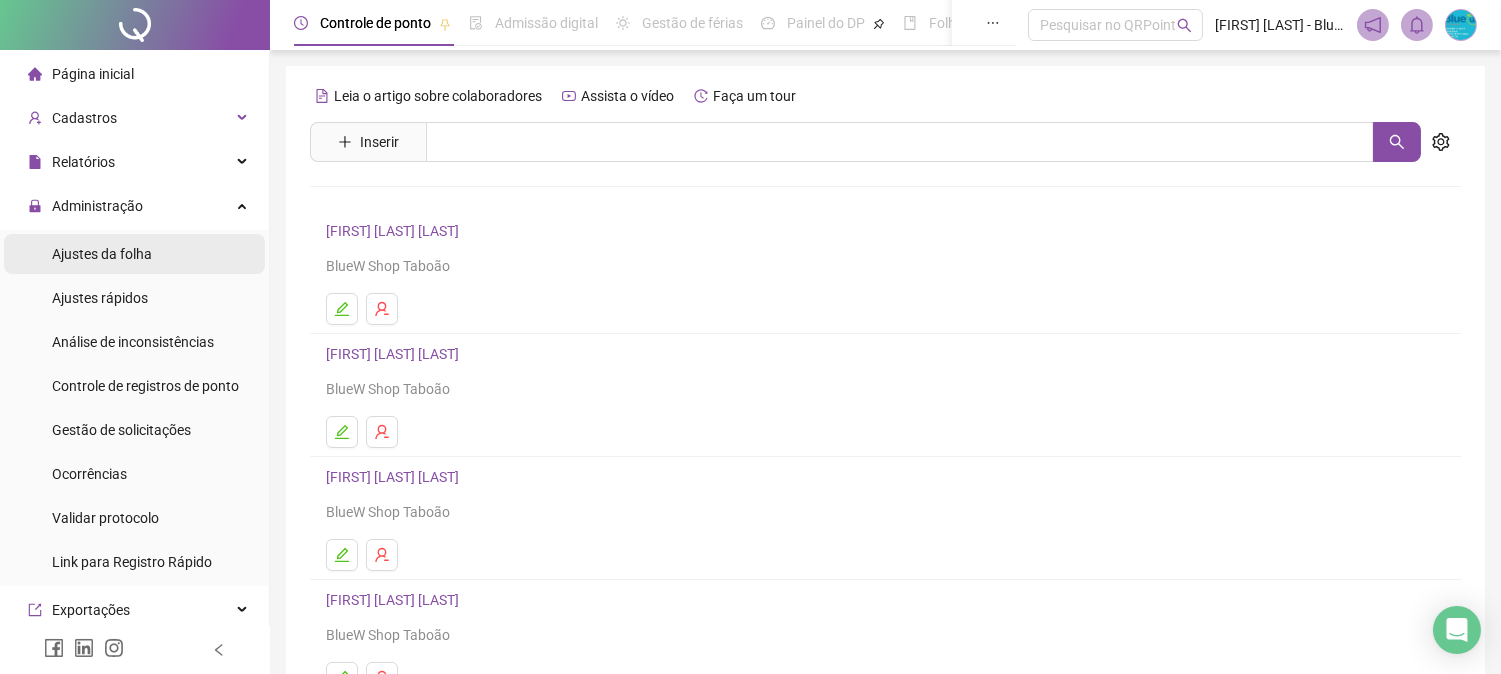 click on "Ajustes da folha" at bounding box center [102, 254] 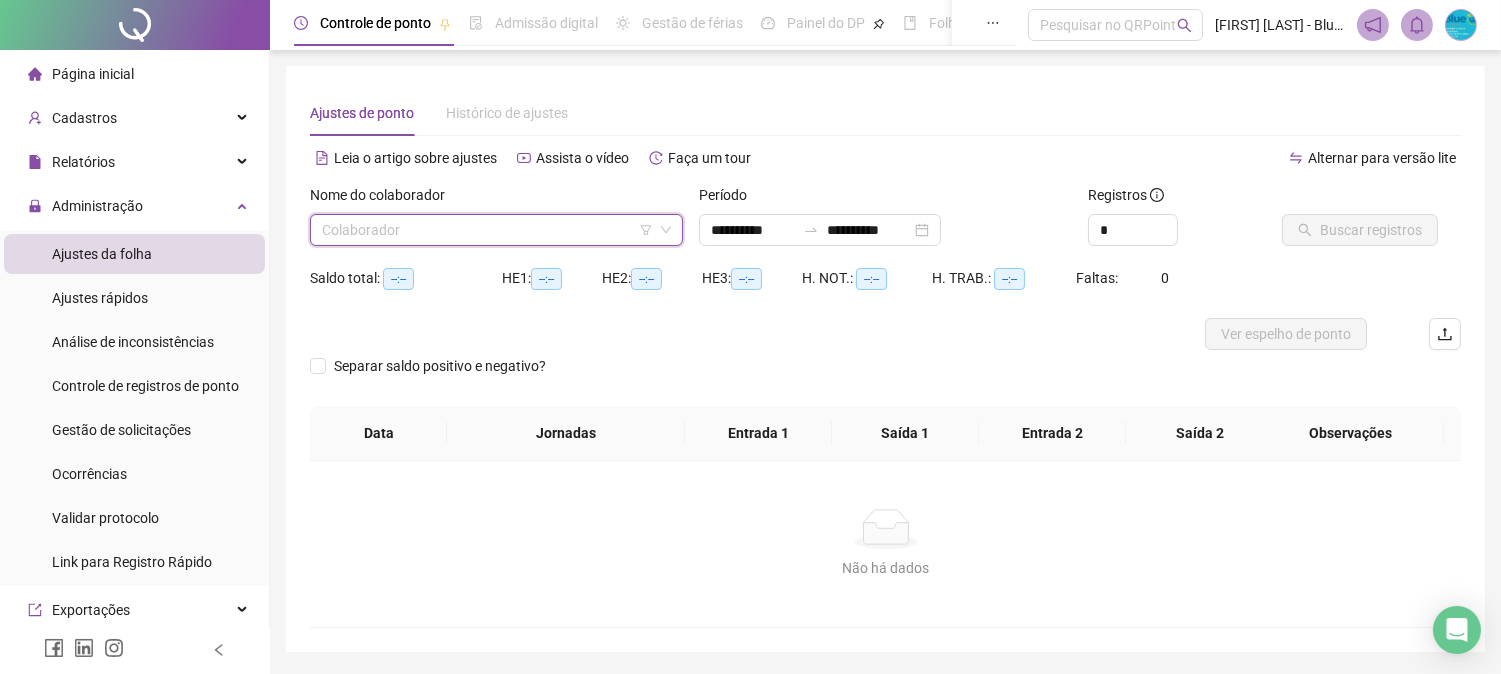 click at bounding box center [487, 230] 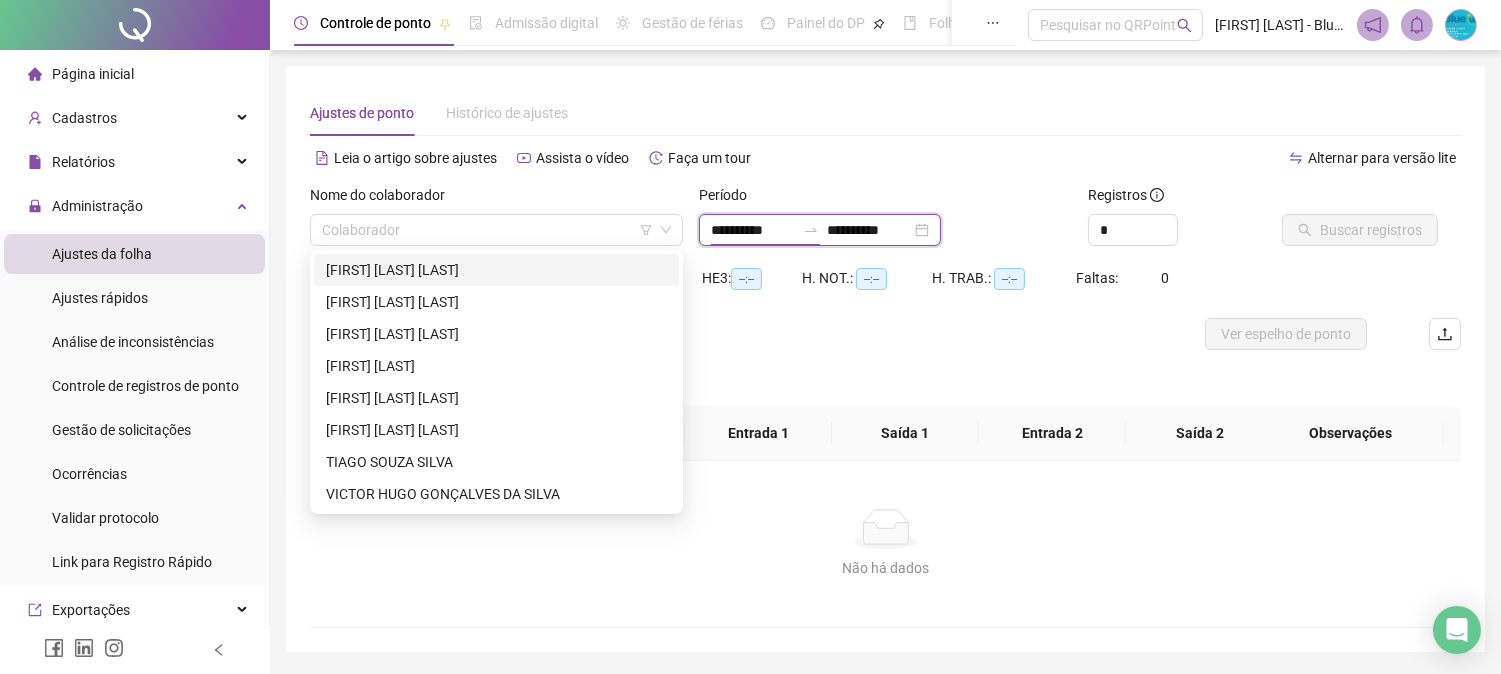 click on "**********" at bounding box center [753, 230] 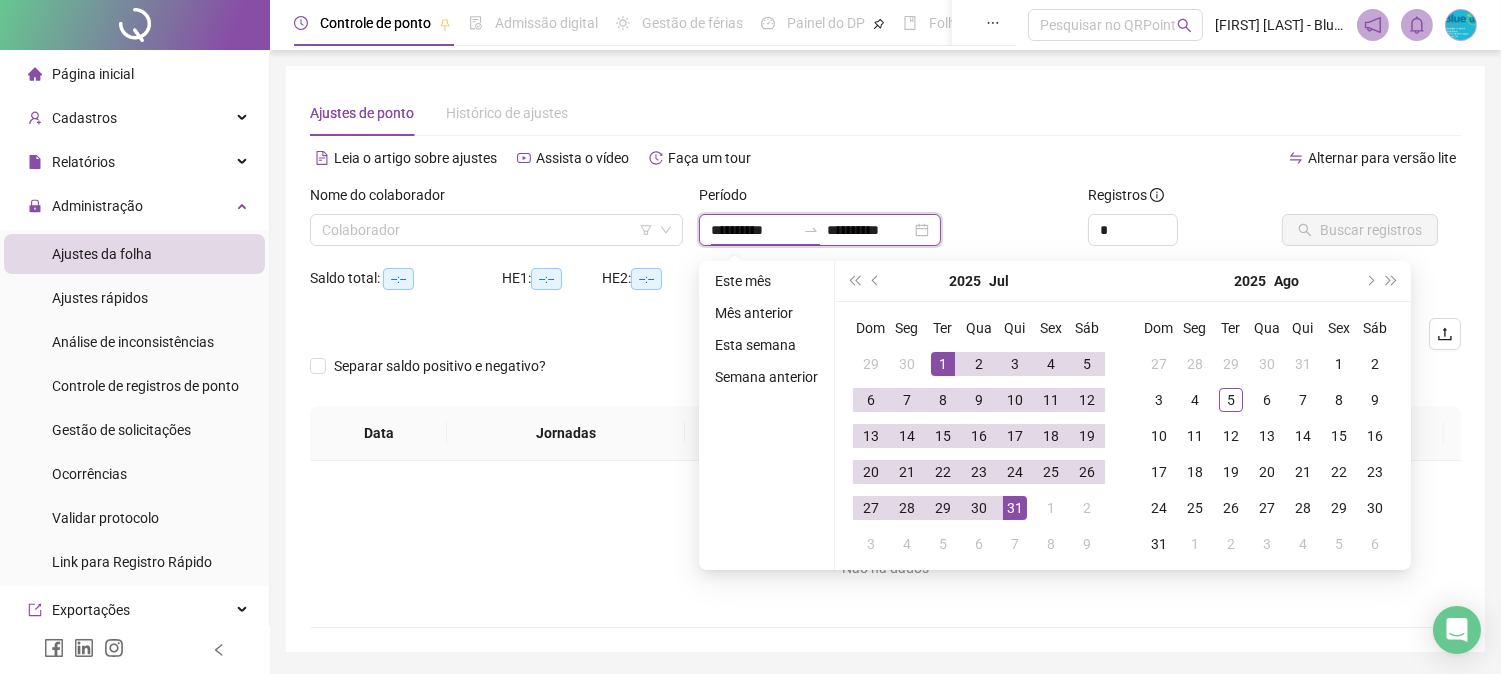 type on "**********" 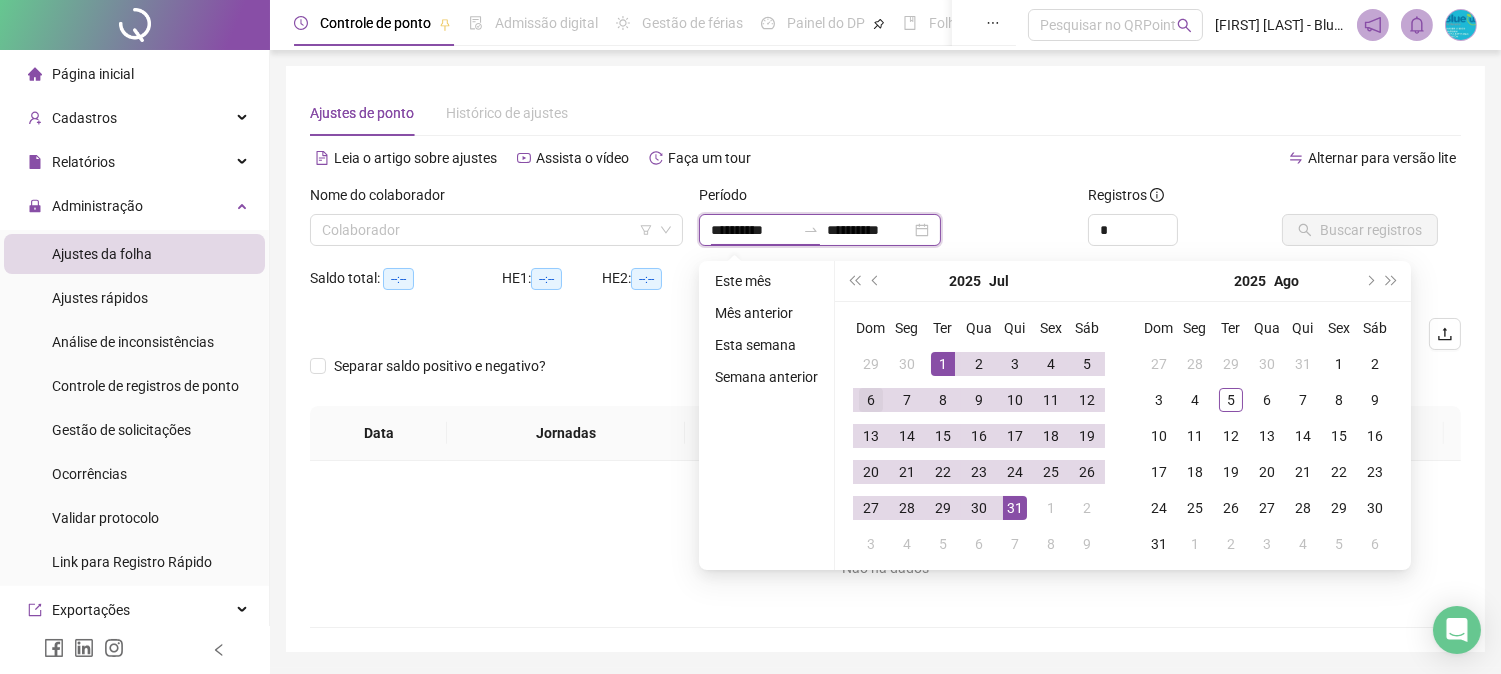 type on "**********" 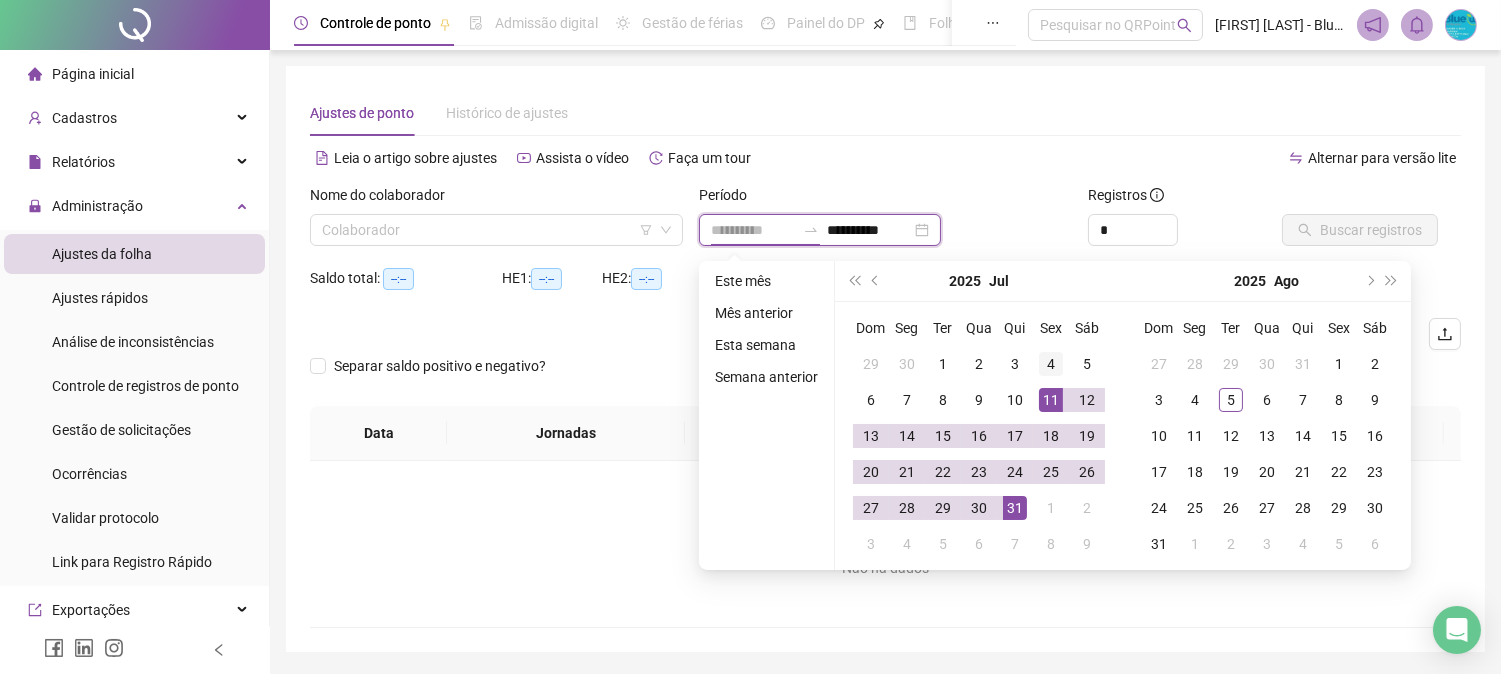 type on "**********" 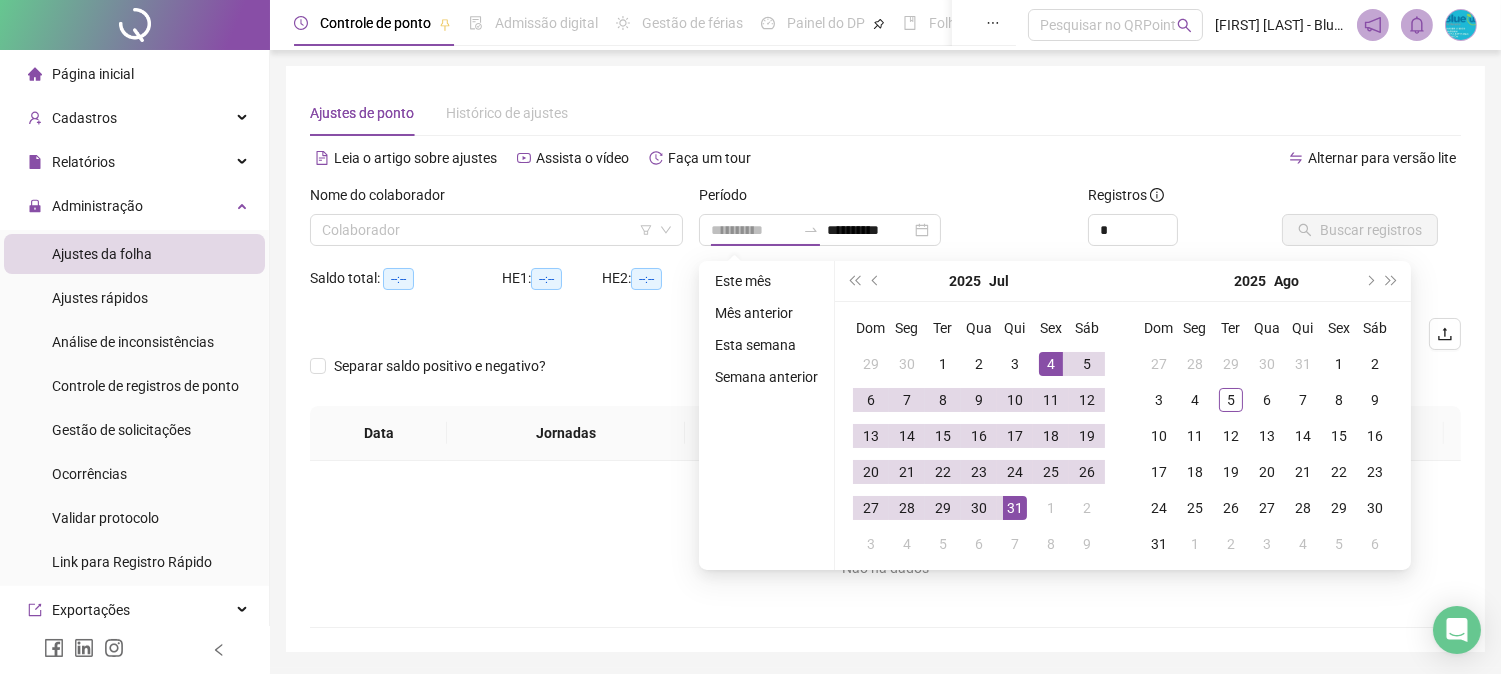 click on "4" at bounding box center (1051, 364) 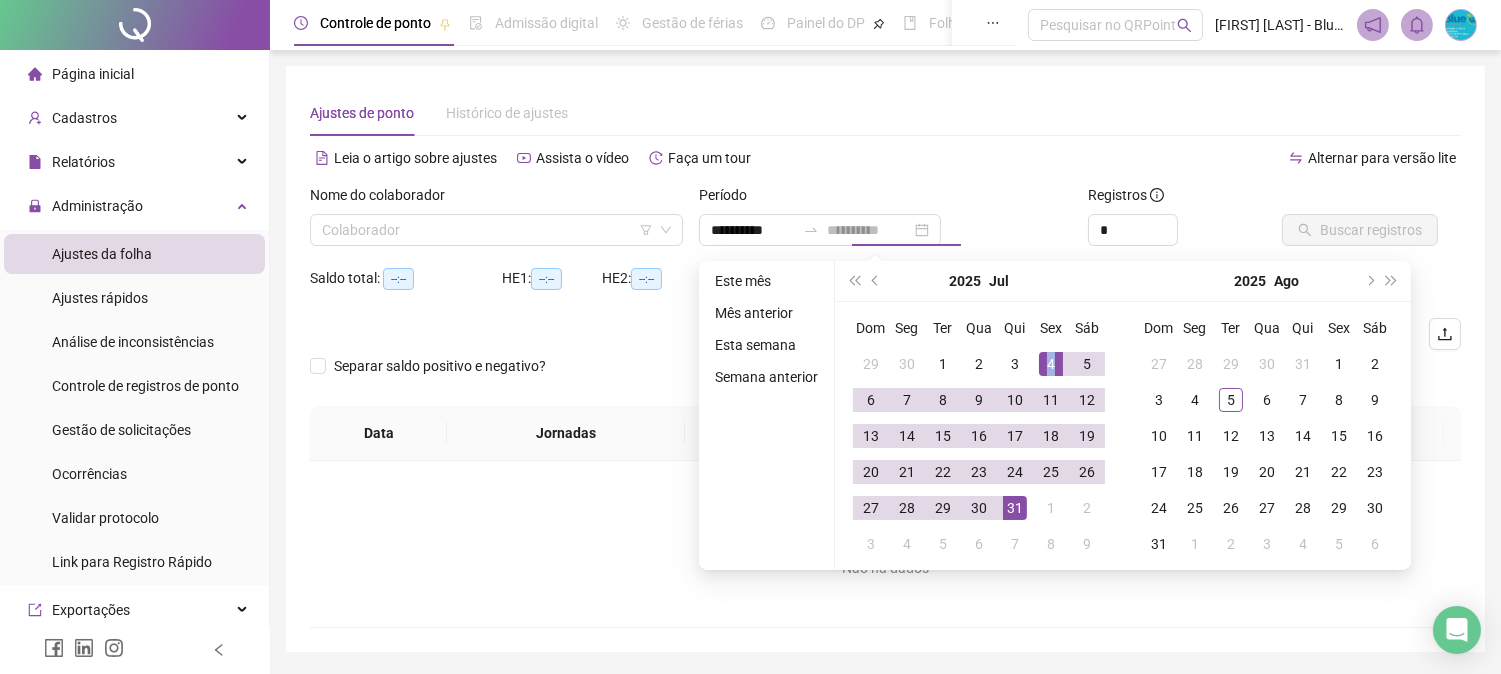 click on "4" at bounding box center (1051, 364) 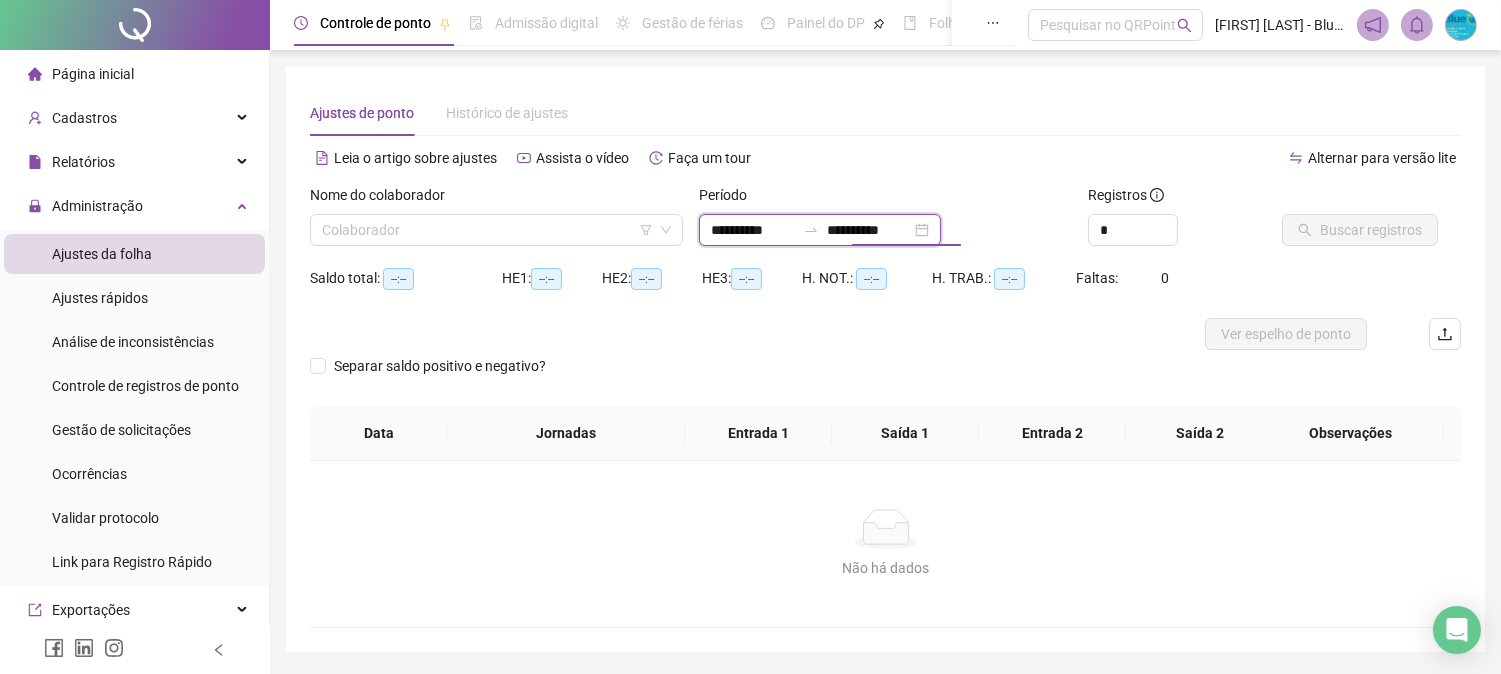 click on "**********" at bounding box center [869, 230] 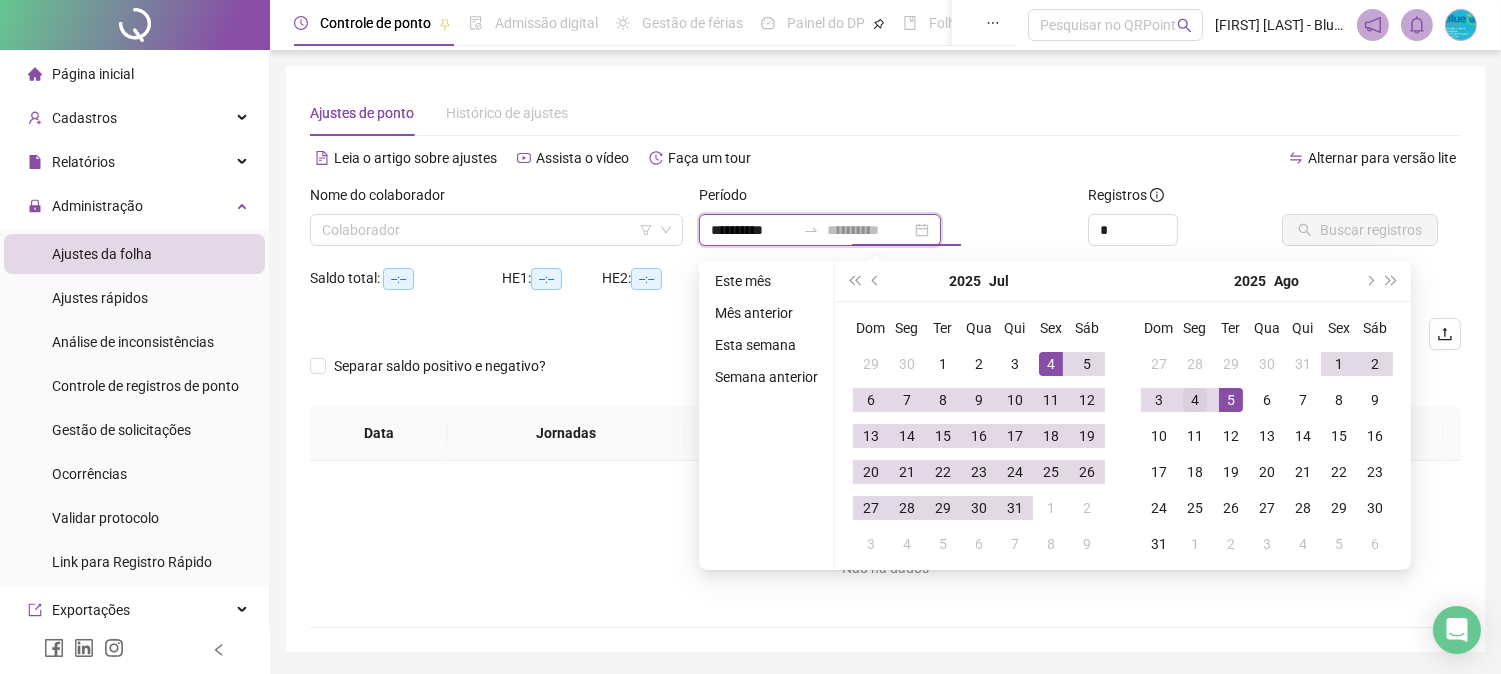 type on "**********" 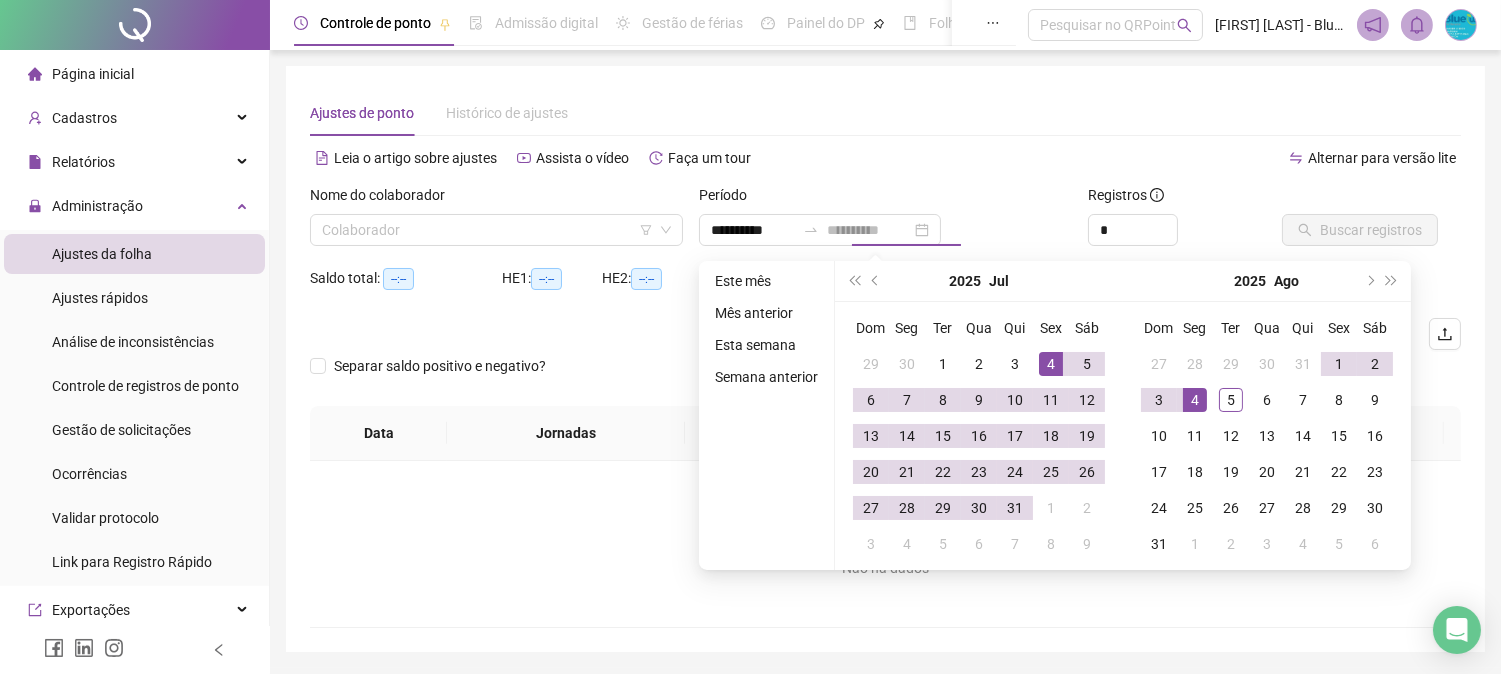click on "4" at bounding box center [1195, 400] 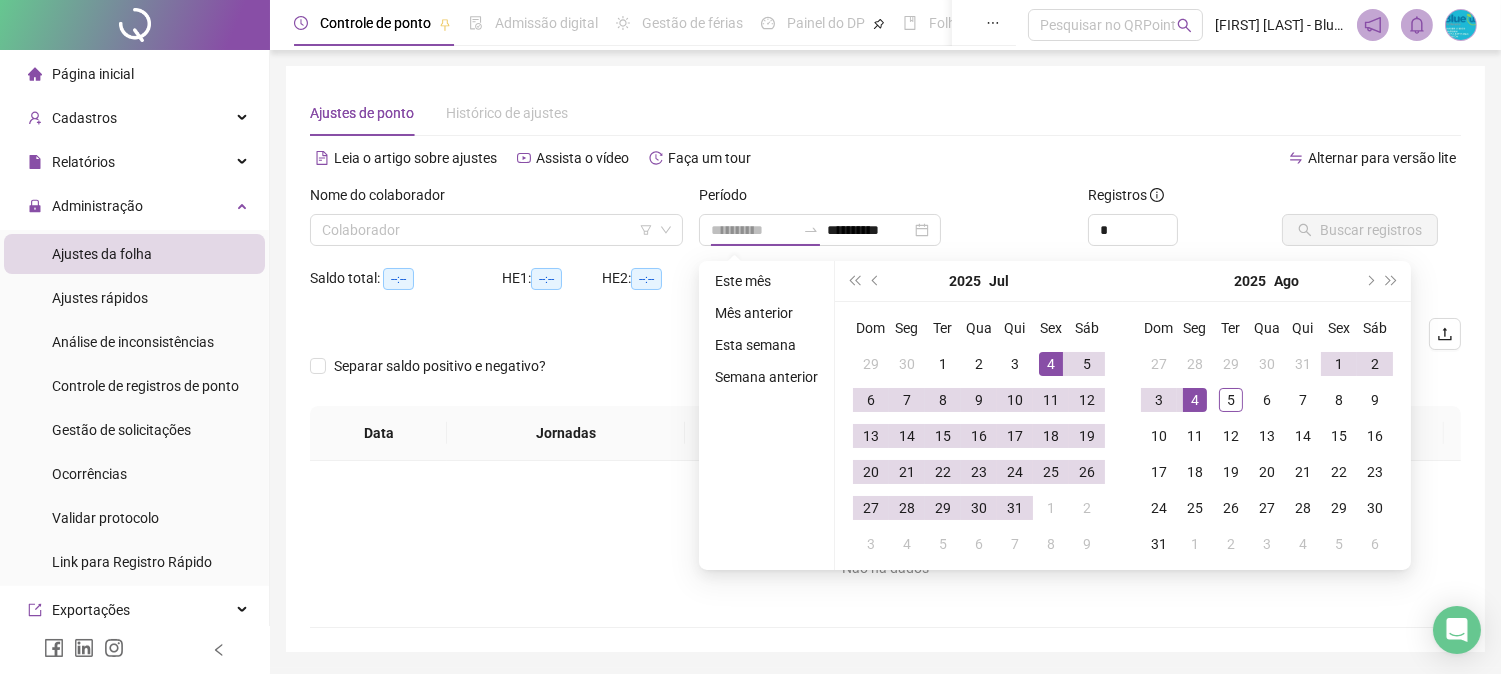 click on "4" at bounding box center (1195, 400) 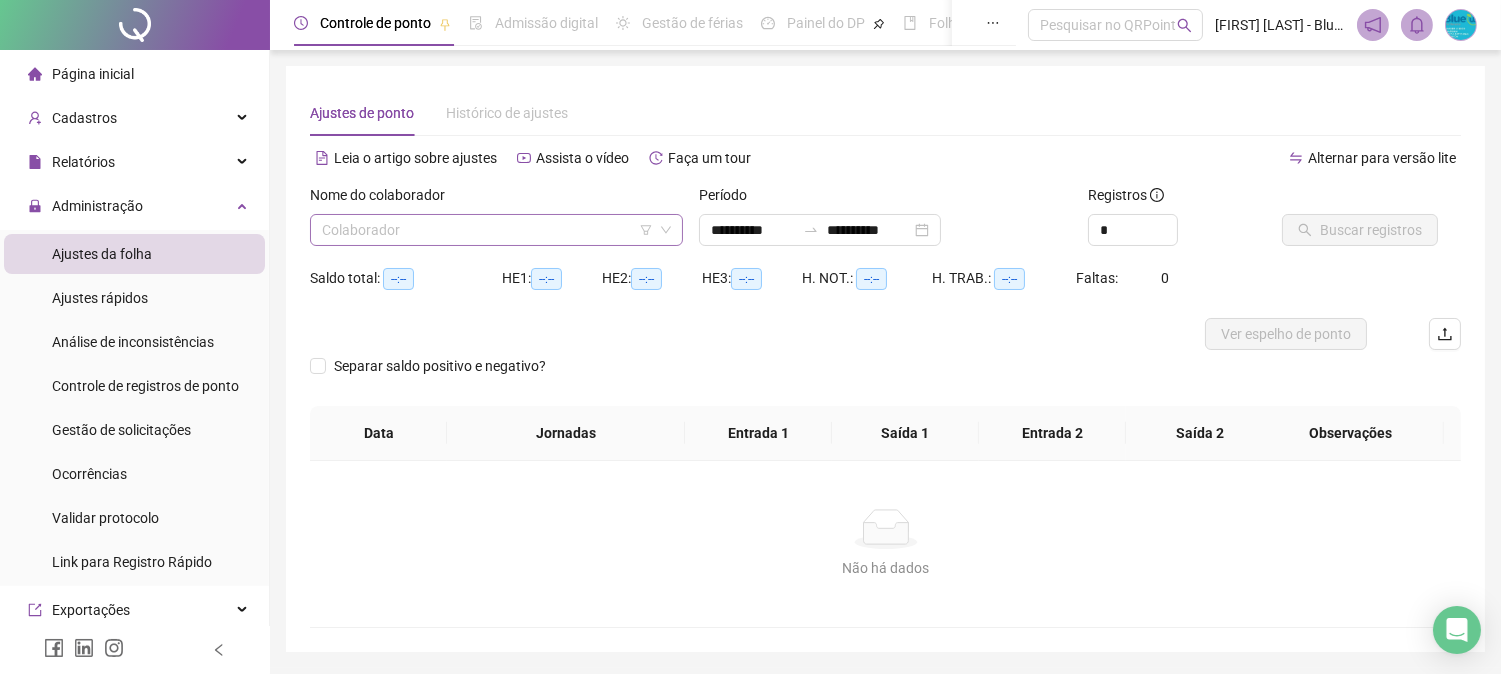 click at bounding box center (487, 230) 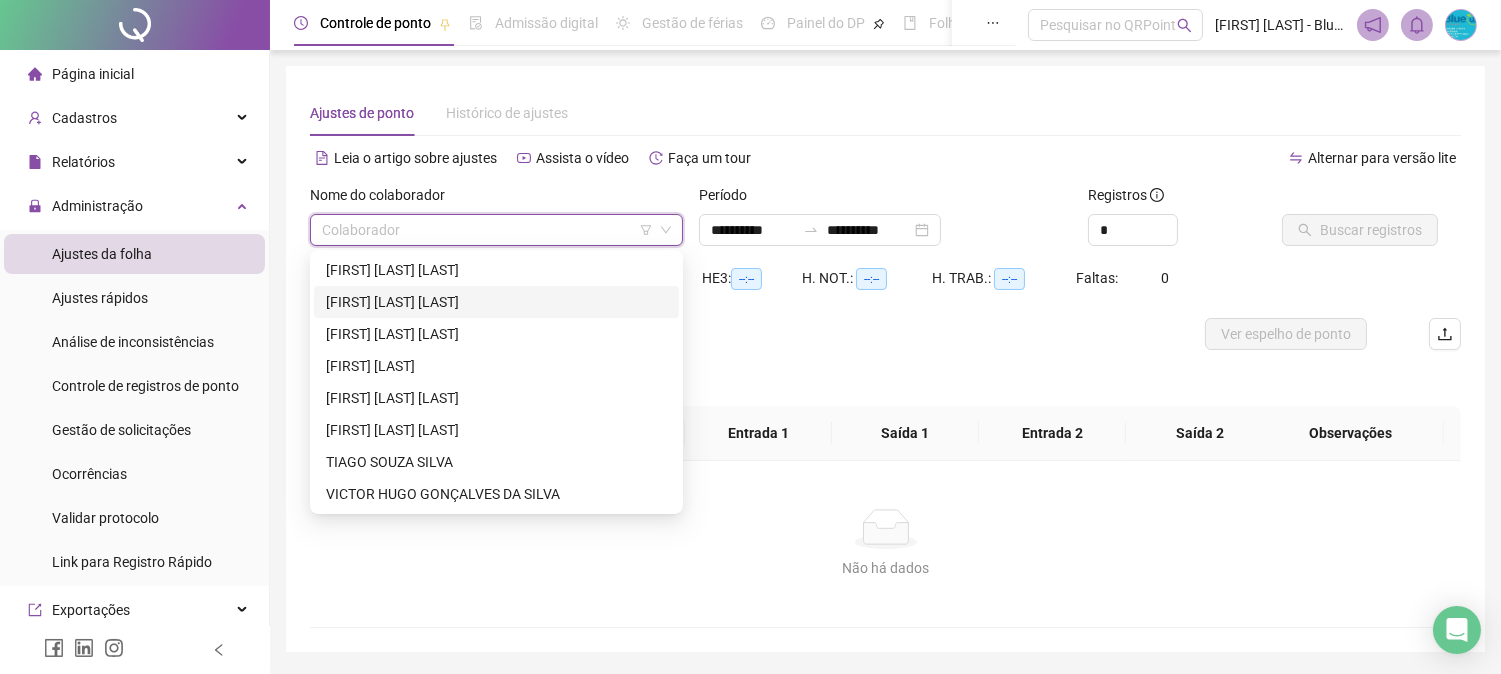click on "[FIRST] [LAST] [LAST]" at bounding box center [496, 302] 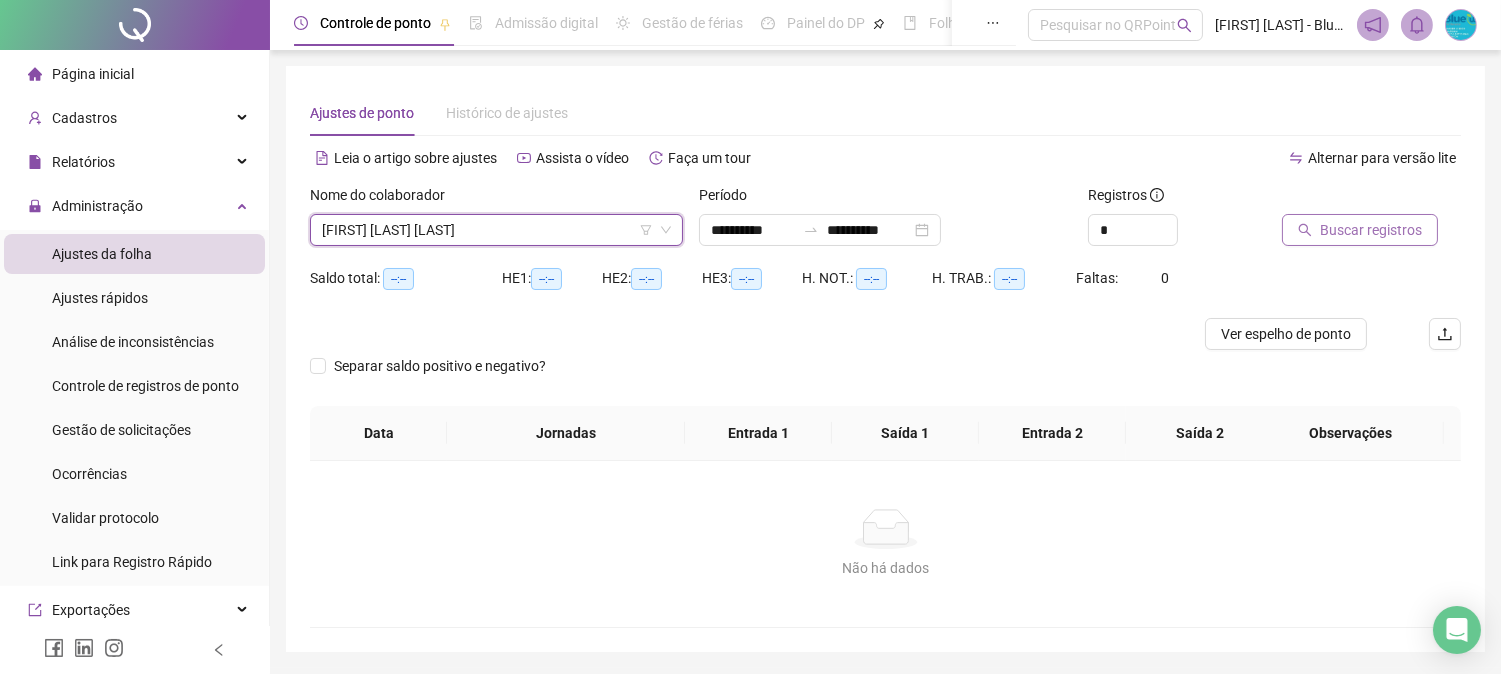 click on "Buscar registros" at bounding box center (1360, 230) 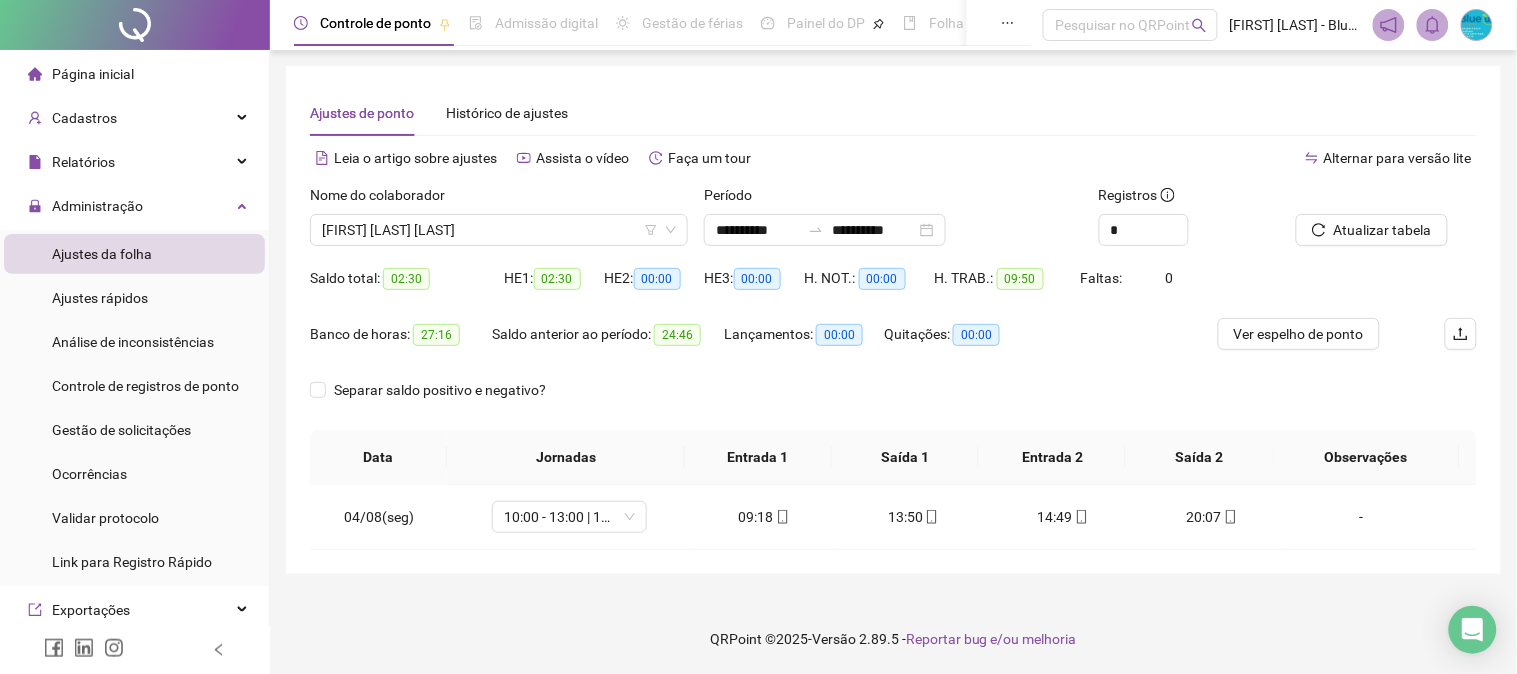 click on "Nome do colaborador [FIRST] [LAST] [LAST]" at bounding box center [499, 223] 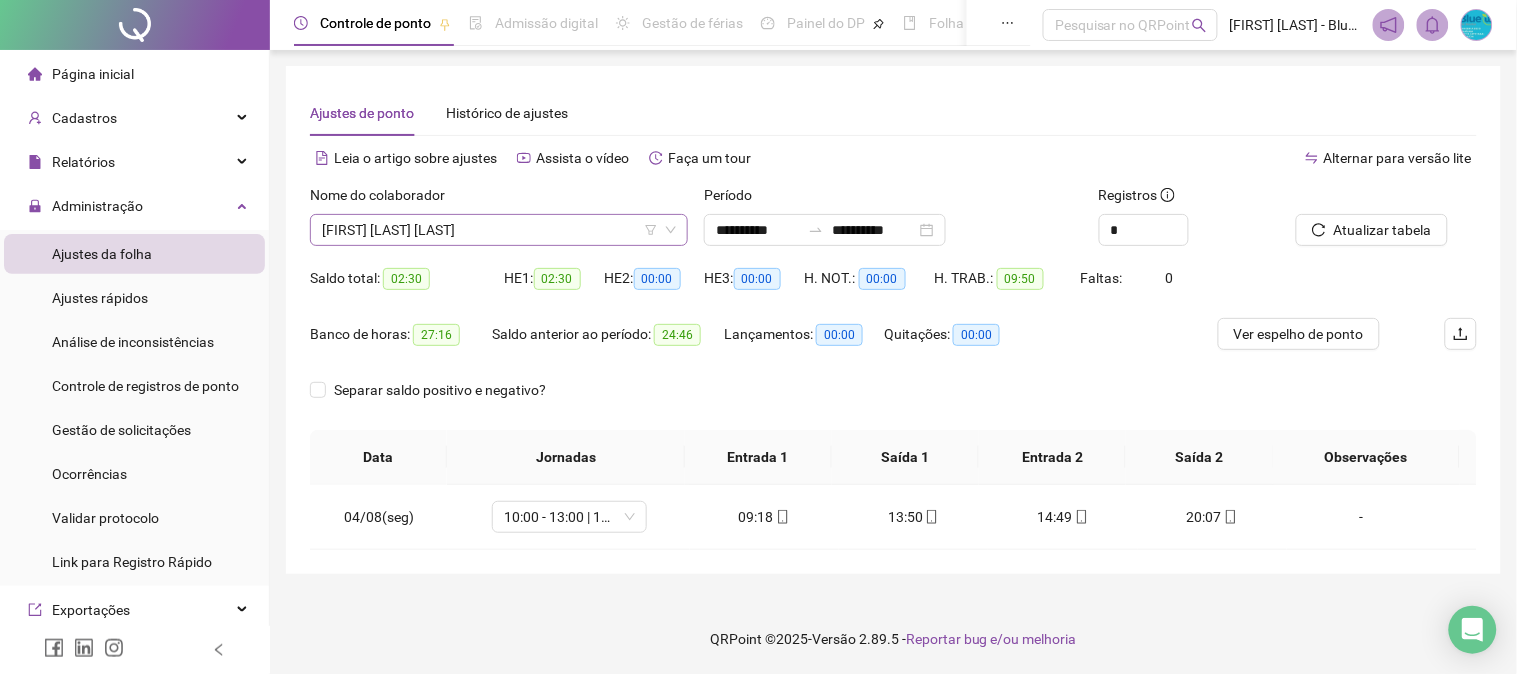 click on "[FIRST] [LAST] [LAST]" at bounding box center (499, 230) 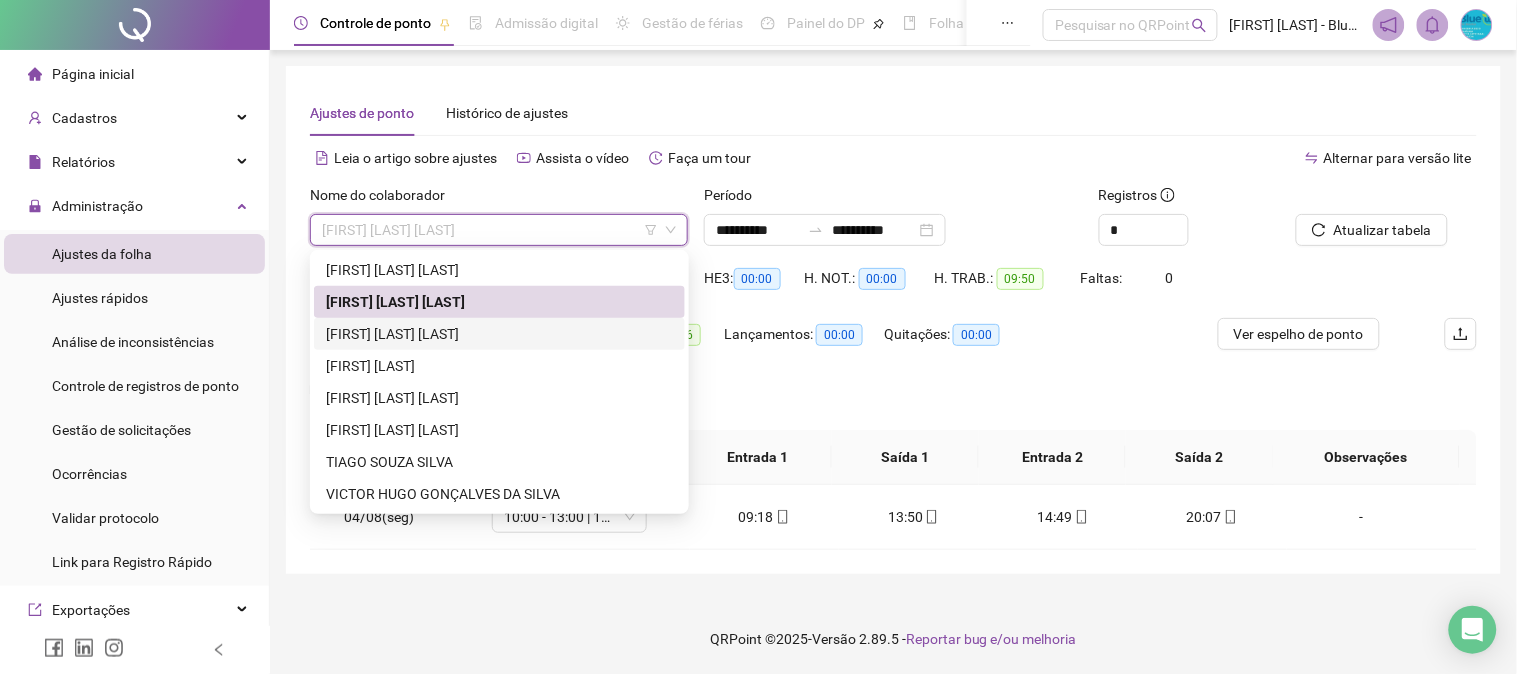 click on "[FIRST] [LAST] [LAST]" at bounding box center (499, 302) 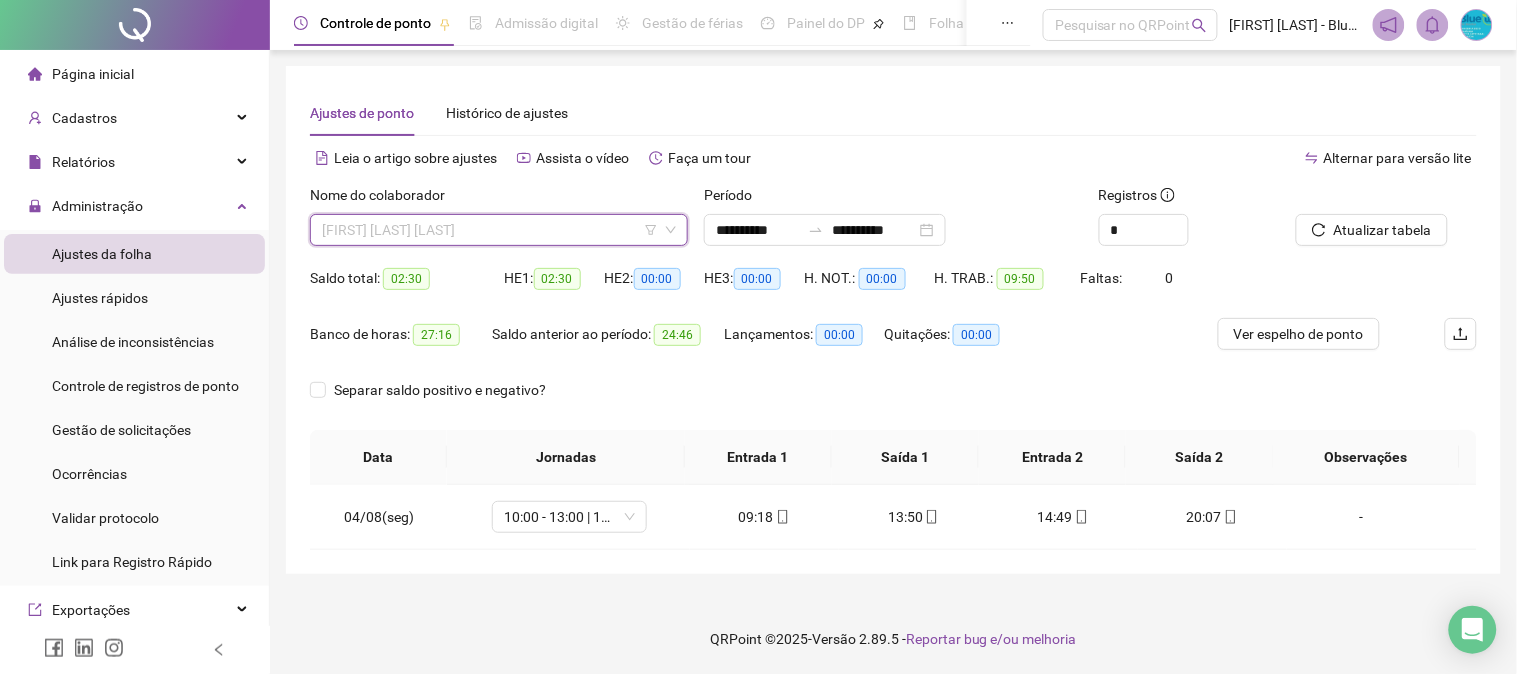 drag, startPoint x: 485, startPoint y: 228, endPoint x: 310, endPoint y: 346, distance: 211.06635 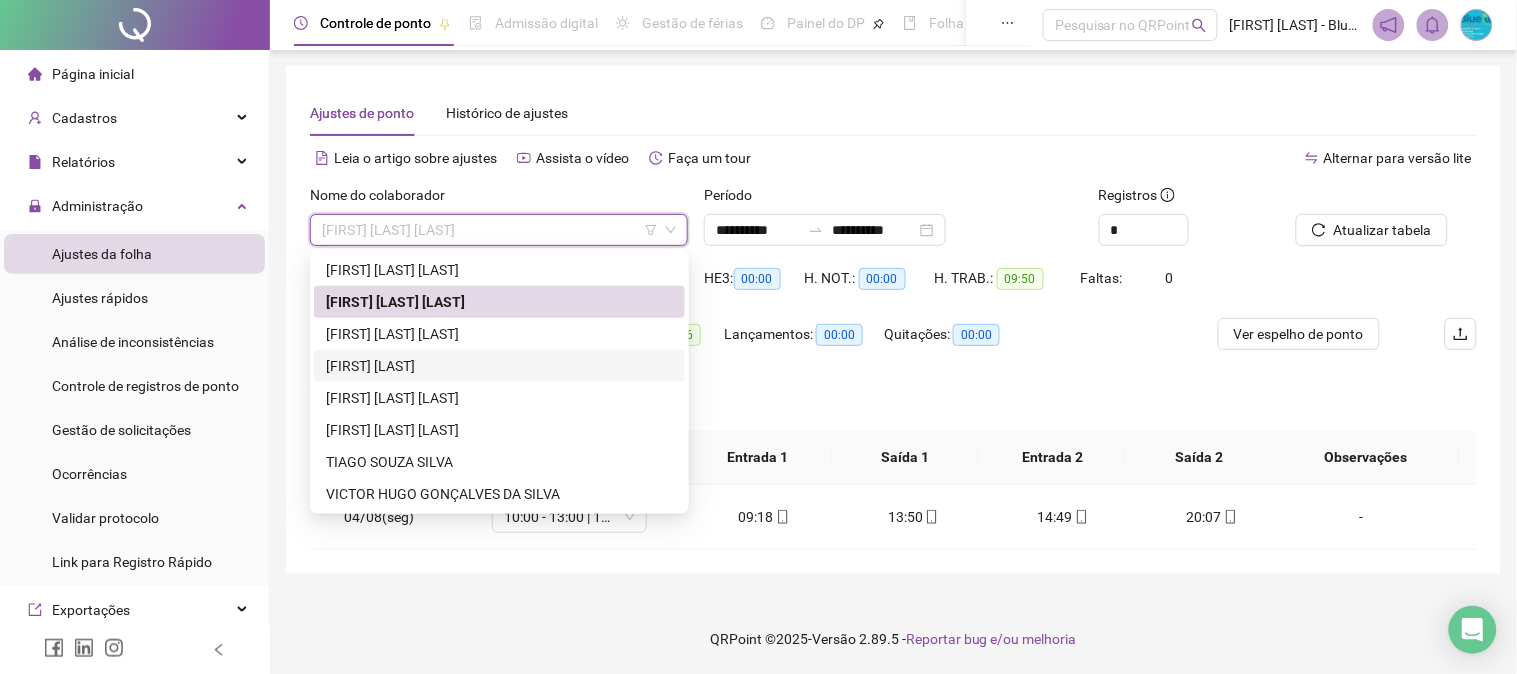 click on "[FIRST] [LAST]" at bounding box center [499, 366] 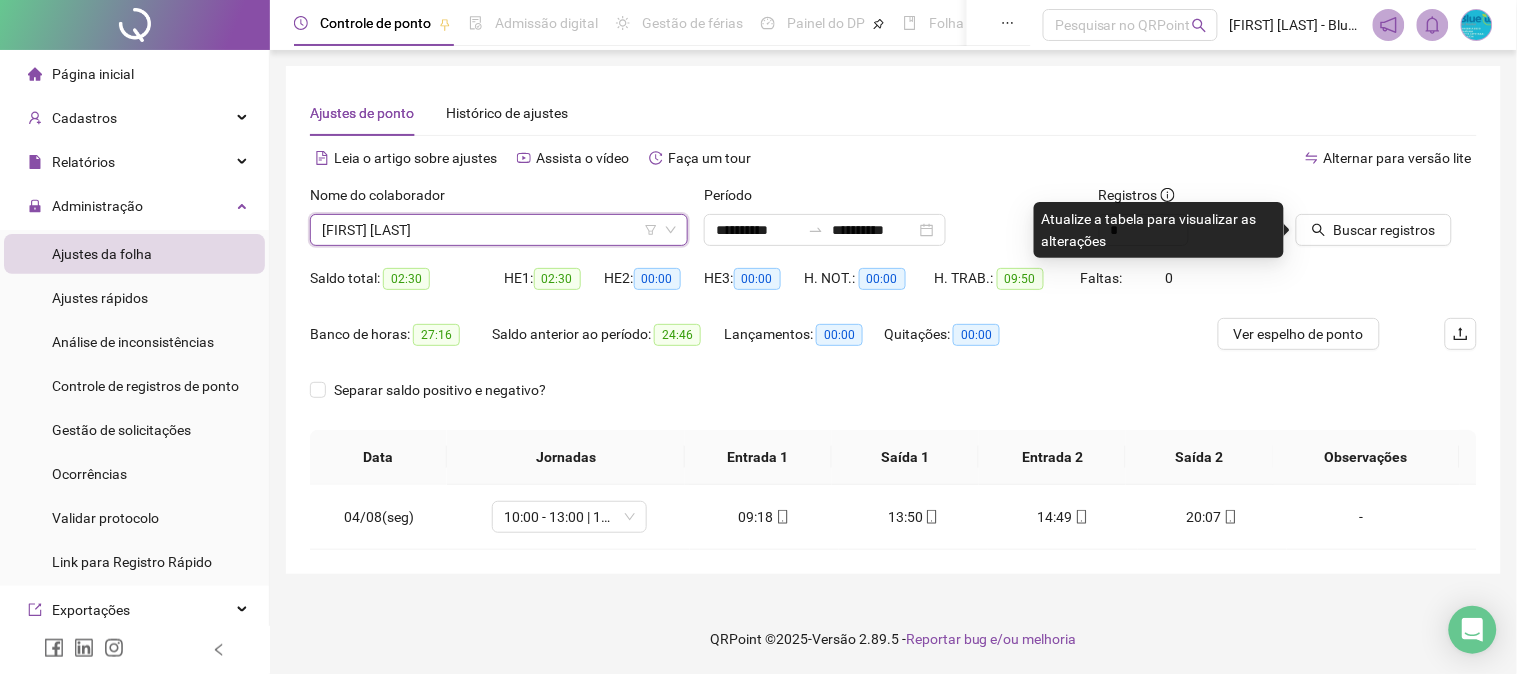 click on "[FIRST] [LAST]" at bounding box center [499, 230] 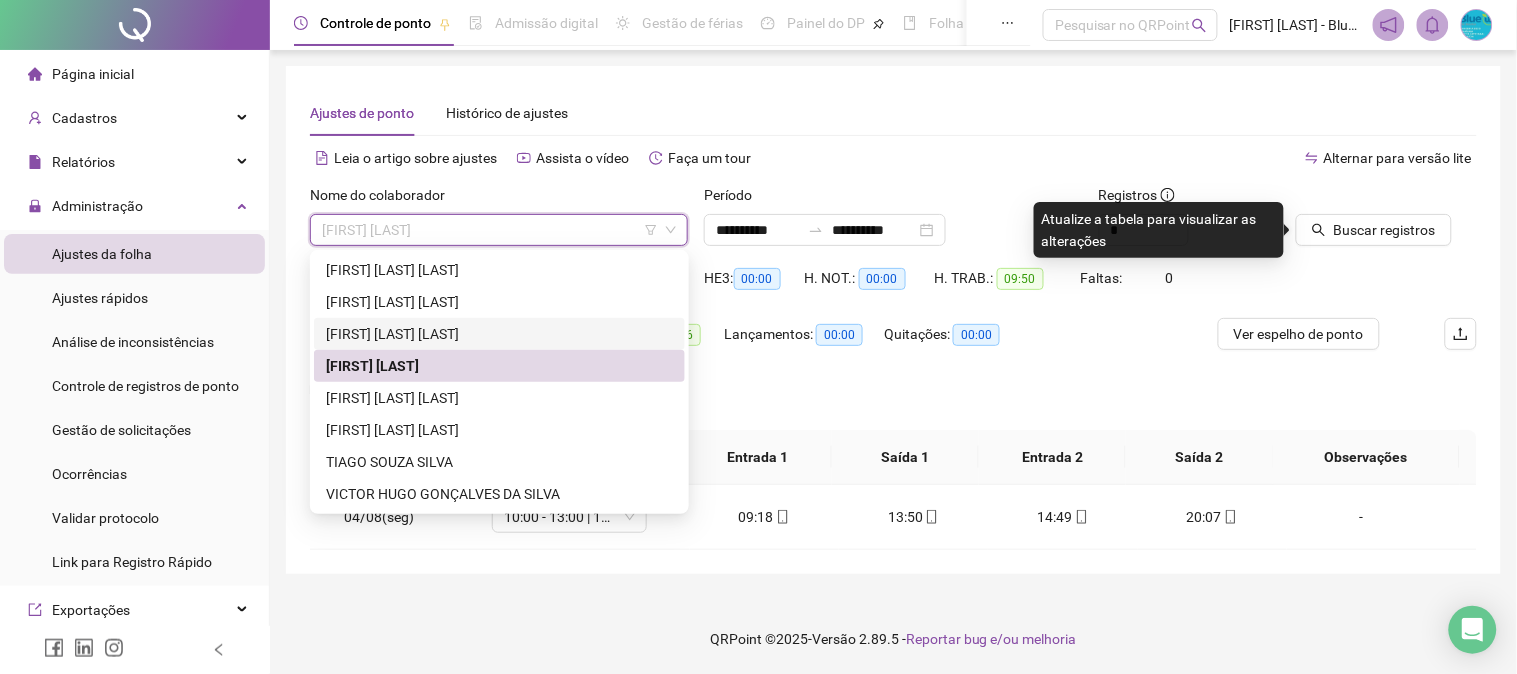 click on "[FIRST] [LAST] [LAST]" at bounding box center [499, 334] 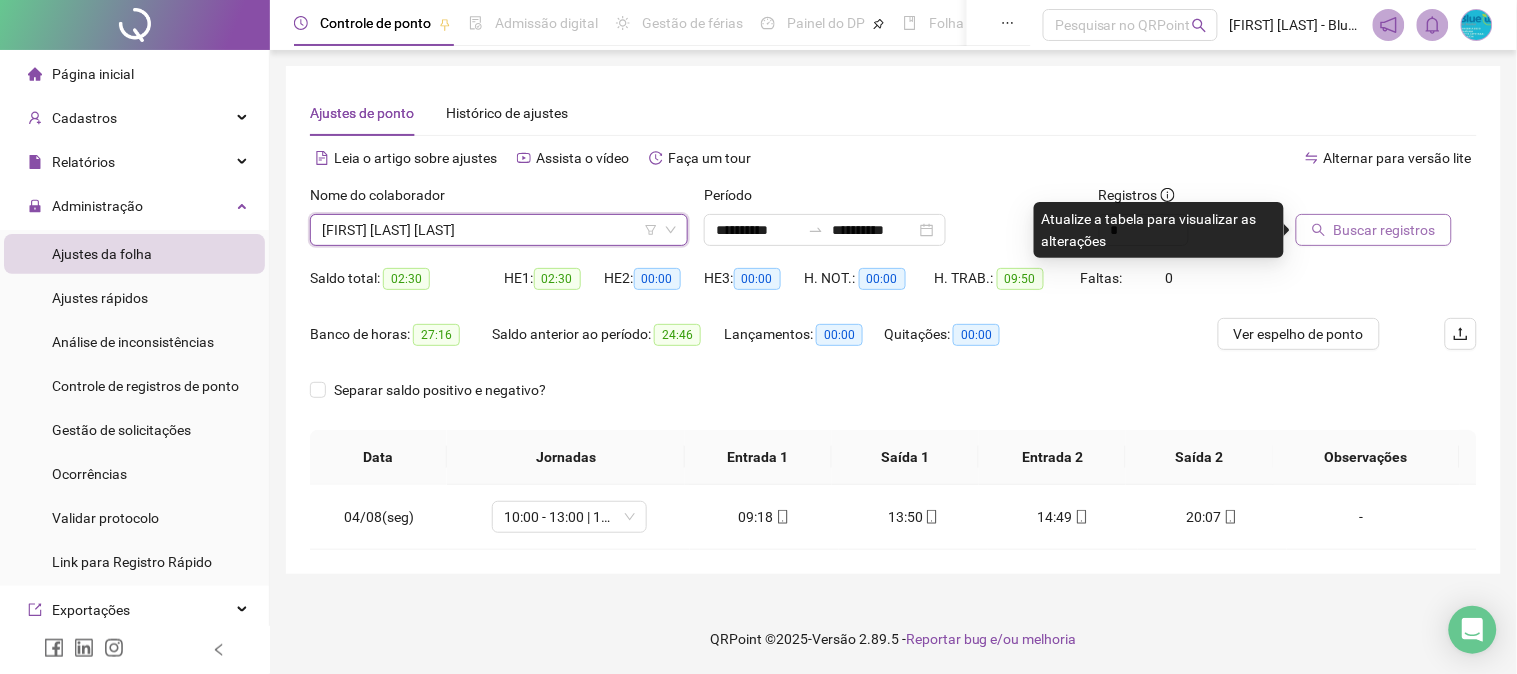 click 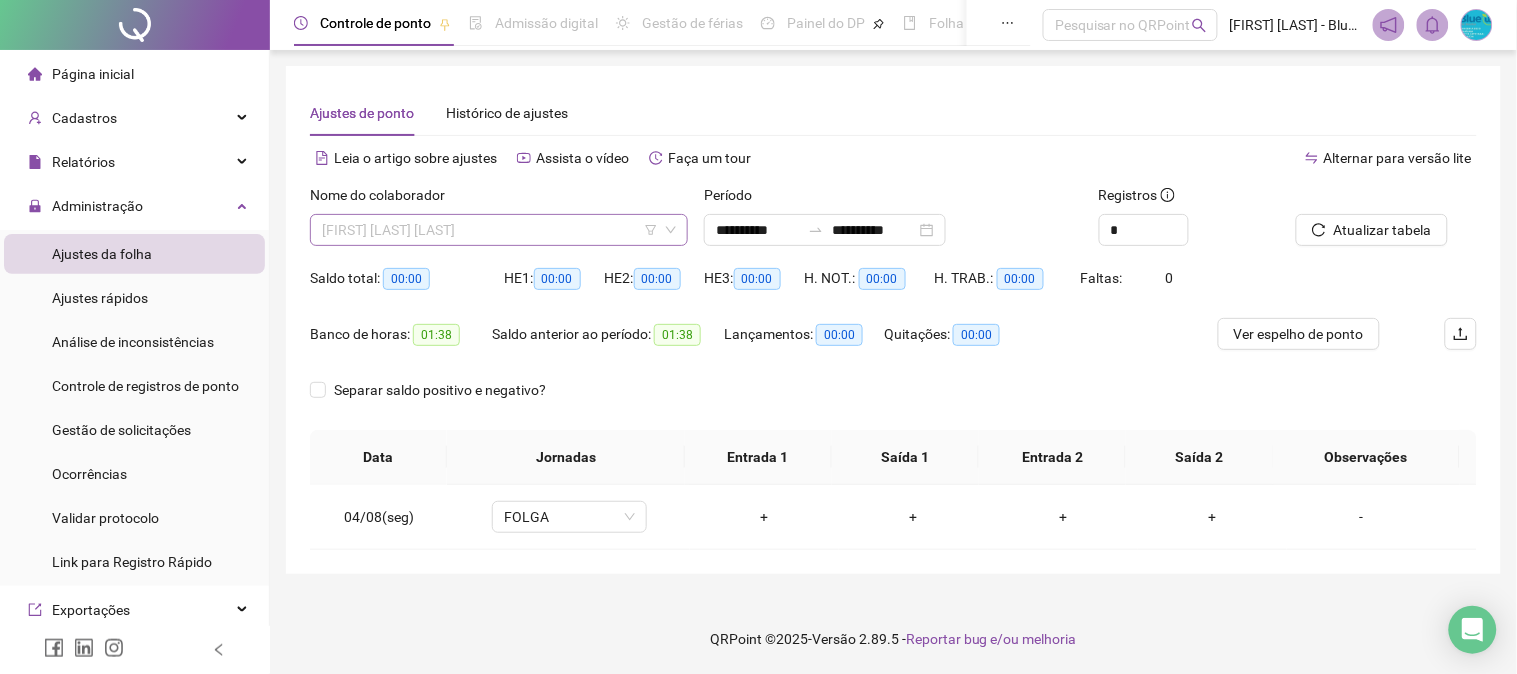 click on "[FIRST] [LAST] [LAST]" at bounding box center [499, 230] 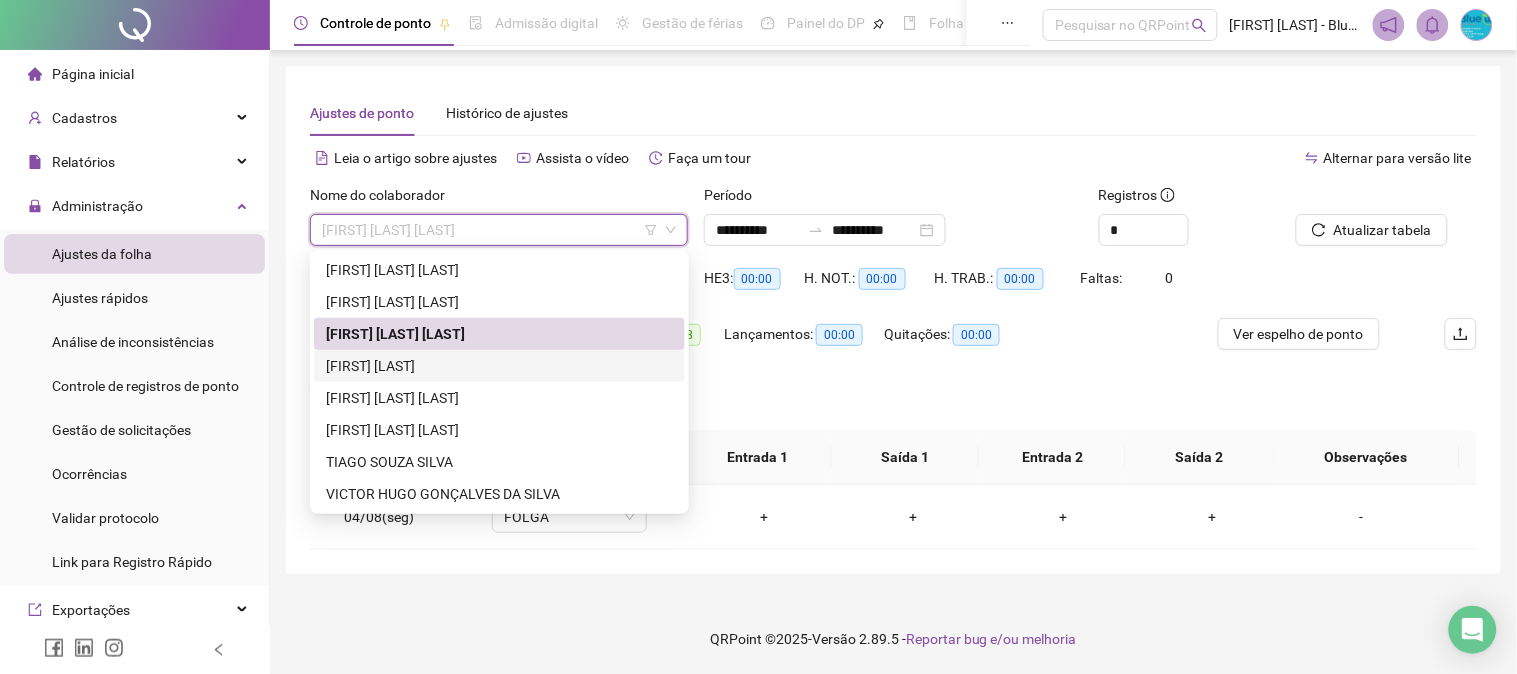 click on "[FIRST] [LAST]" at bounding box center (499, 366) 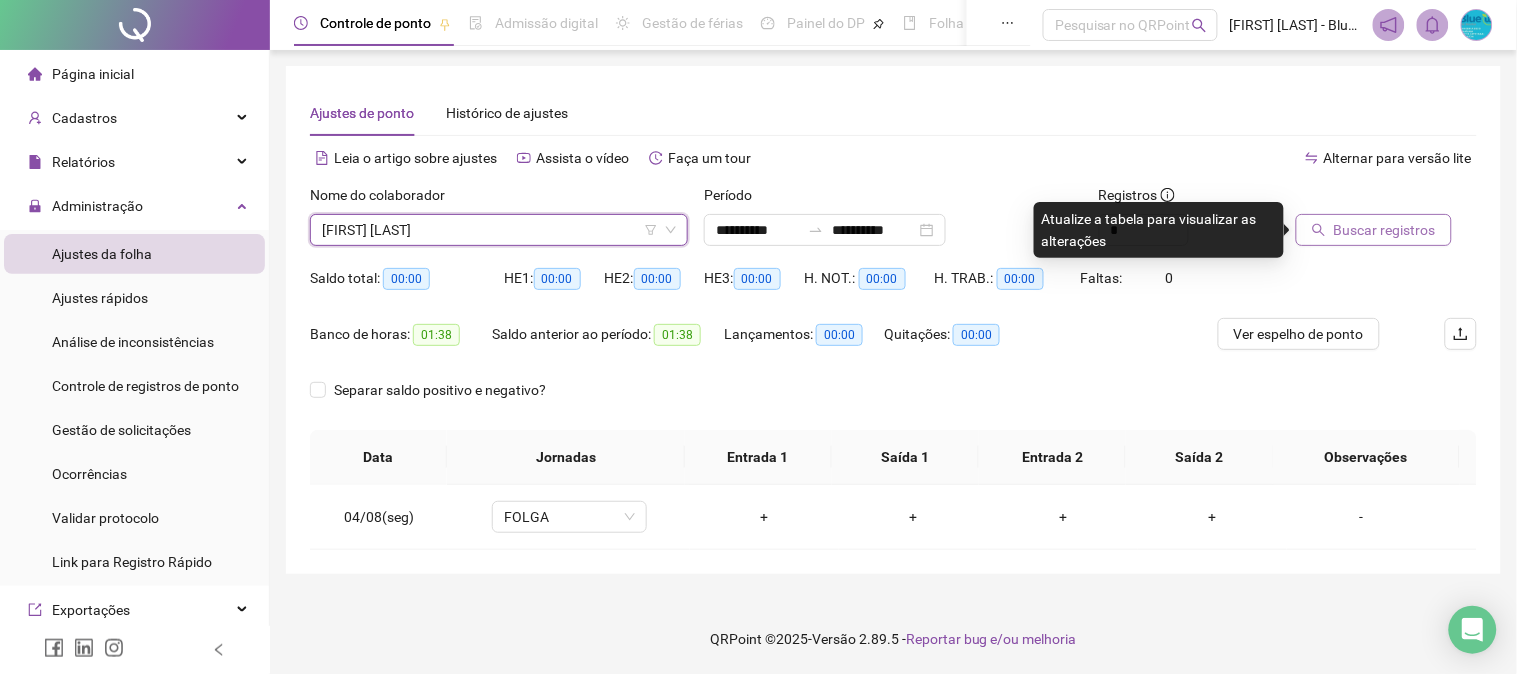 click on "Buscar registros" at bounding box center (1385, 230) 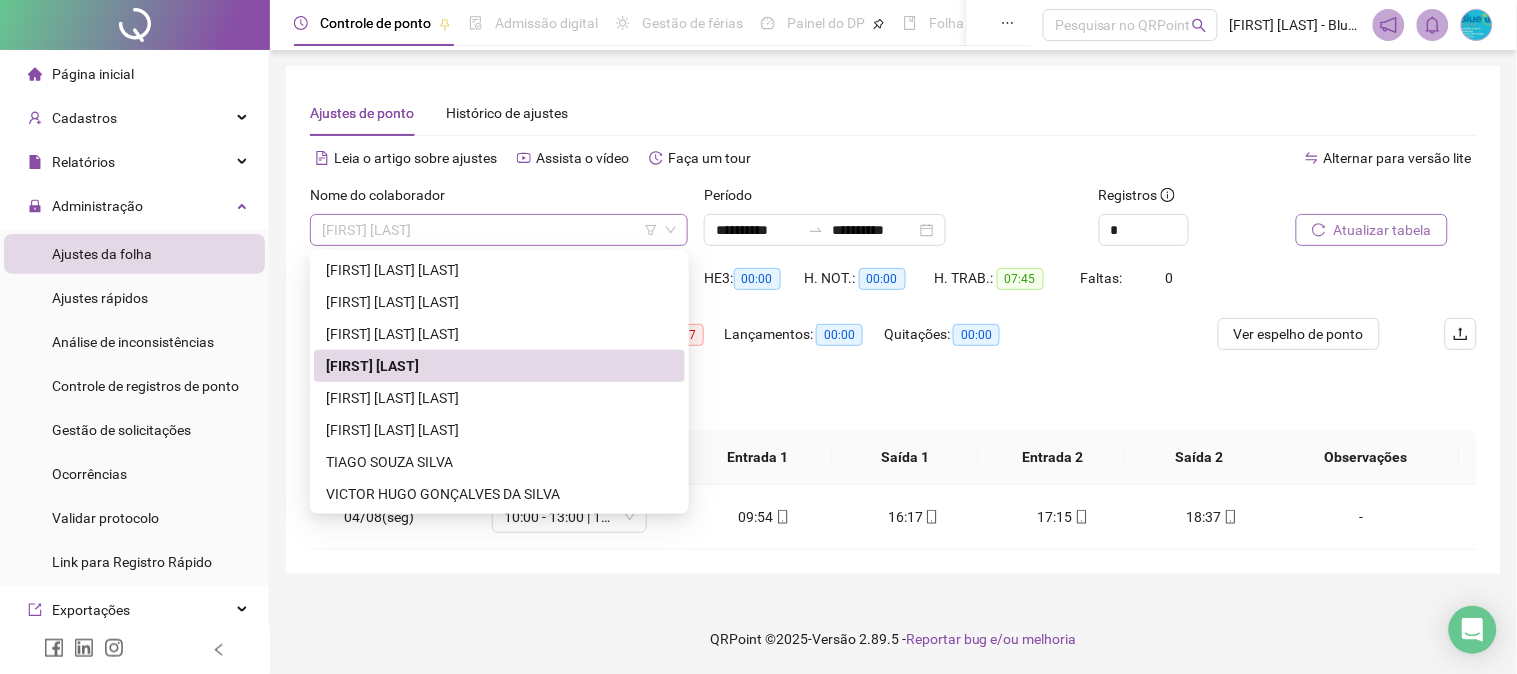 click on "[FIRST] [LAST]" at bounding box center (499, 230) 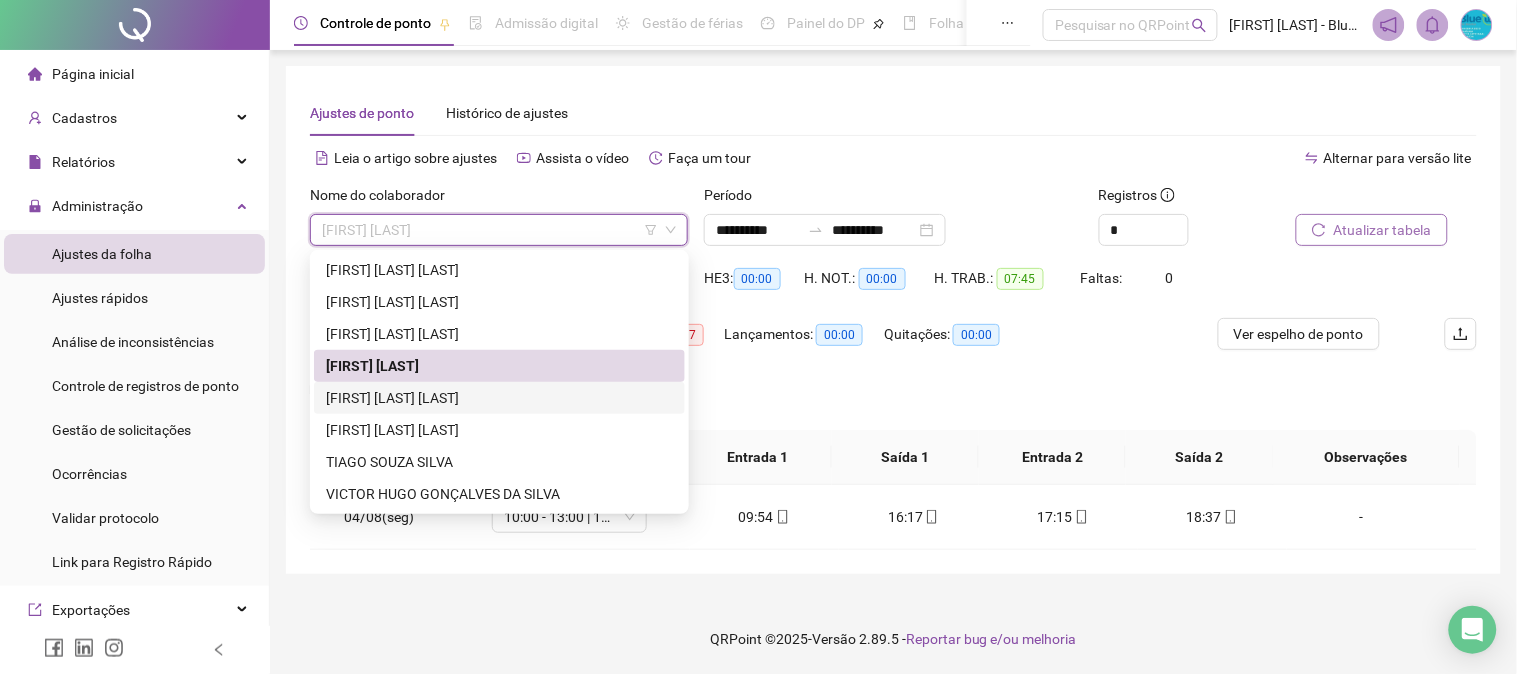 click on "[FIRST] [LAST] [LAST]" at bounding box center (499, 398) 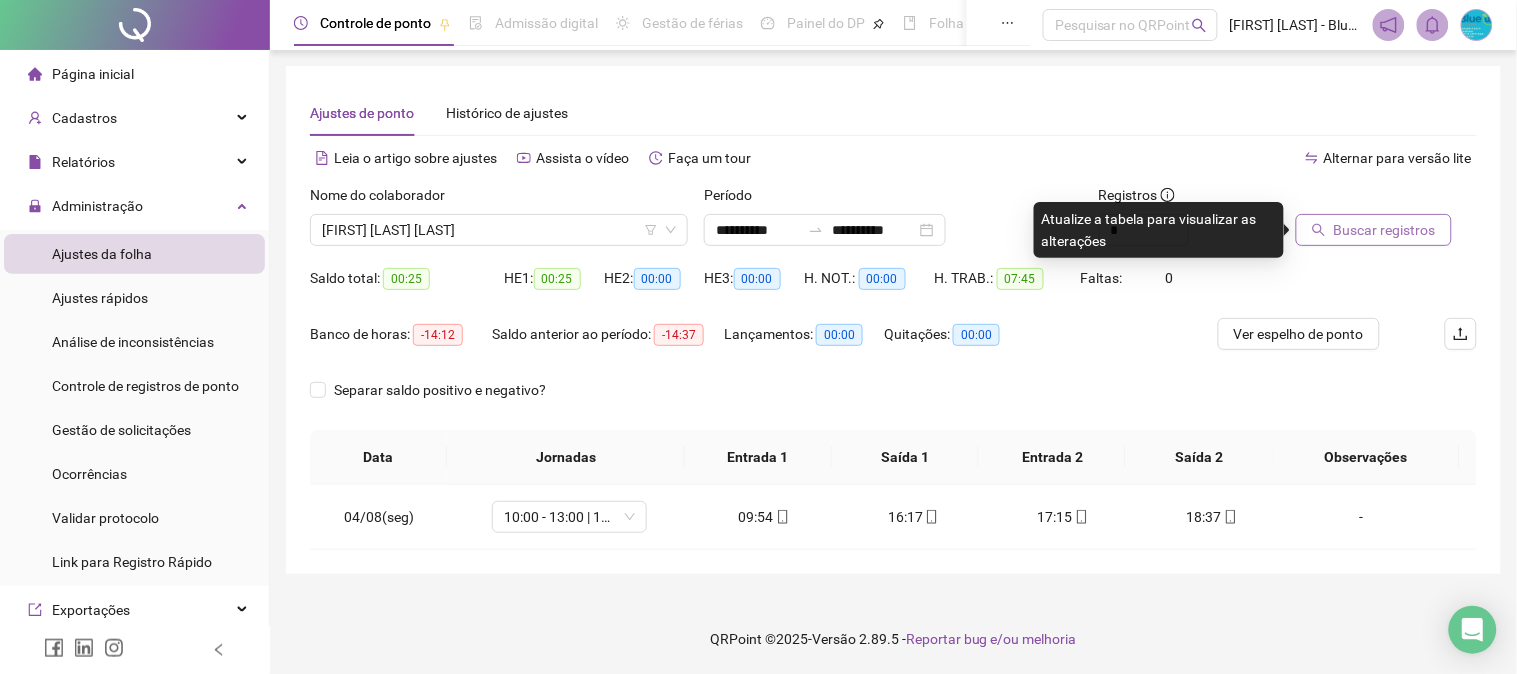 click on "Buscar registros" at bounding box center (1385, 230) 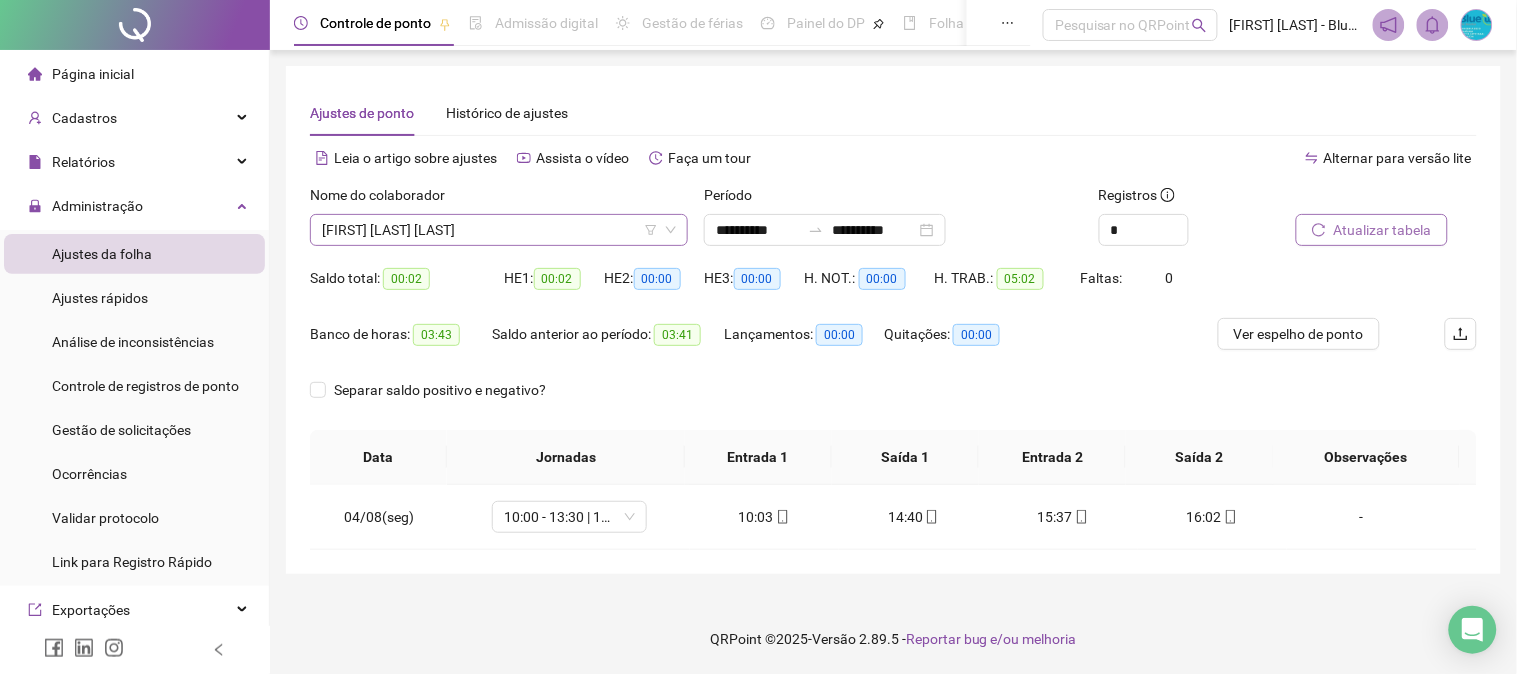 click on "[FIRST] [LAST] [LAST]" at bounding box center [499, 230] 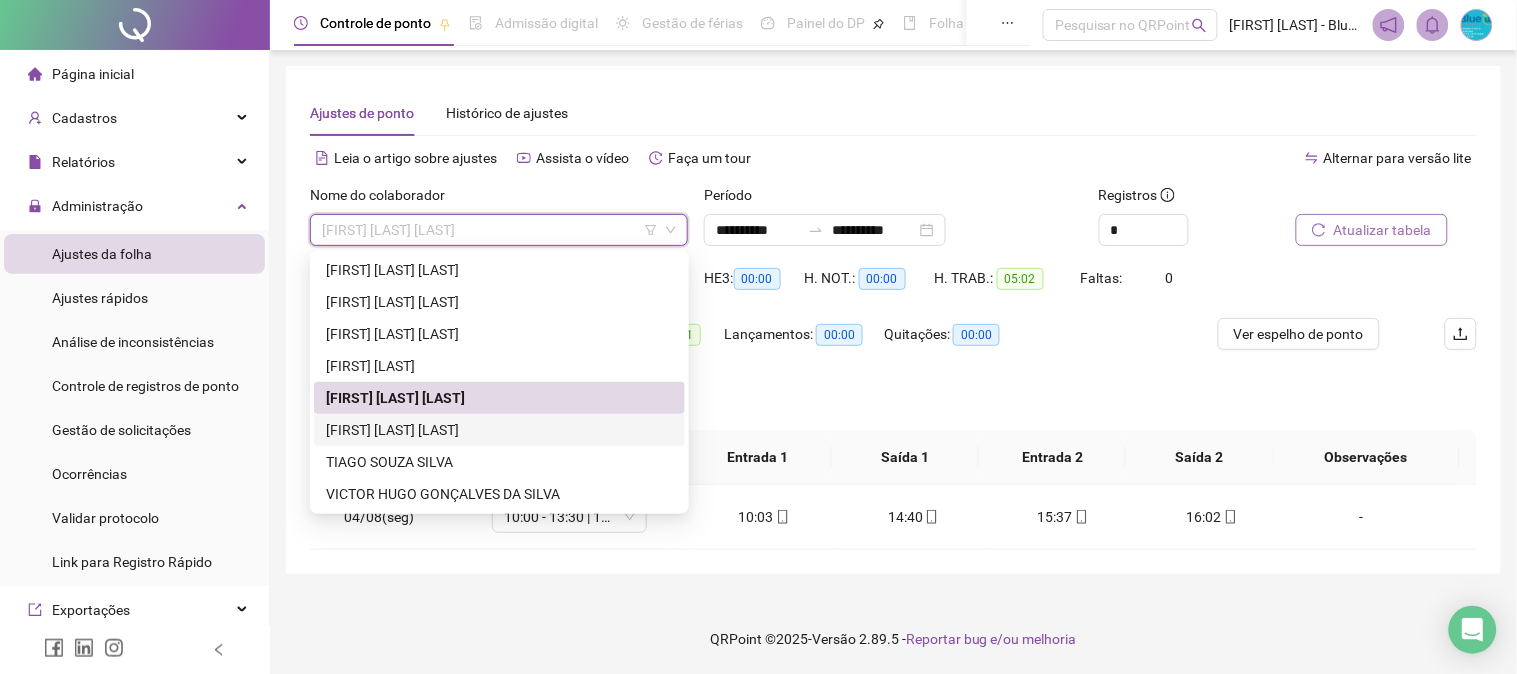 click on "[FIRST] [LAST] [LAST]" at bounding box center (499, 430) 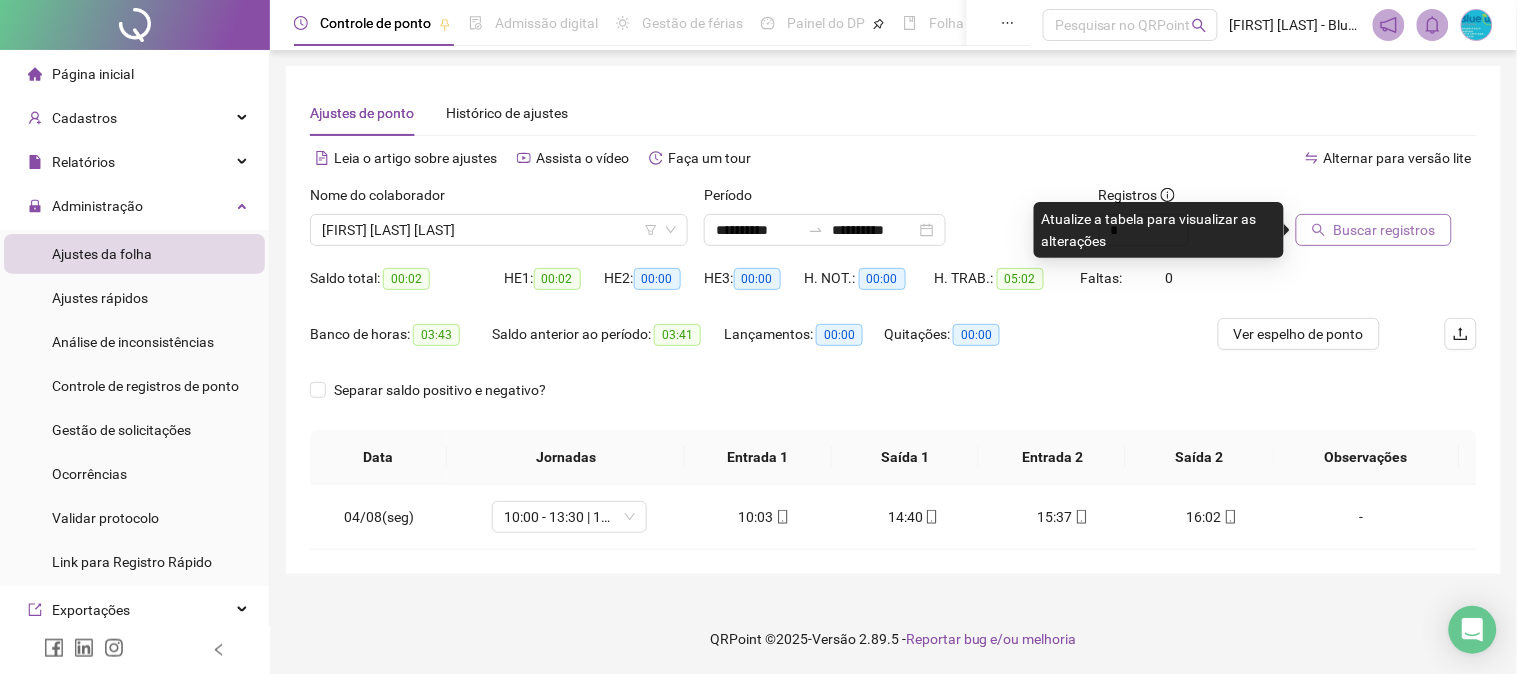 click on "Buscar registros" at bounding box center [1374, 230] 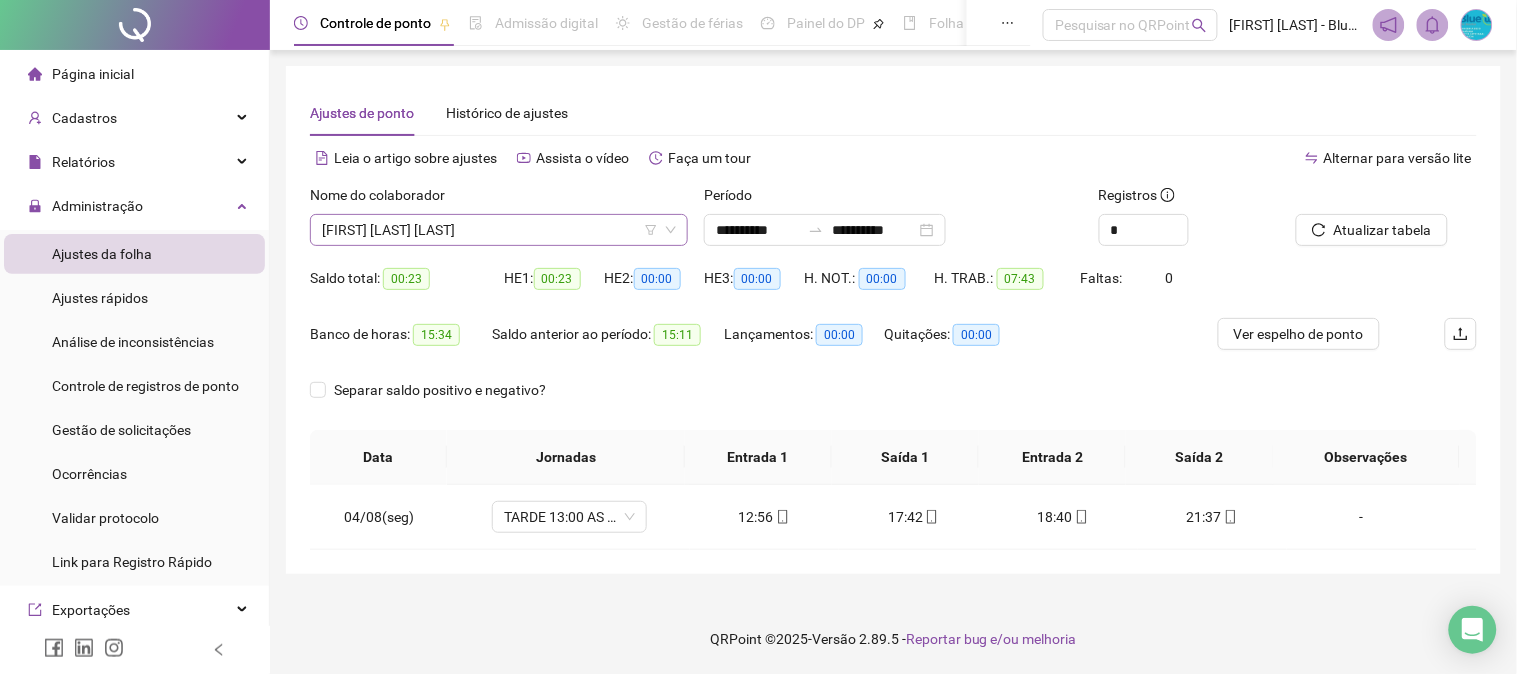 click on "[FIRST] [LAST] [LAST]" at bounding box center [499, 230] 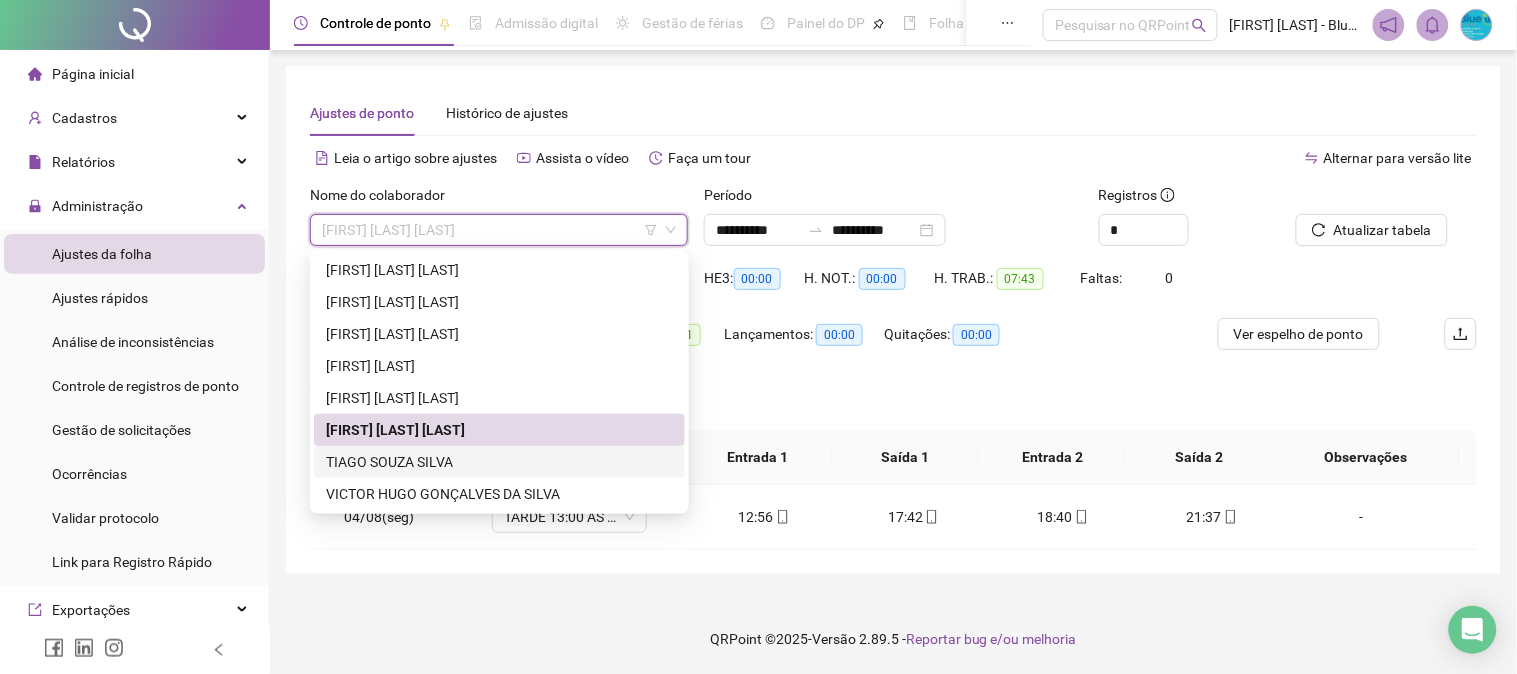 click on "TIAGO SOUZA SILVA" at bounding box center (499, 462) 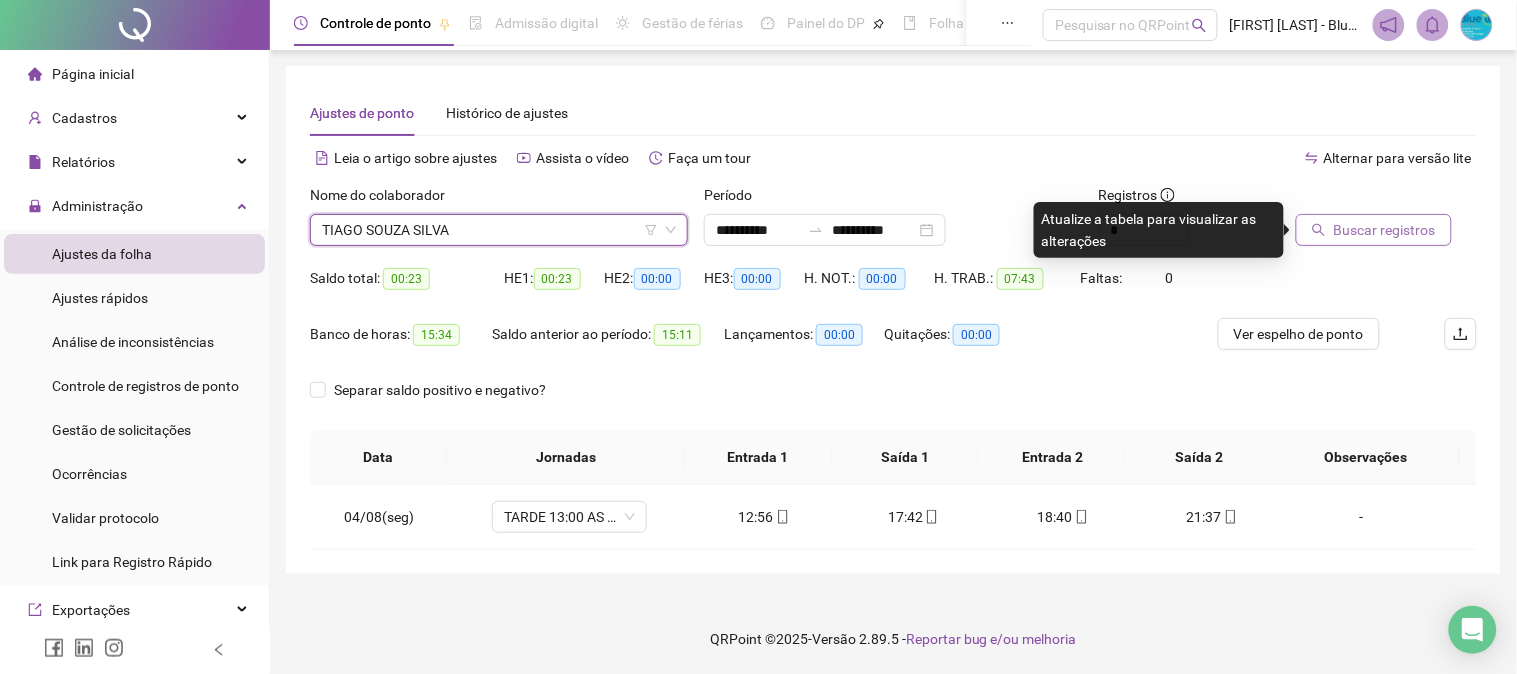 click 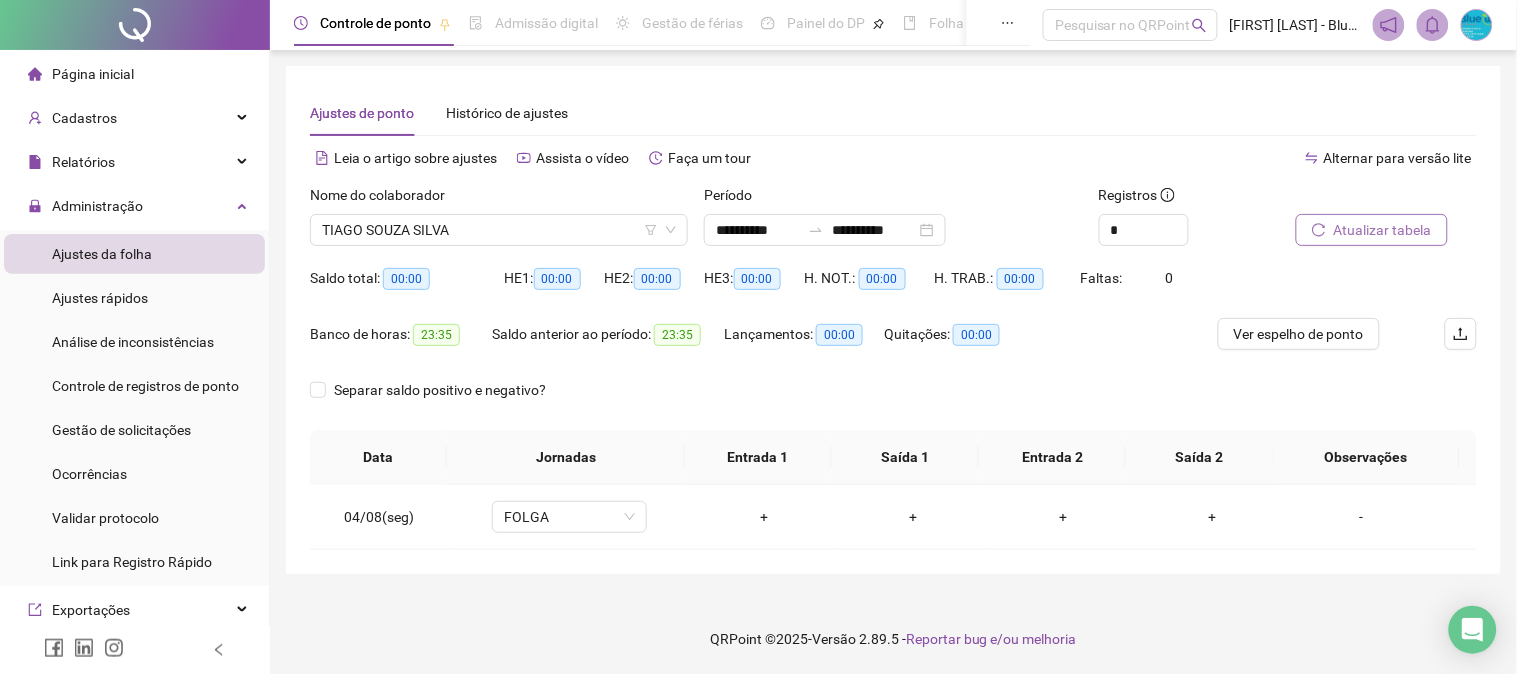 click on "Banco de horas:   23:35 Saldo anterior ao período:   23:35 Lançamentos:   00:00 Quitações:   00:00" at bounding box center [747, 346] 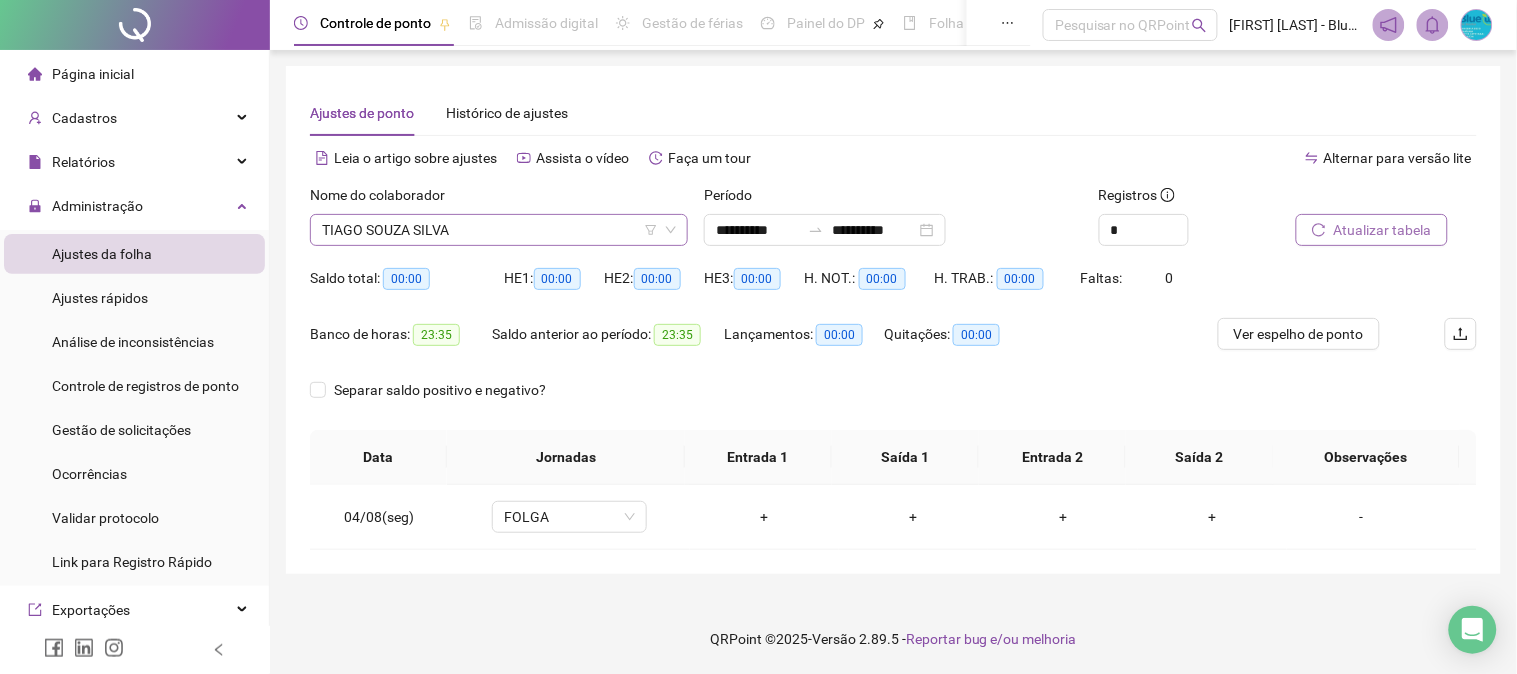 click on "TIAGO SOUZA SILVA" at bounding box center (499, 230) 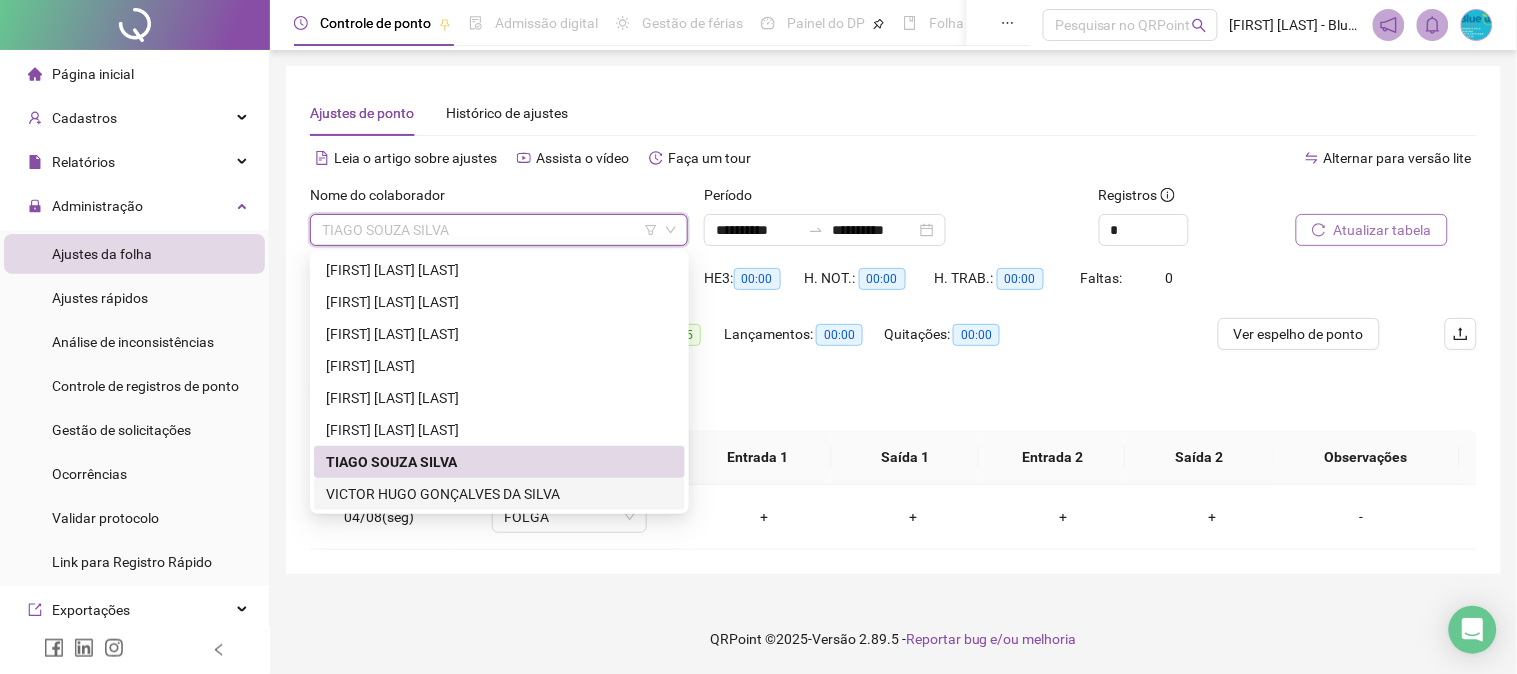 click on "VICTOR HUGO GONÇALVES DA SILVA" at bounding box center (499, 494) 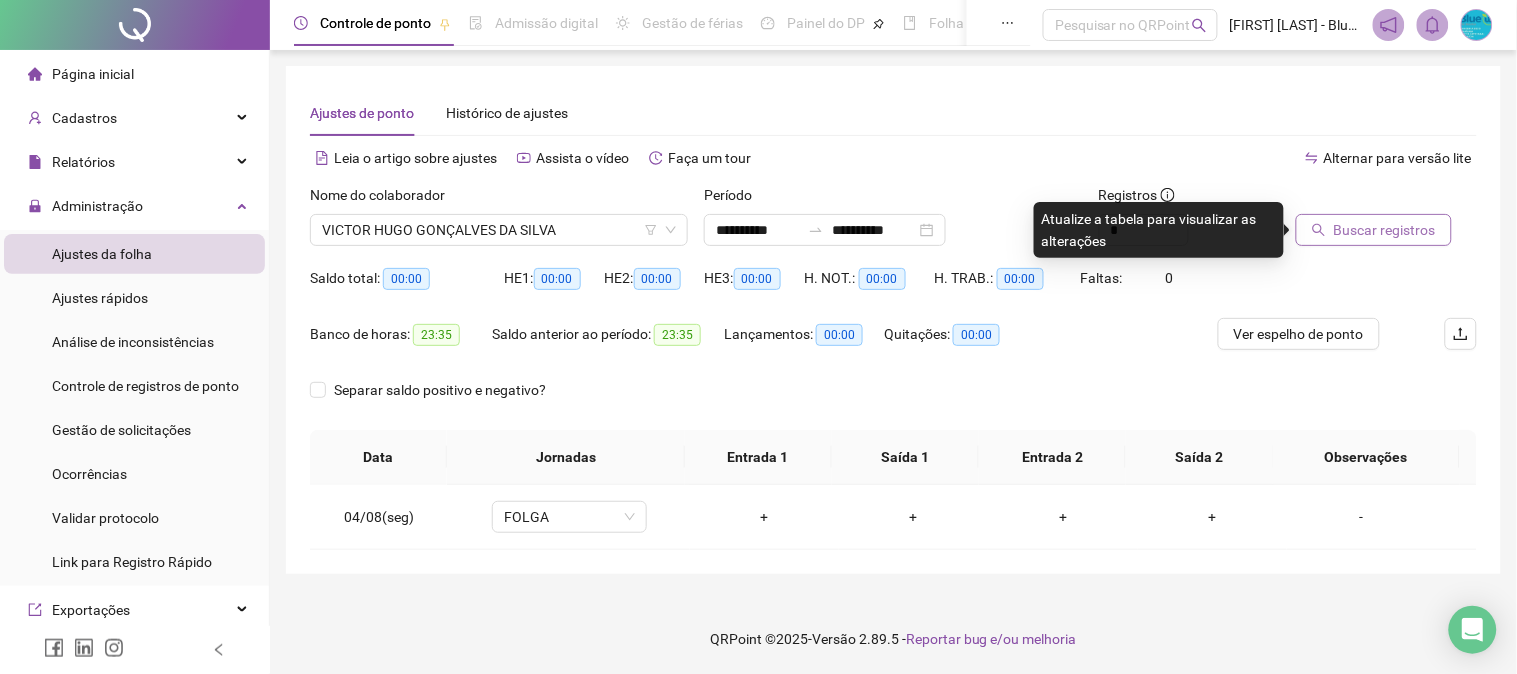 click on "Buscar registros" at bounding box center [1374, 230] 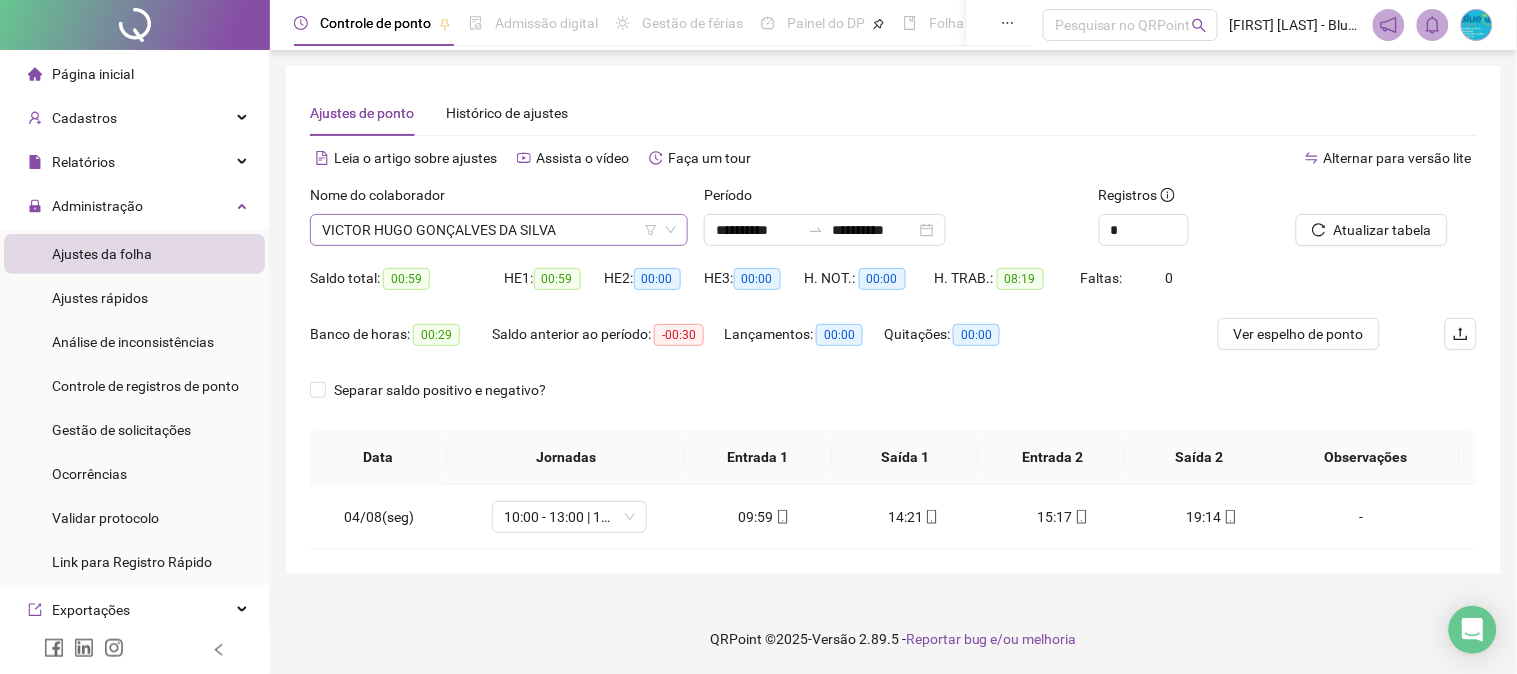 click on "VICTOR HUGO GONÇALVES DA SILVA" at bounding box center (499, 230) 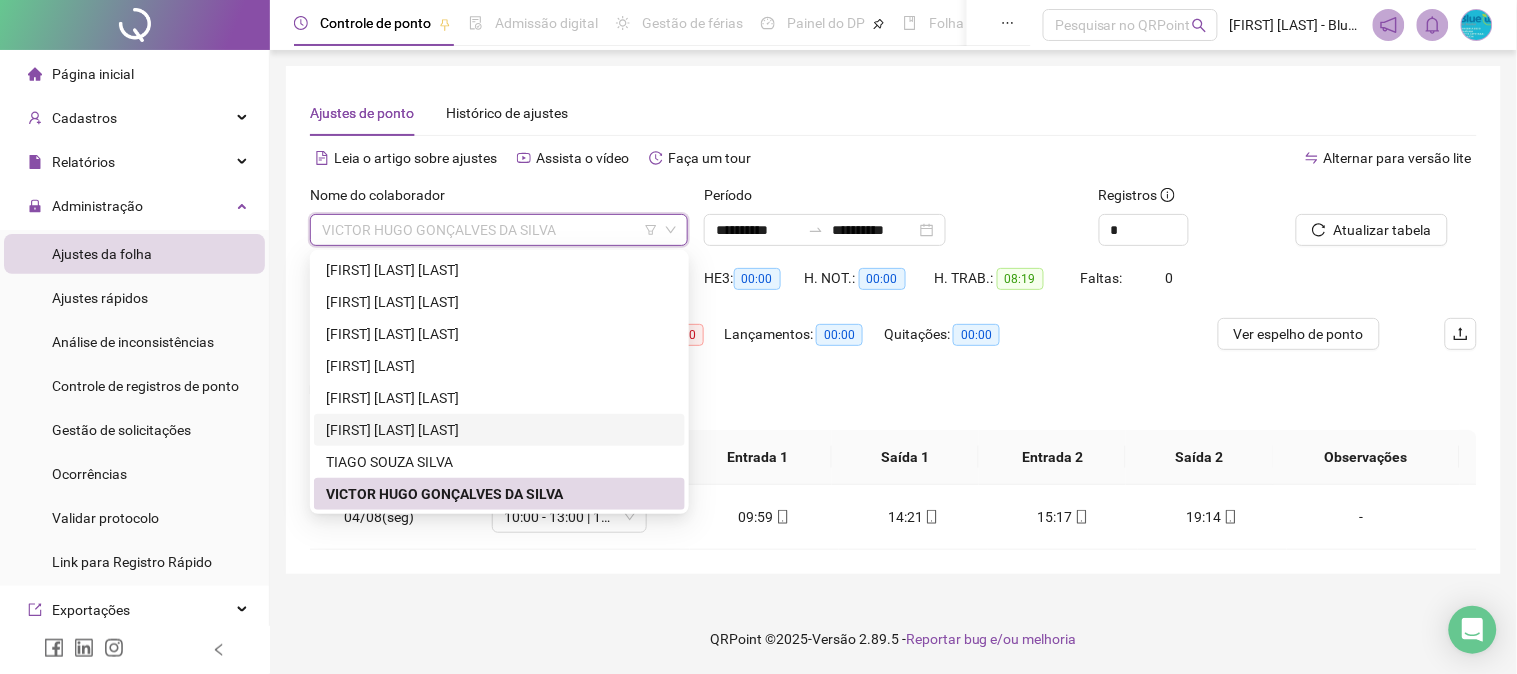 click on "Ajustes de ponto Histórico de ajustes" at bounding box center (893, 113) 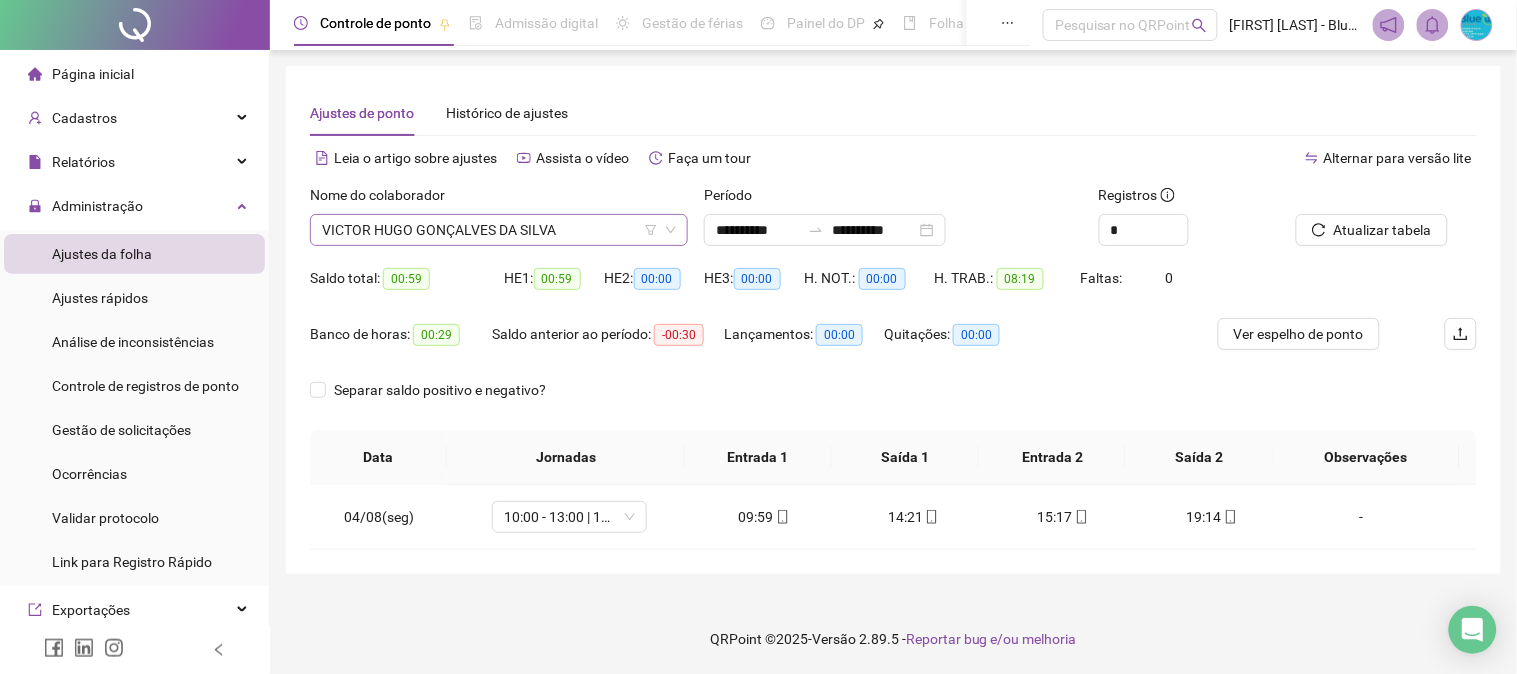 click on "VICTOR HUGO GONÇALVES DA SILVA" at bounding box center [499, 230] 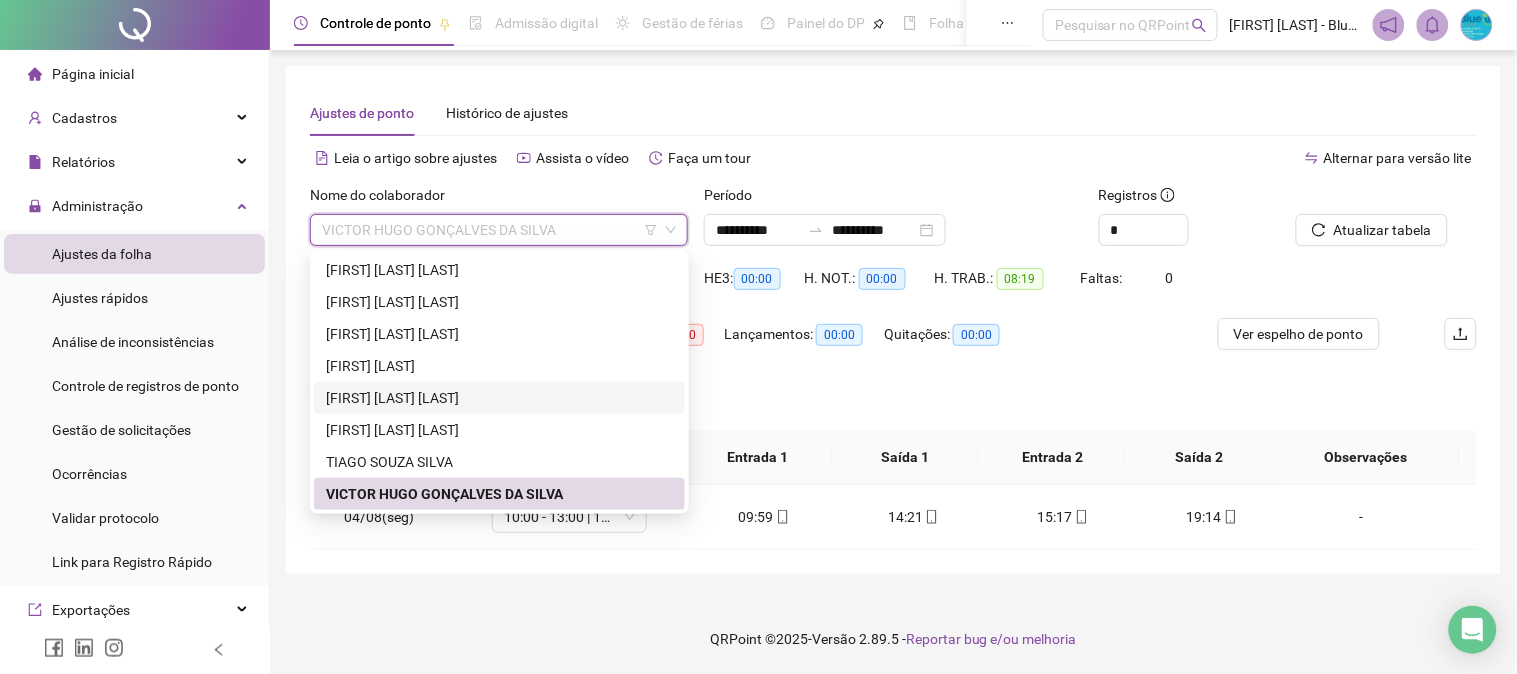 click on "[FIRST] [LAST] [LAST]" at bounding box center [499, 398] 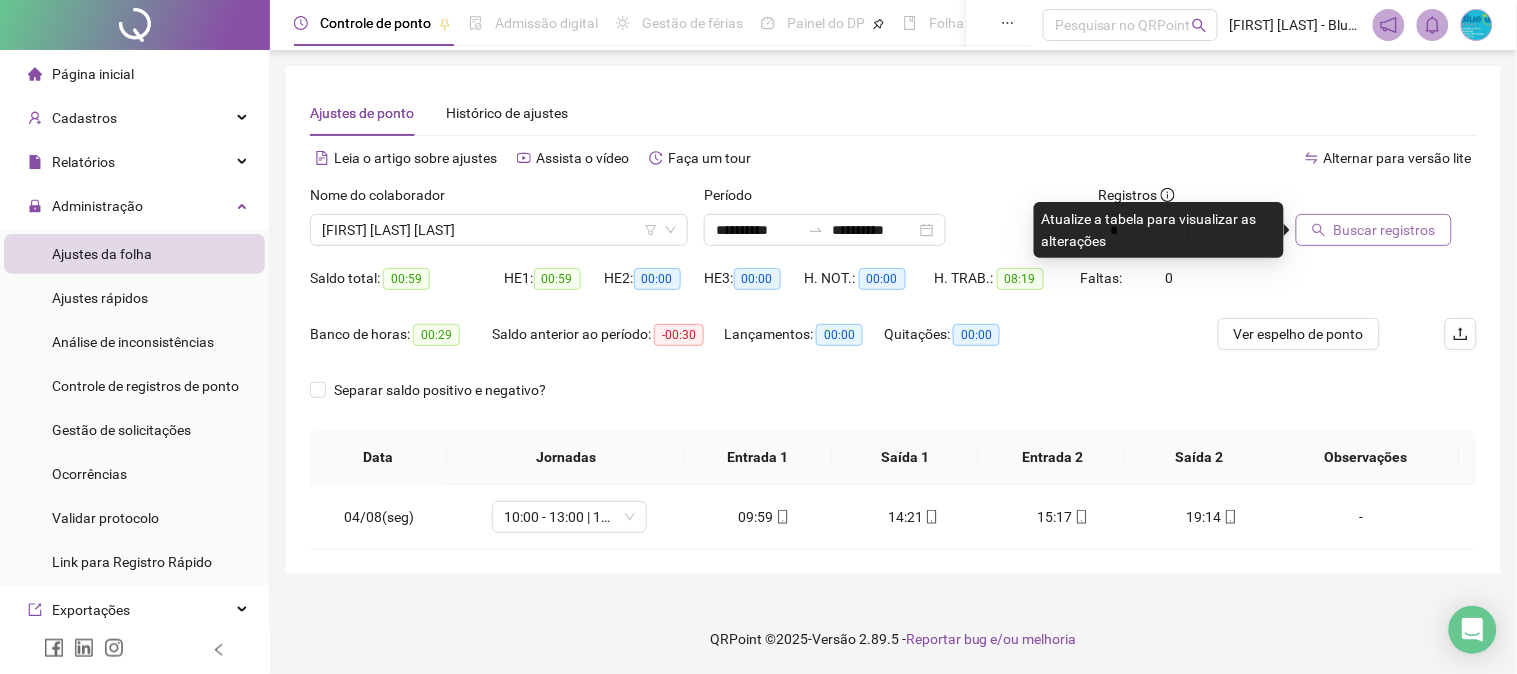 click on "Buscar registros" at bounding box center (1385, 230) 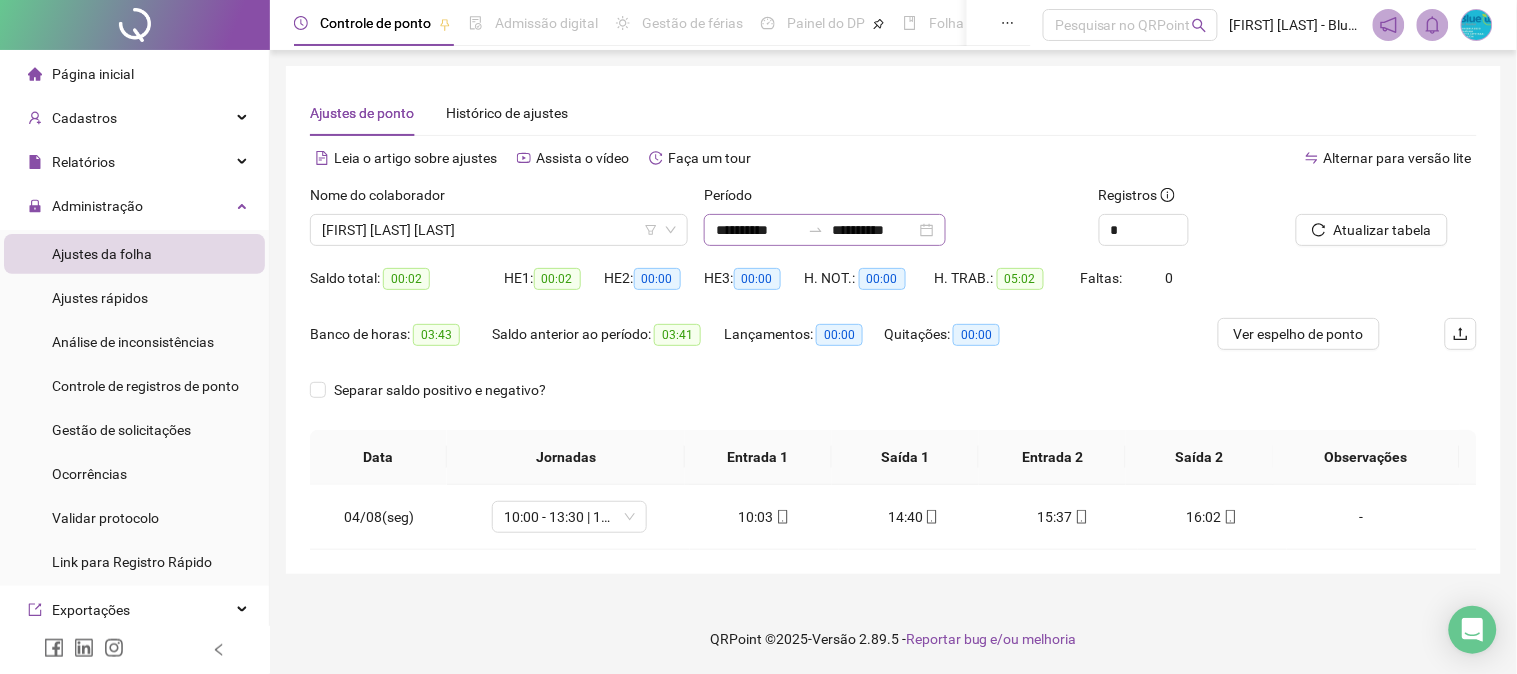 click on "**********" at bounding box center [825, 230] 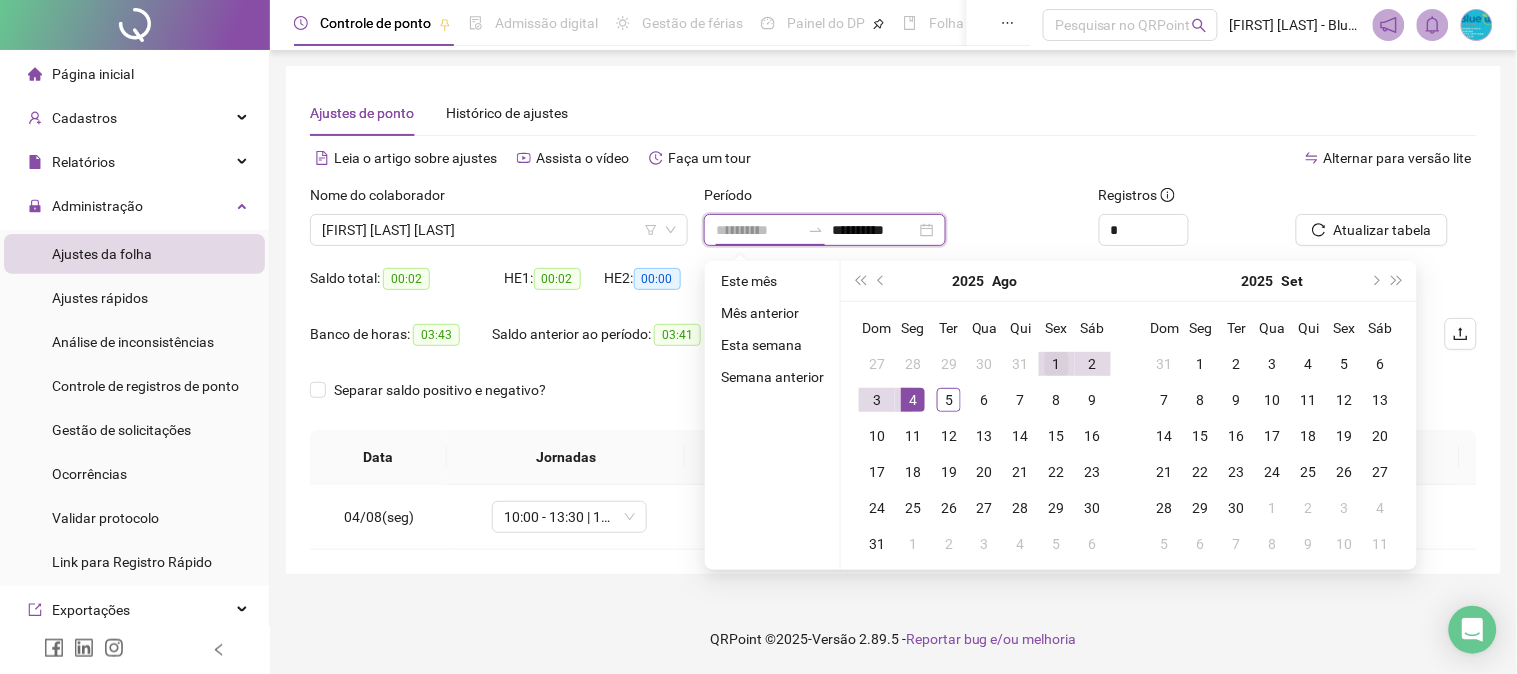 type on "**********" 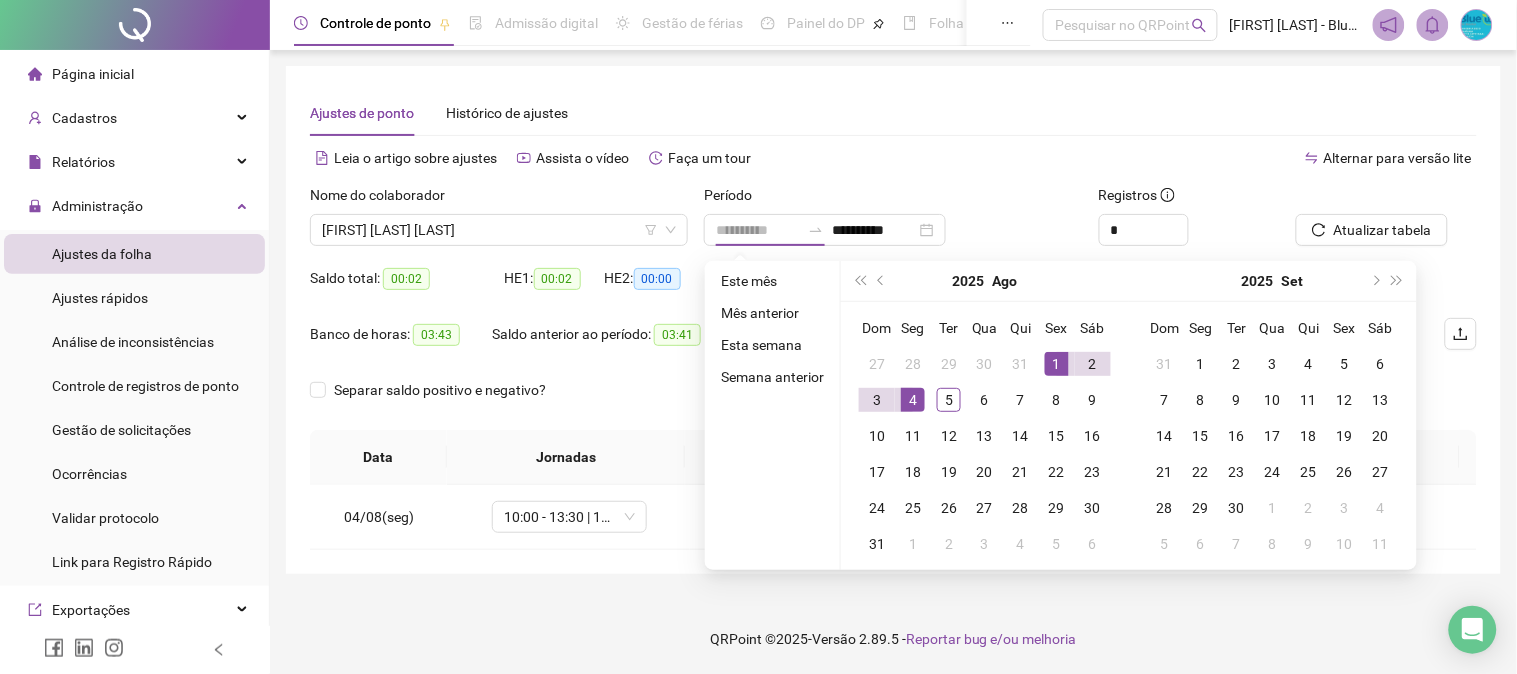 click on "1" at bounding box center (1057, 364) 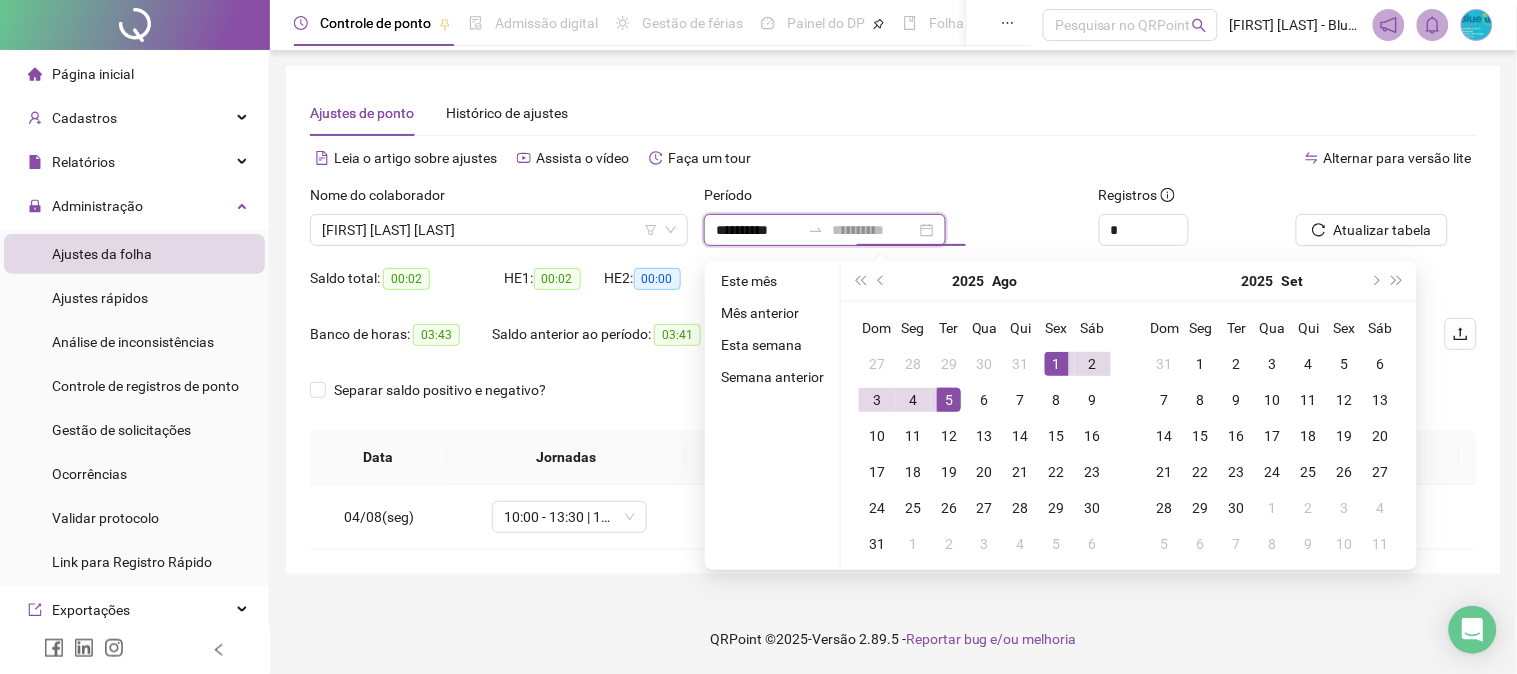 type on "**********" 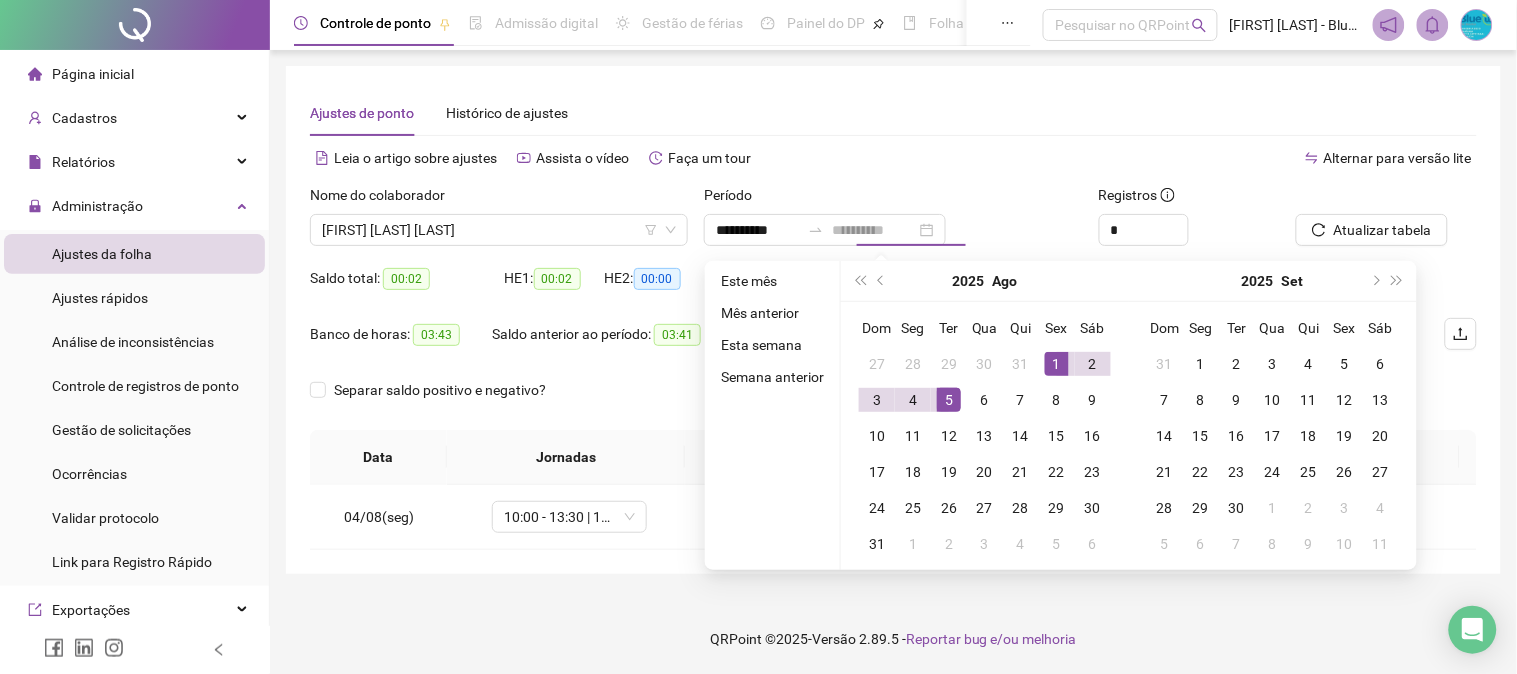 click on "5" at bounding box center (949, 400) 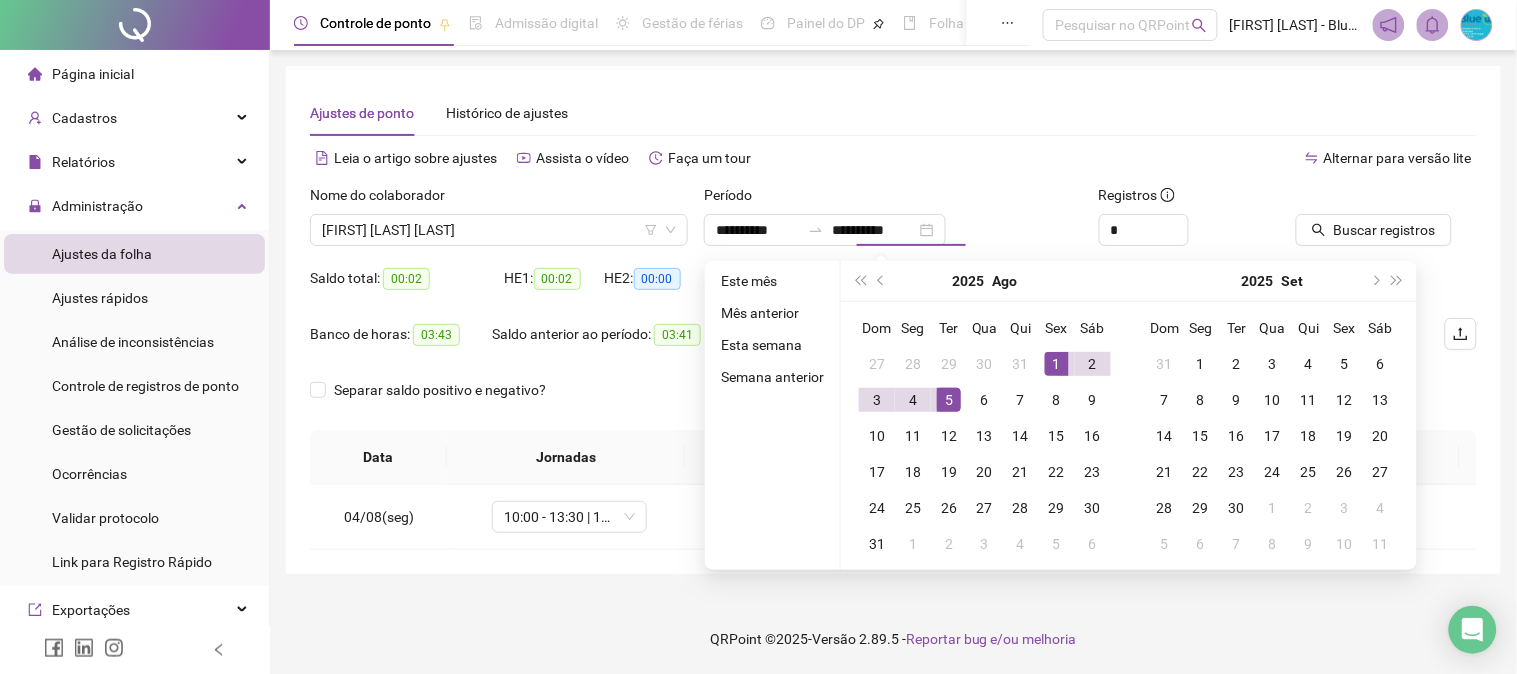 click on "Separar saldo positivo e negativo?" at bounding box center [893, 402] 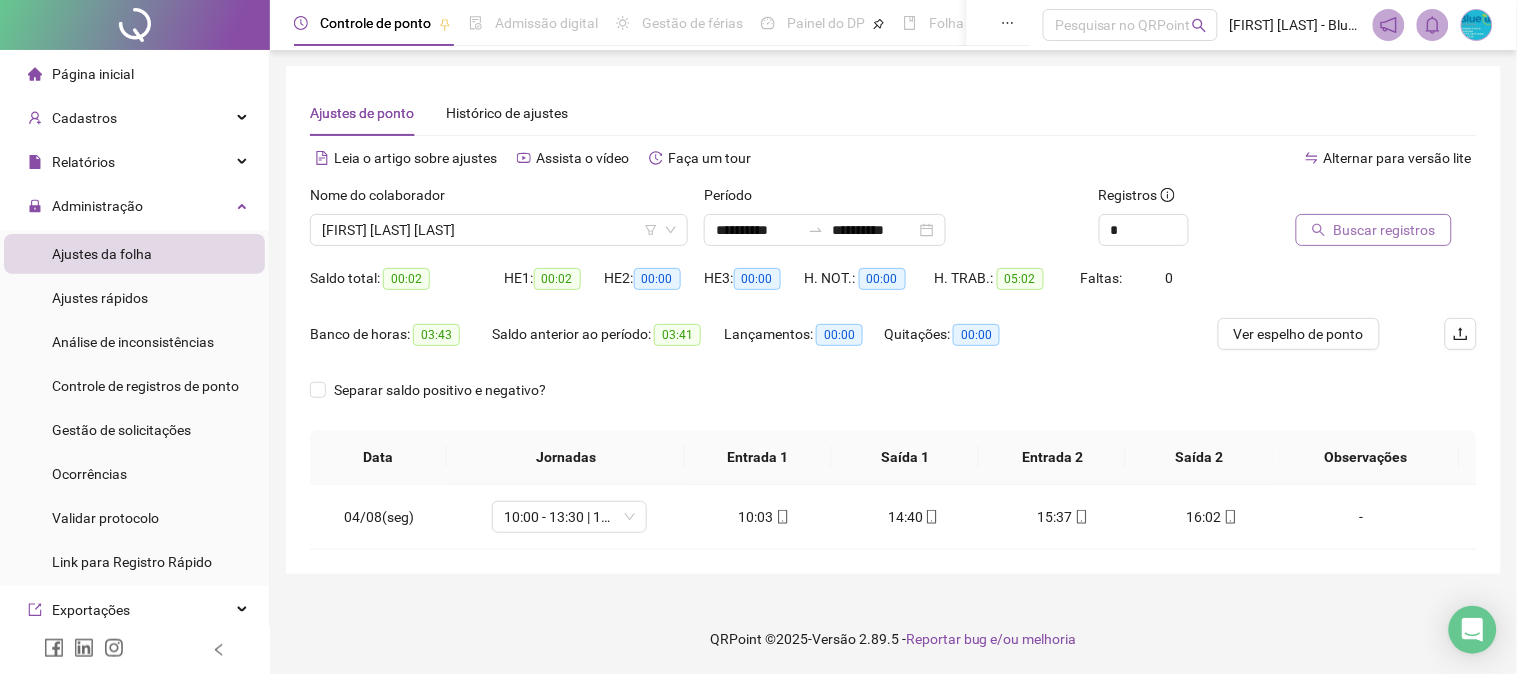 click on "Buscar registros" at bounding box center [1385, 230] 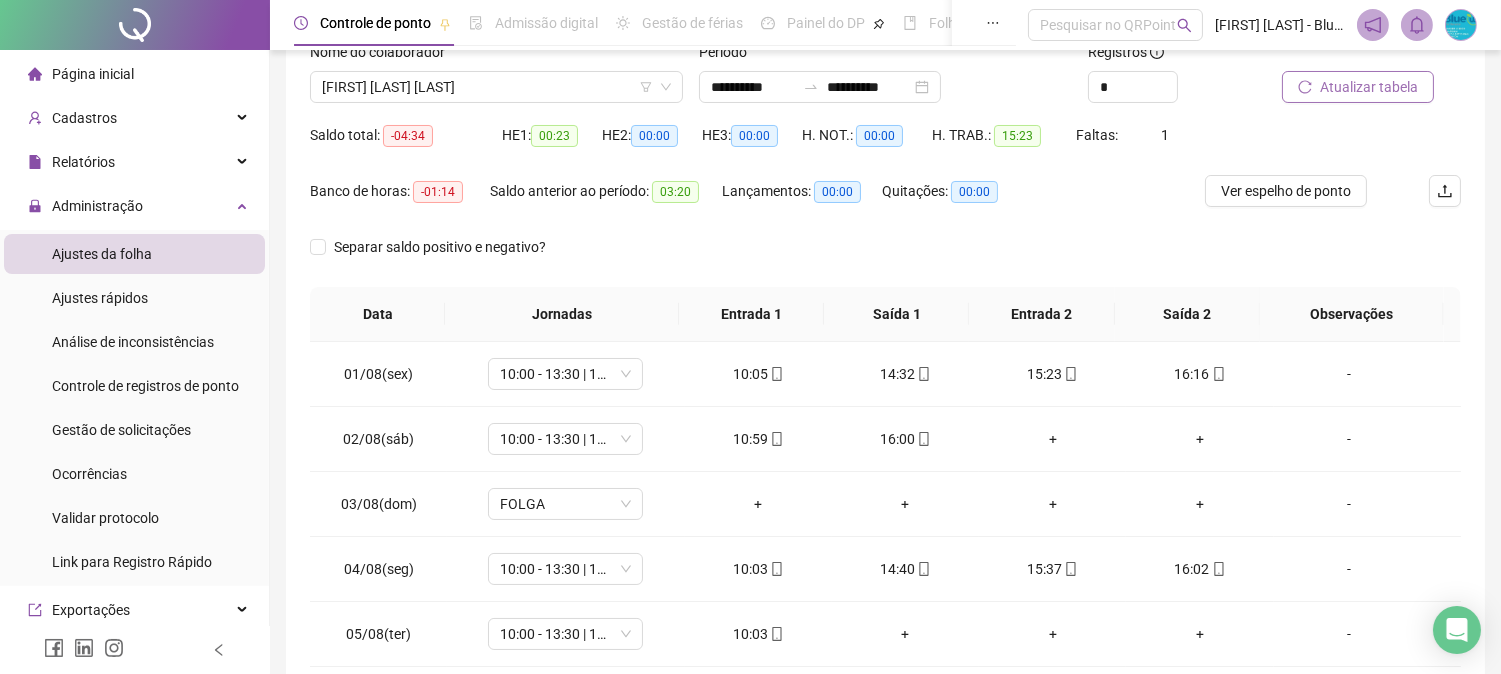 scroll, scrollTop: 23, scrollLeft: 0, axis: vertical 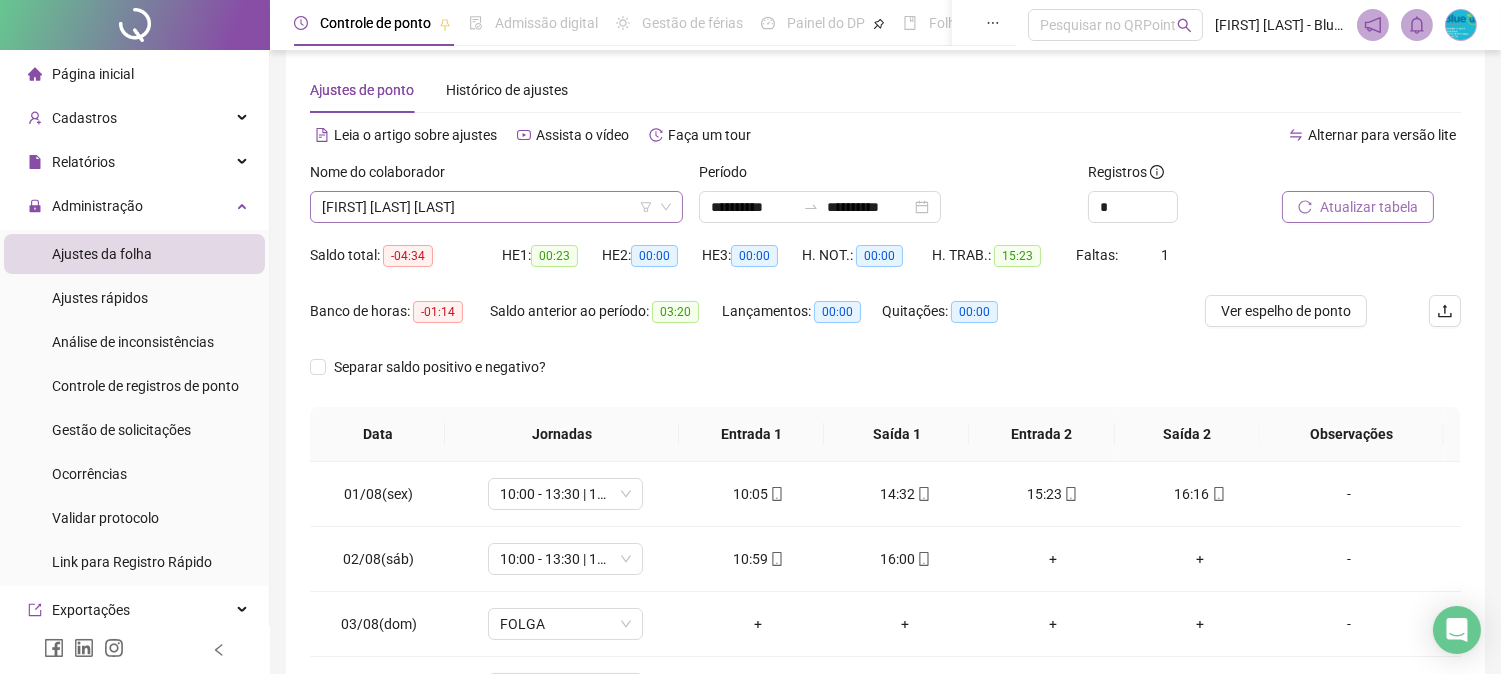 click on "[FIRST] [LAST] [LAST]" at bounding box center (496, 207) 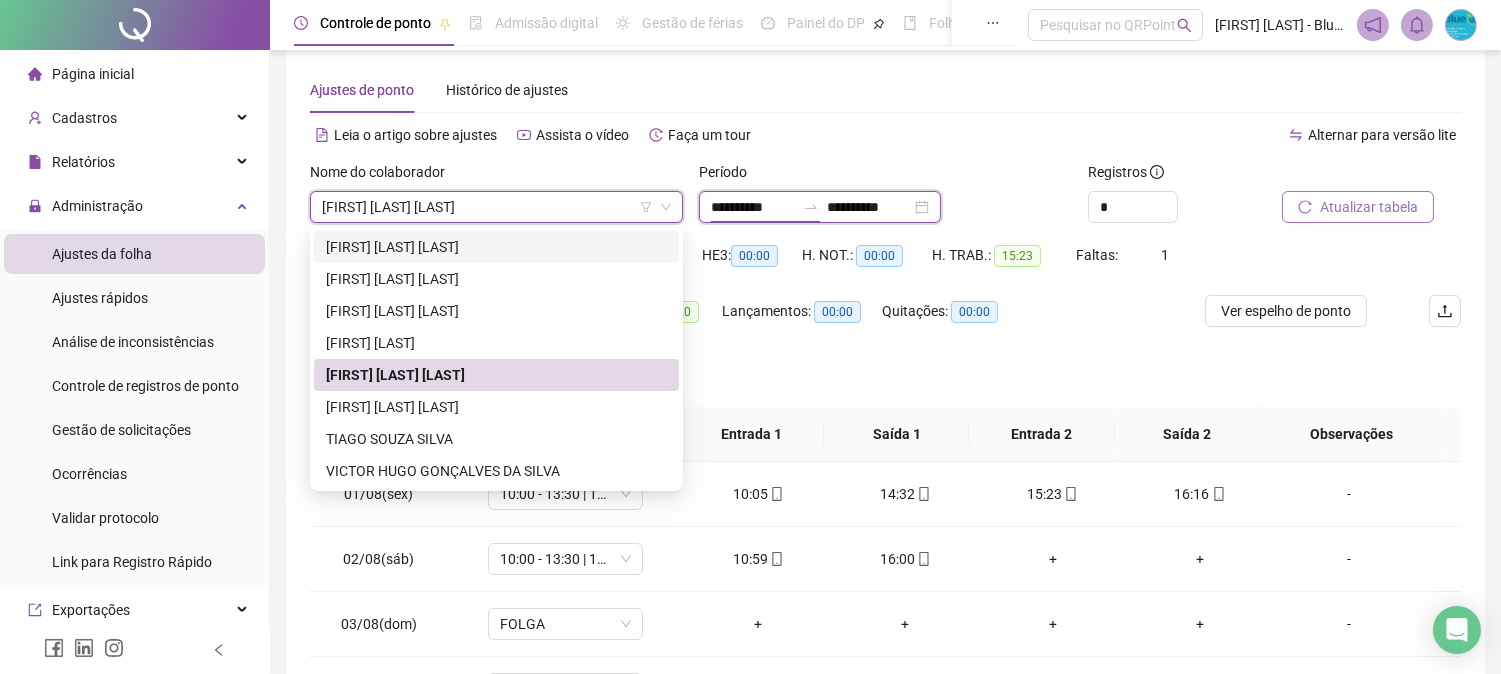 click on "**********" at bounding box center [753, 207] 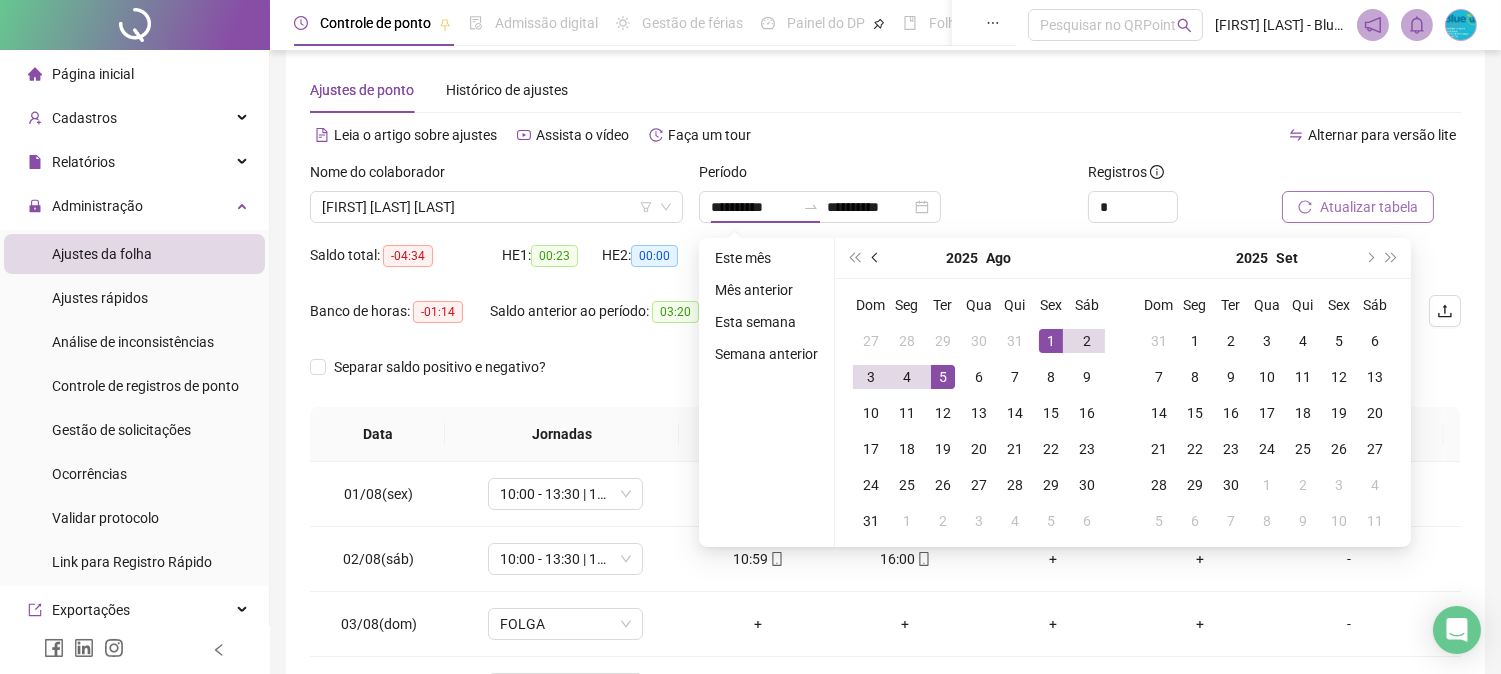 click at bounding box center [877, 258] 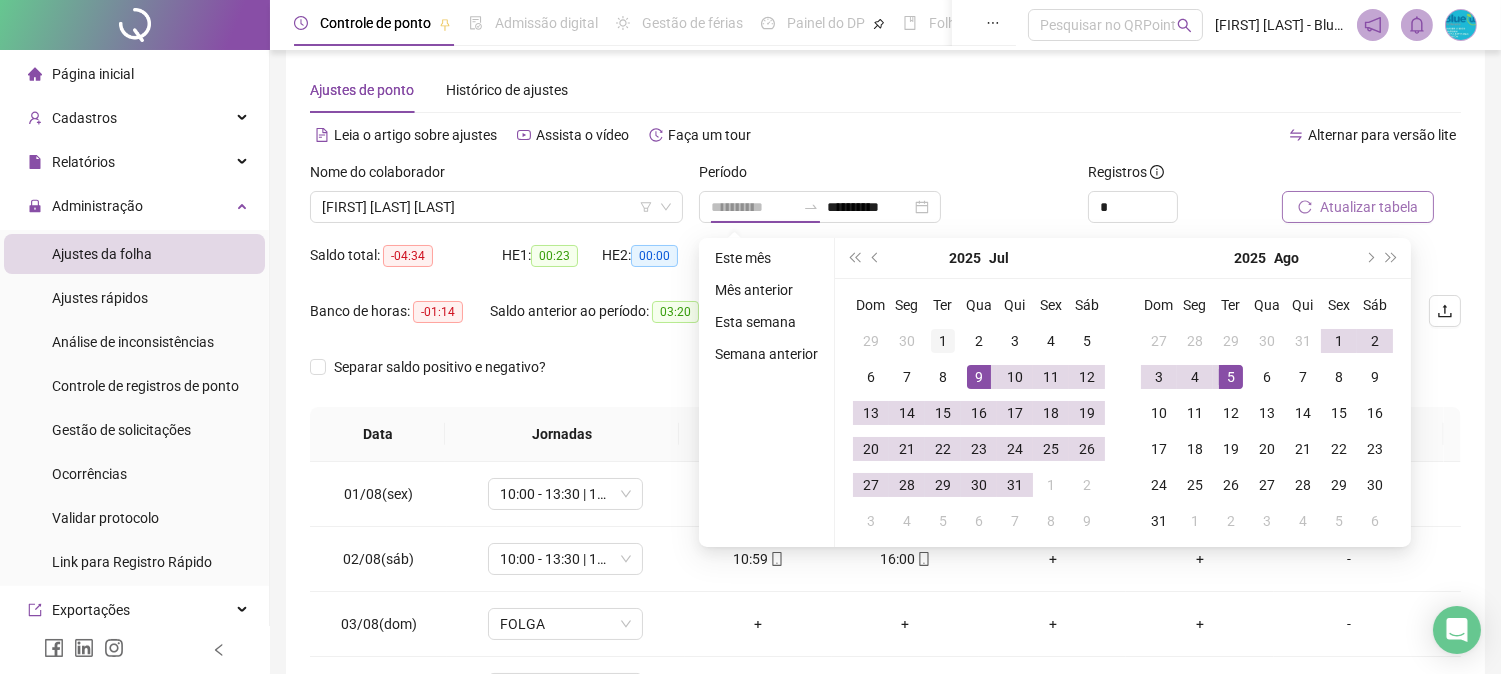 type on "**********" 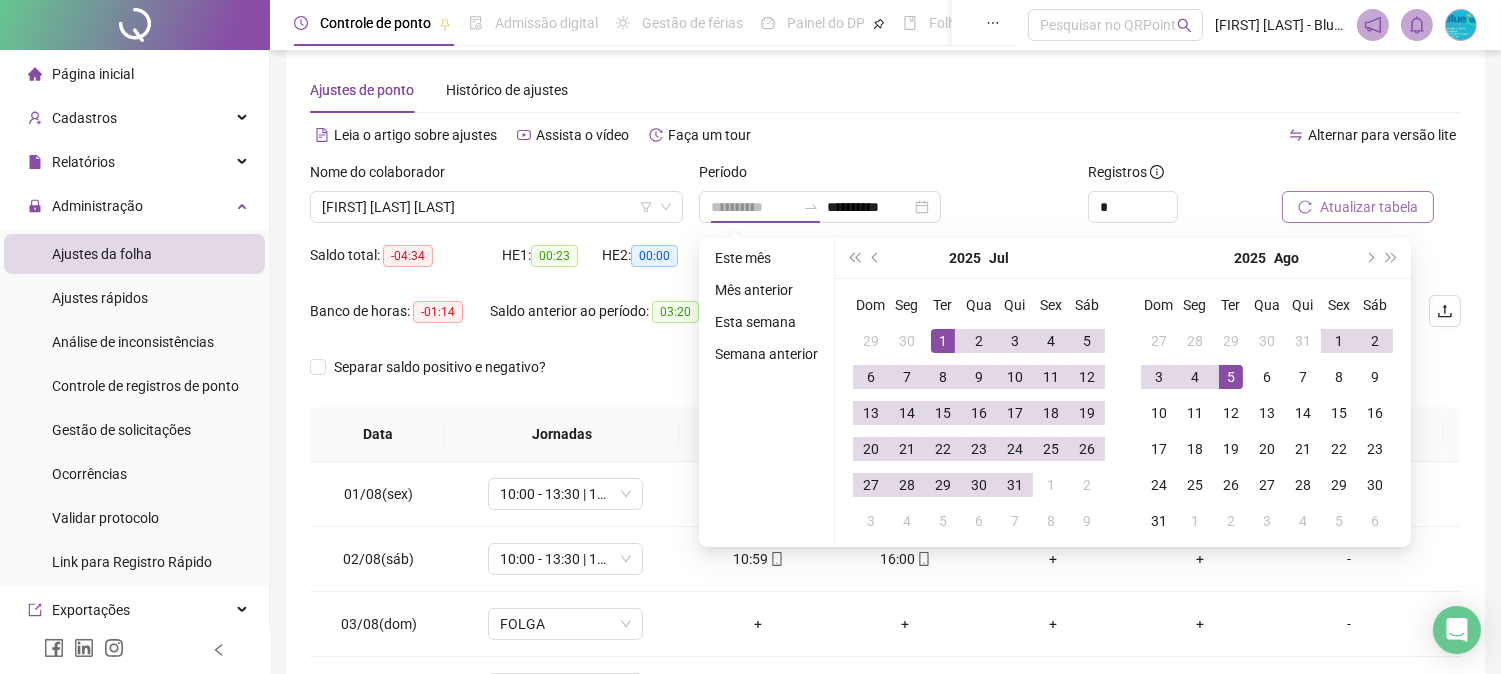 click on "1" at bounding box center (943, 341) 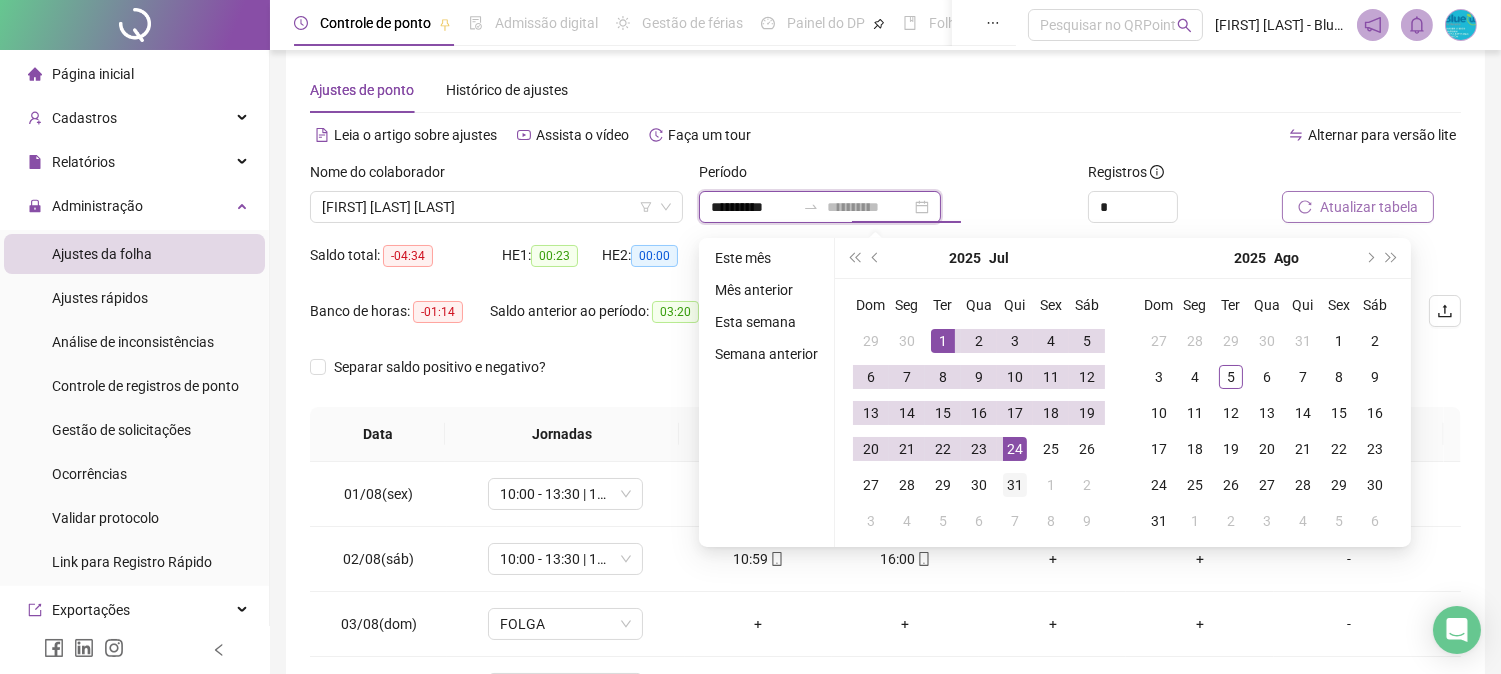 type on "**********" 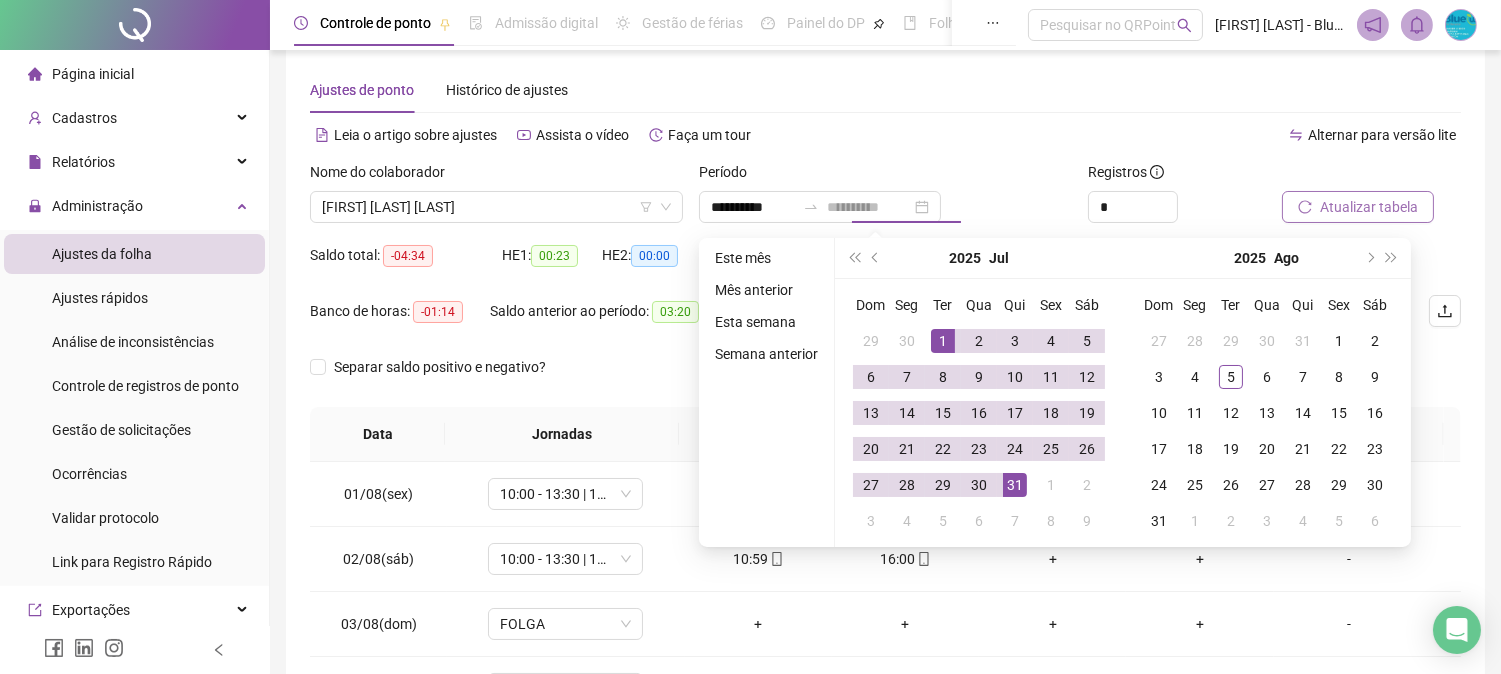 click on "31" at bounding box center (1015, 485) 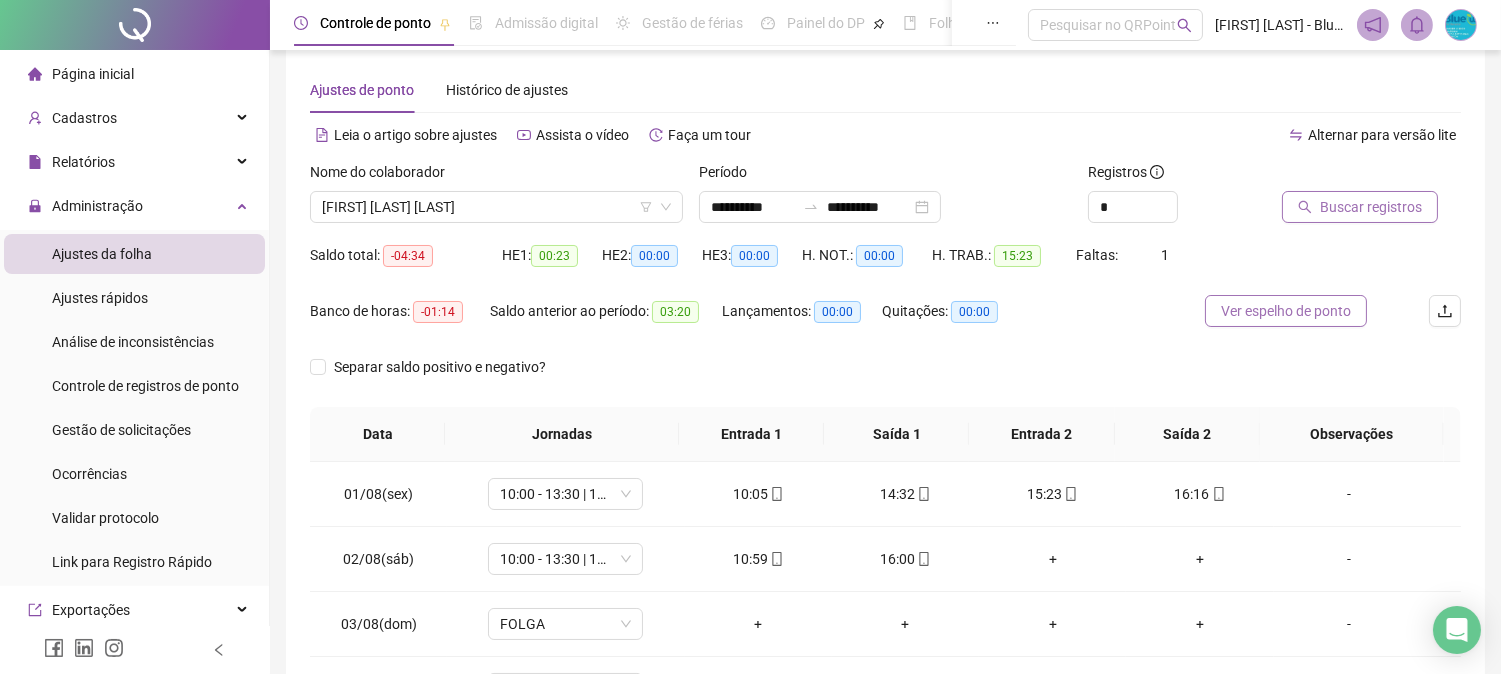 click on "Ver espelho de ponto" at bounding box center [1286, 311] 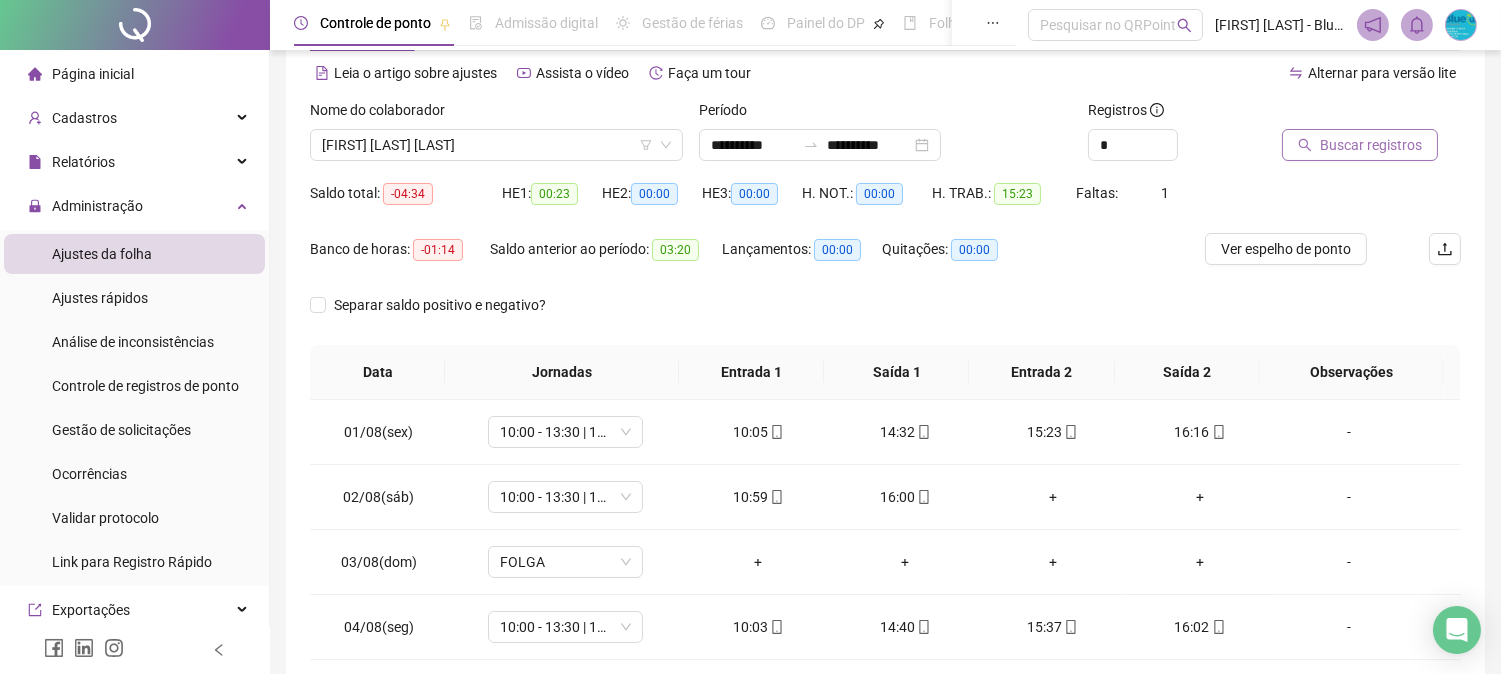 scroll, scrollTop: 23, scrollLeft: 0, axis: vertical 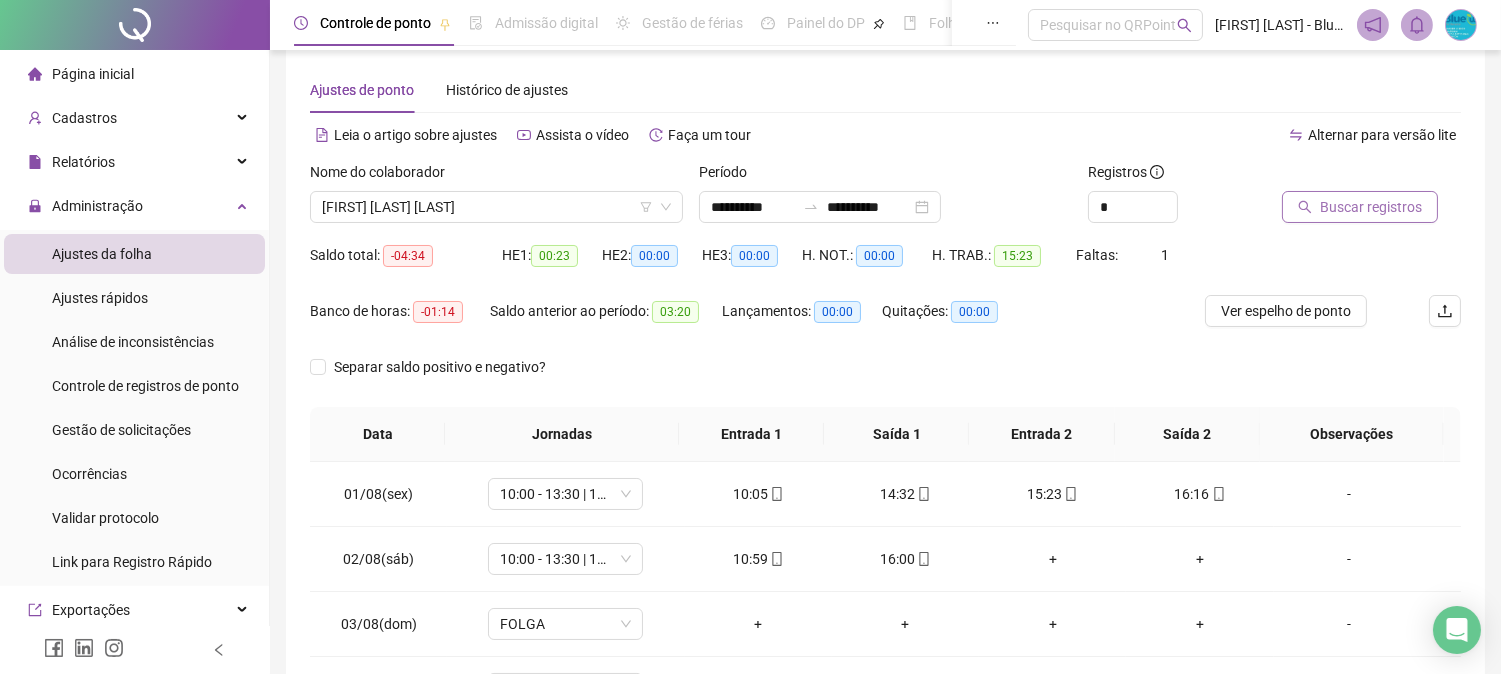 click on "Buscar registros" at bounding box center [1371, 207] 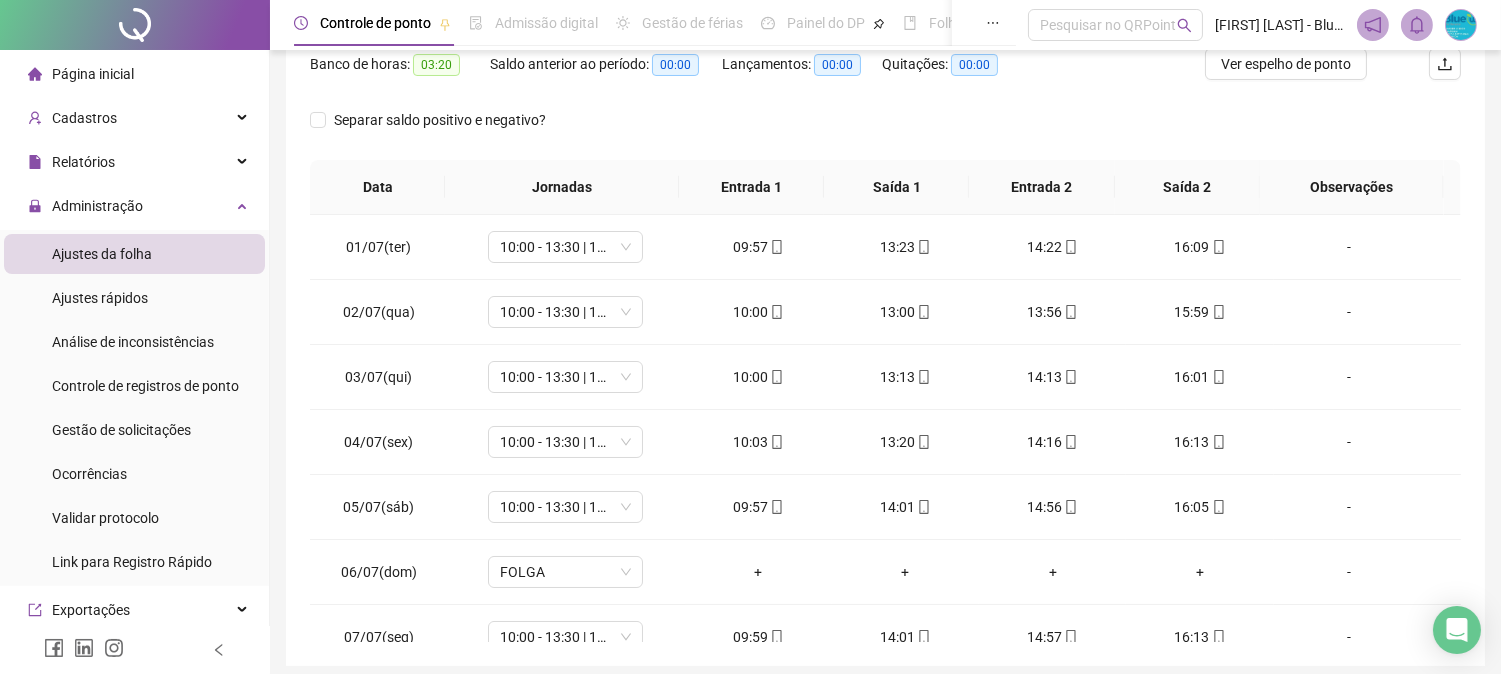 scroll, scrollTop: 347, scrollLeft: 0, axis: vertical 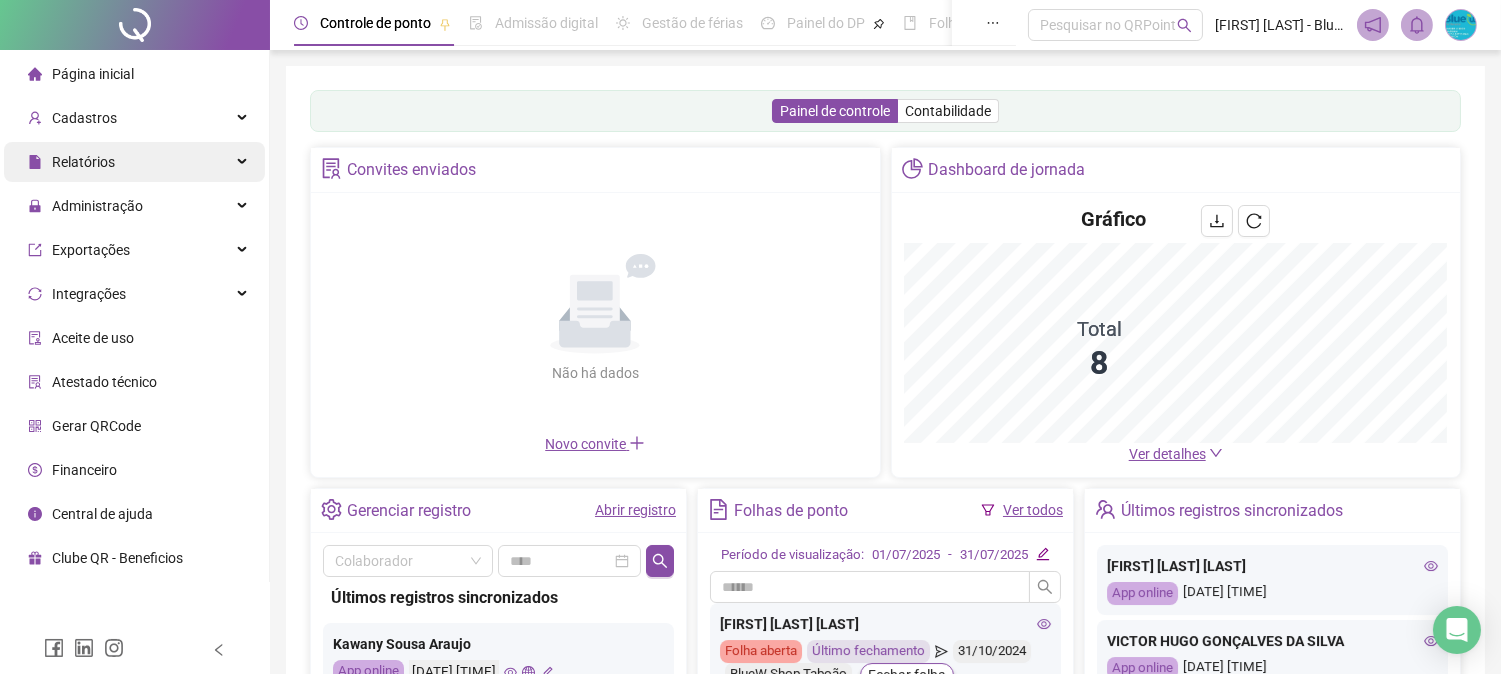 click on "Relatórios" at bounding box center (134, 162) 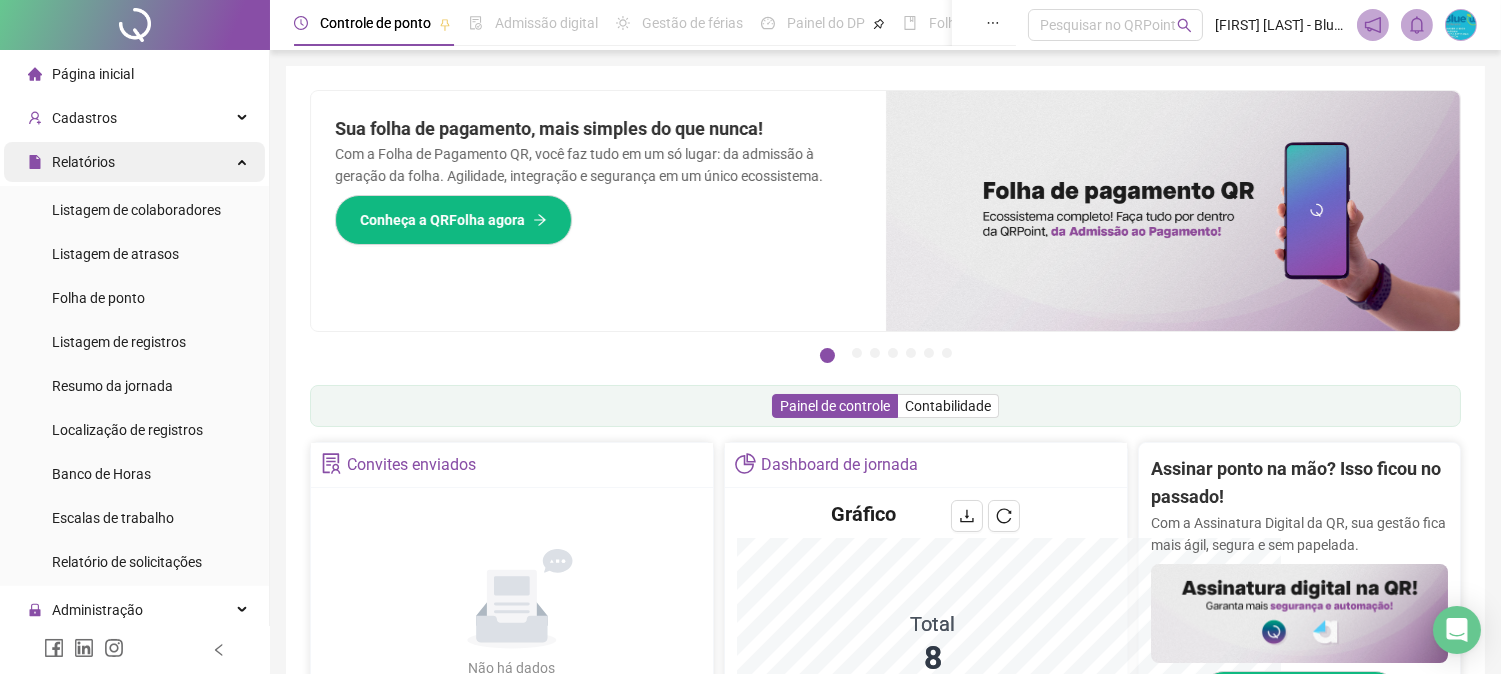 click on "Relatórios" at bounding box center (134, 162) 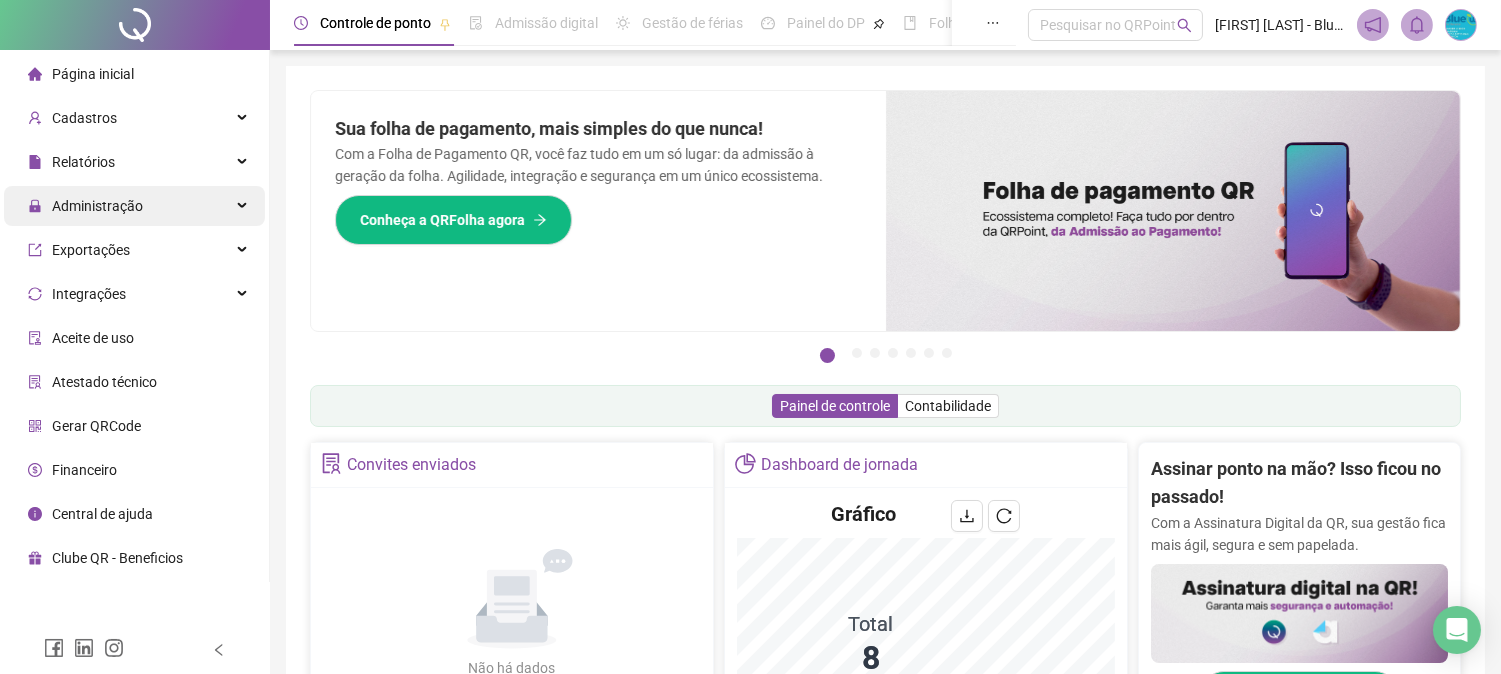 click on "Administração" at bounding box center [134, 206] 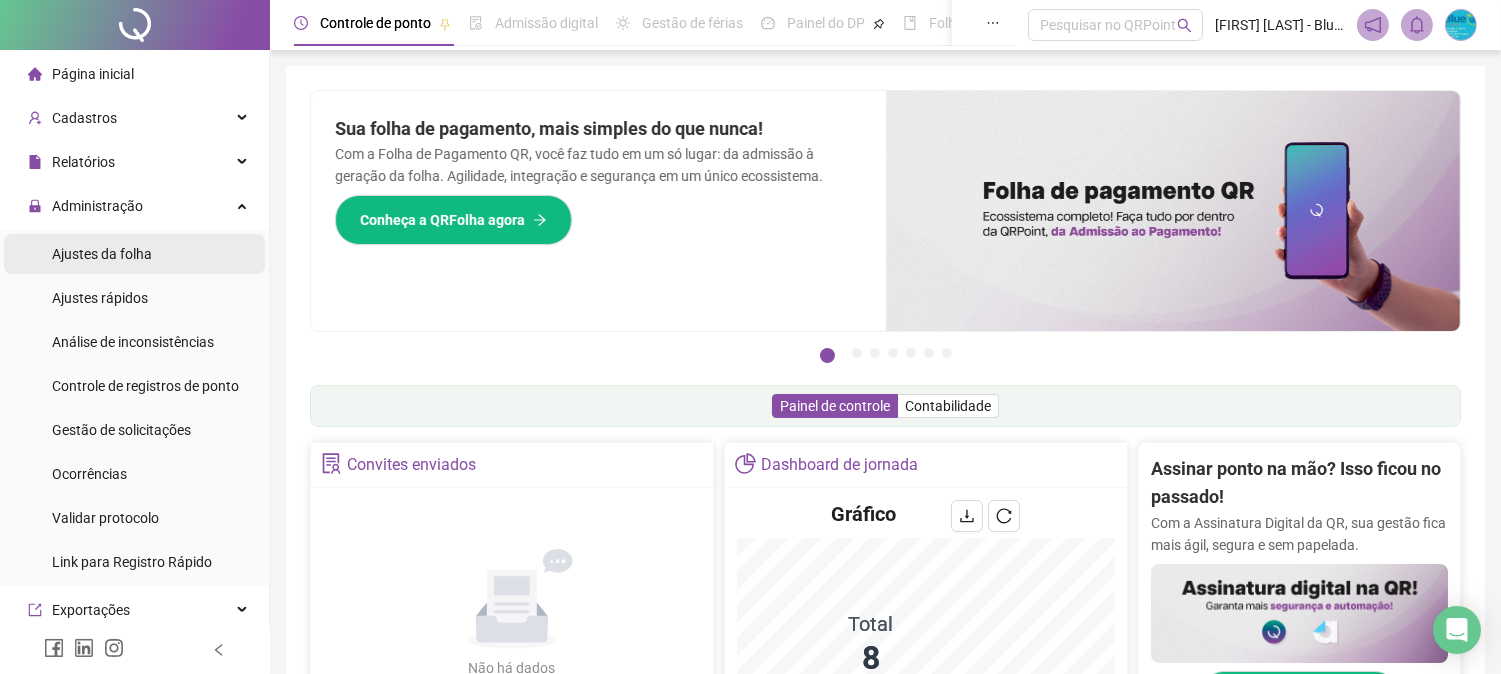 click on "Ajustes da folha" at bounding box center [134, 254] 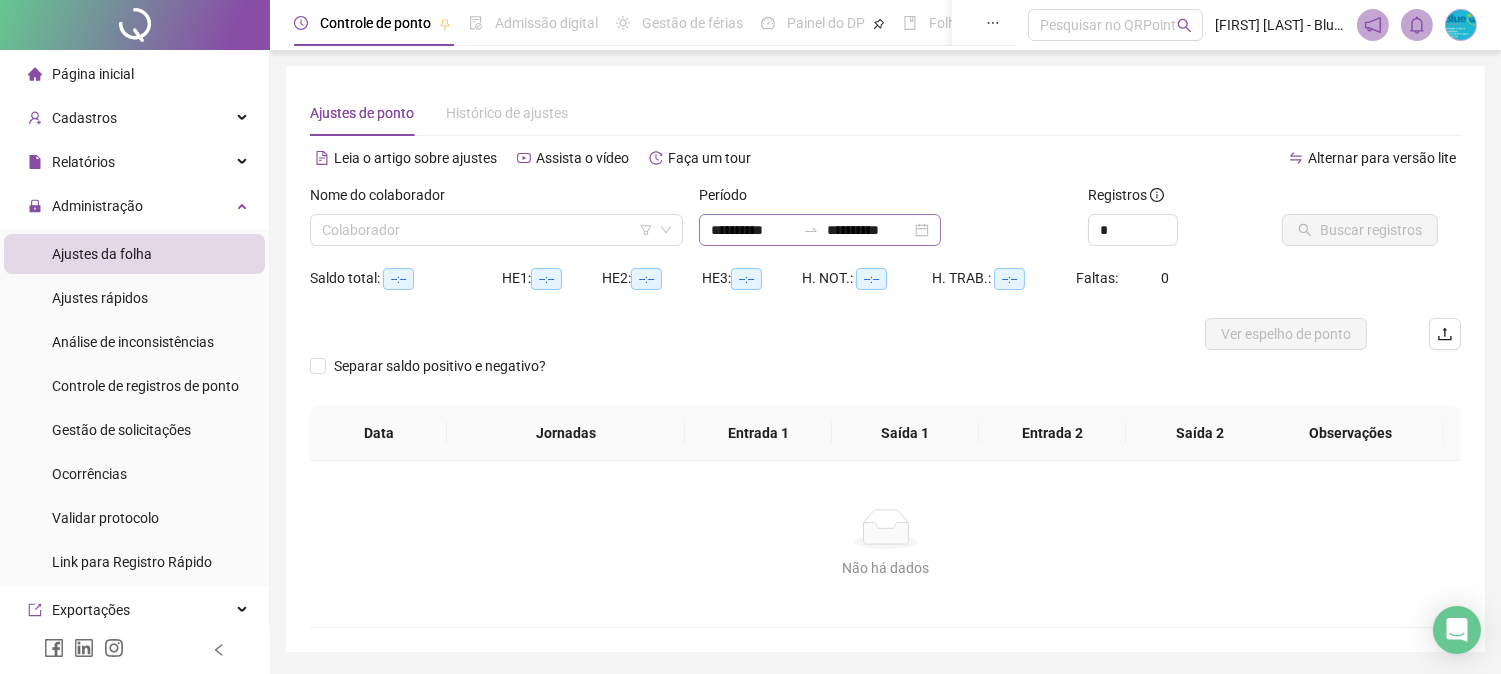 click on "**********" at bounding box center [820, 230] 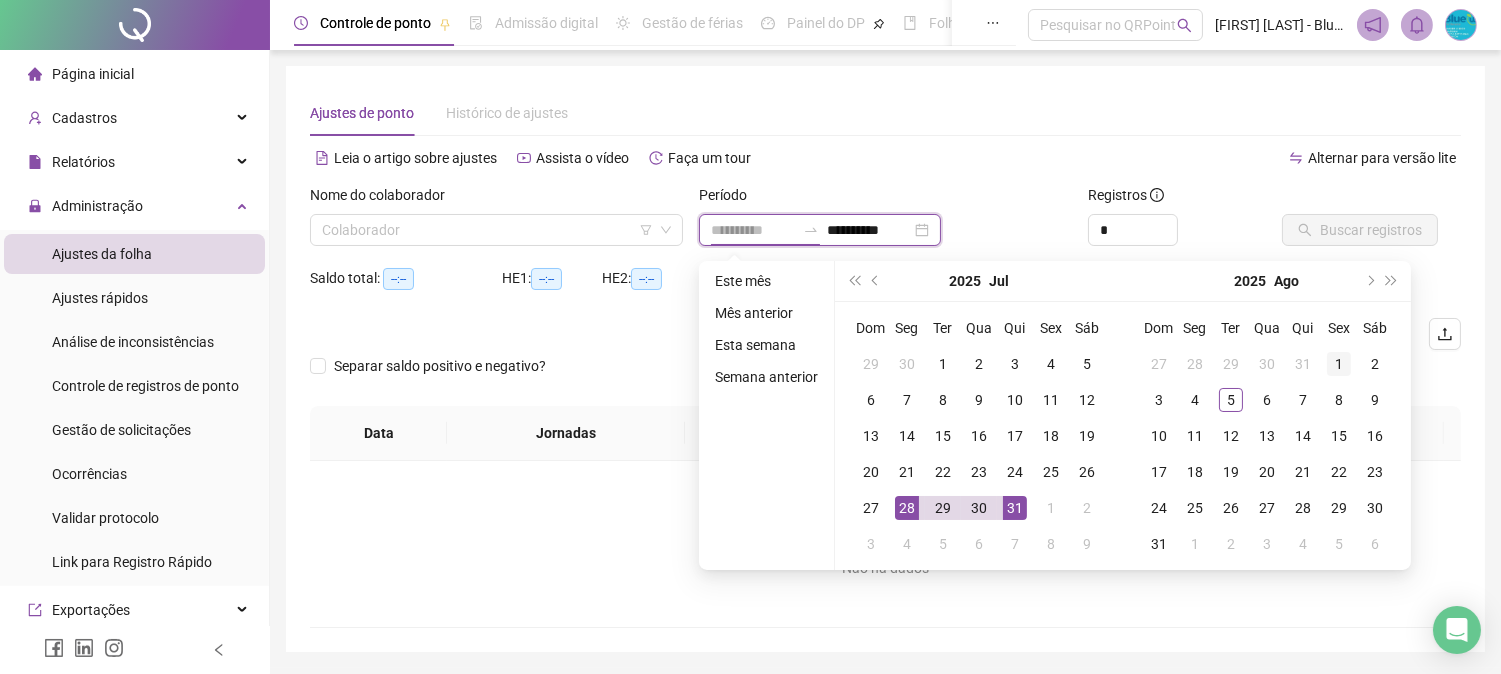 type on "**********" 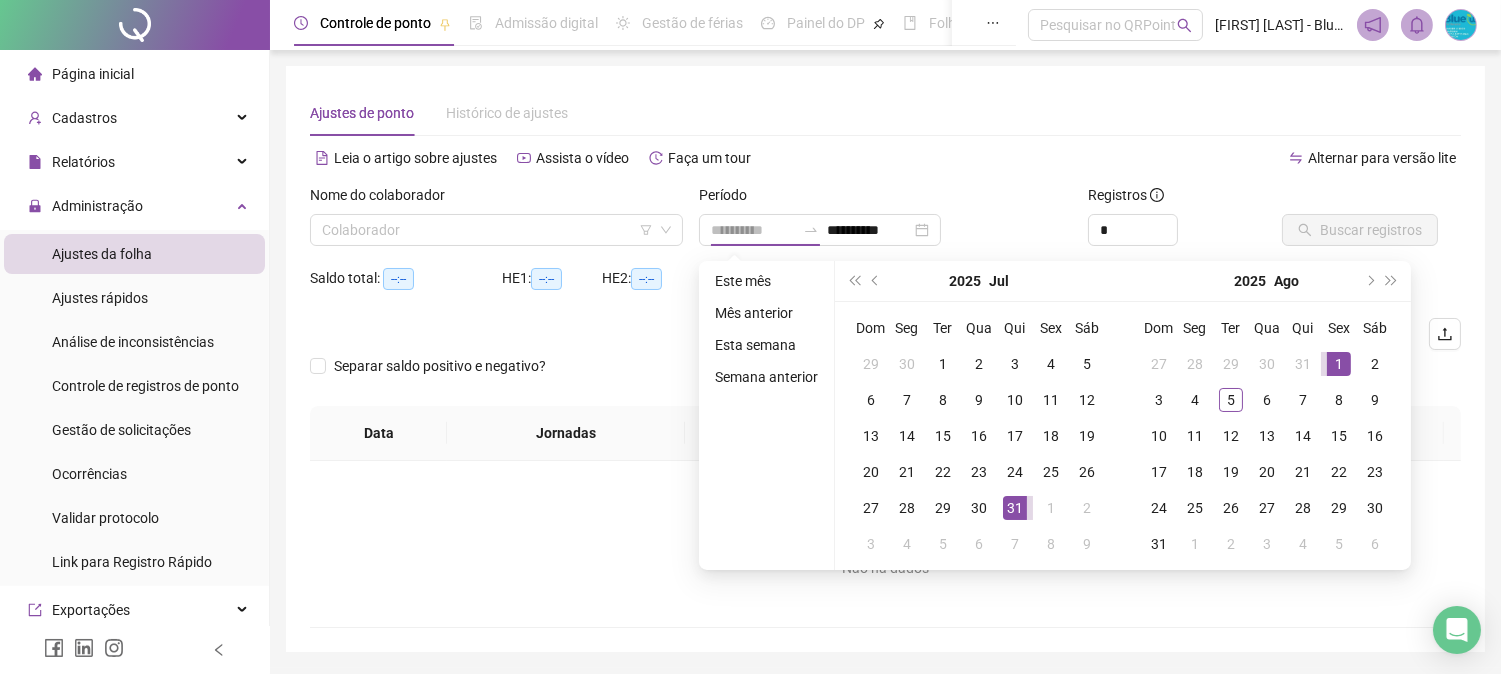 click on "1" at bounding box center [1339, 364] 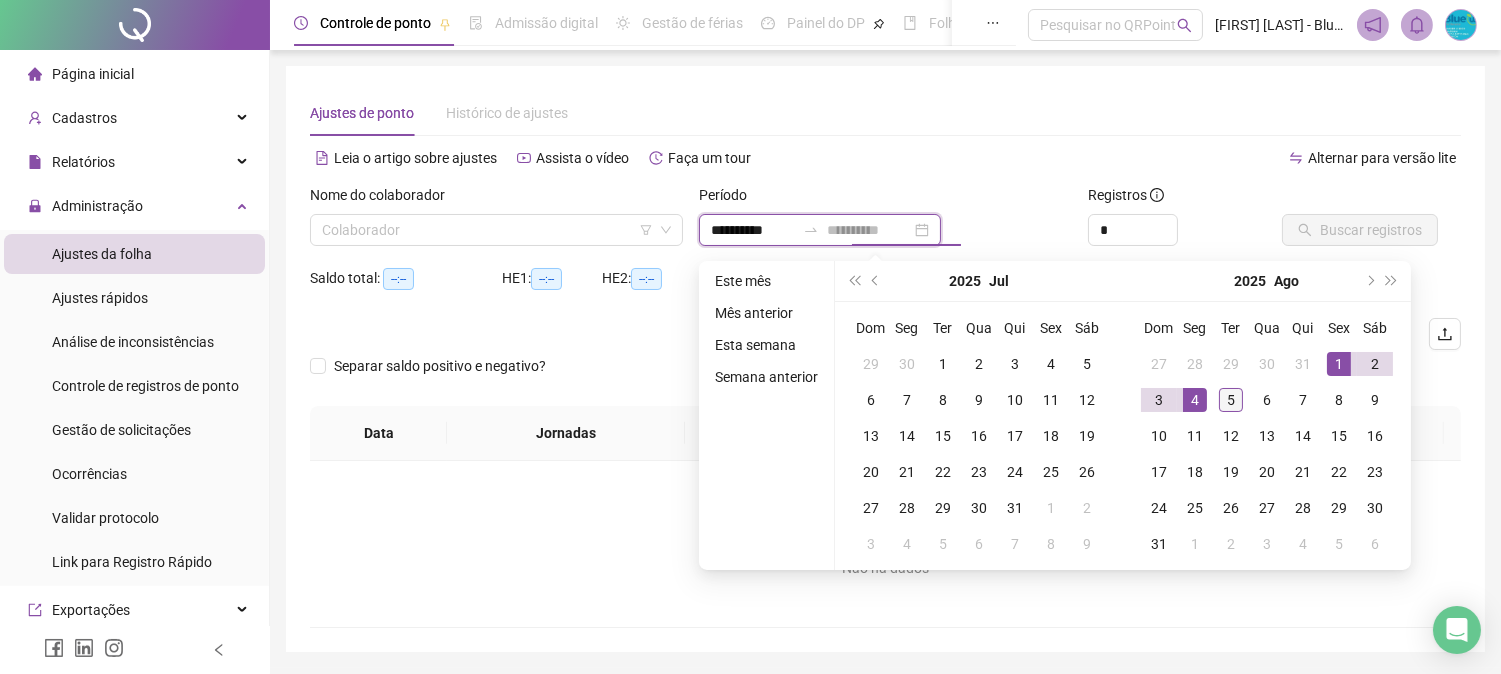 type on "**********" 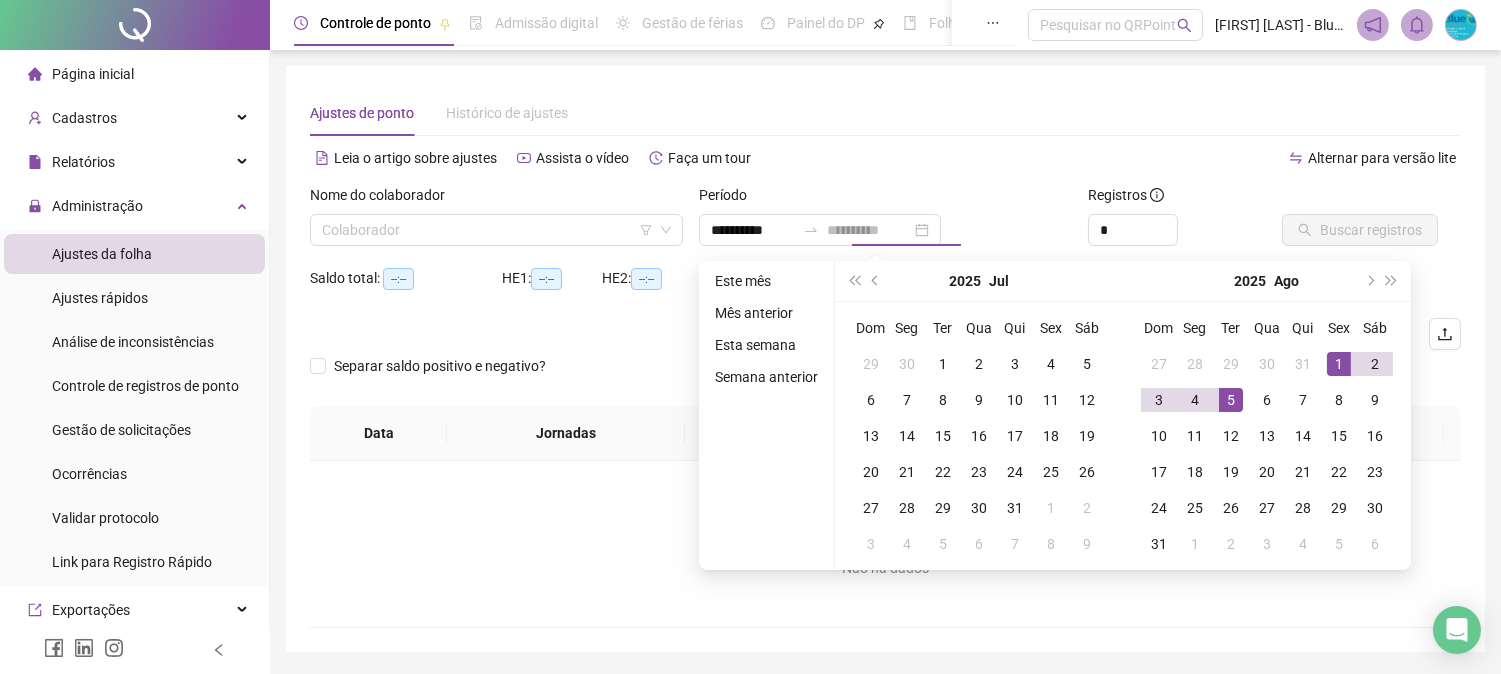 click on "5" at bounding box center [1231, 400] 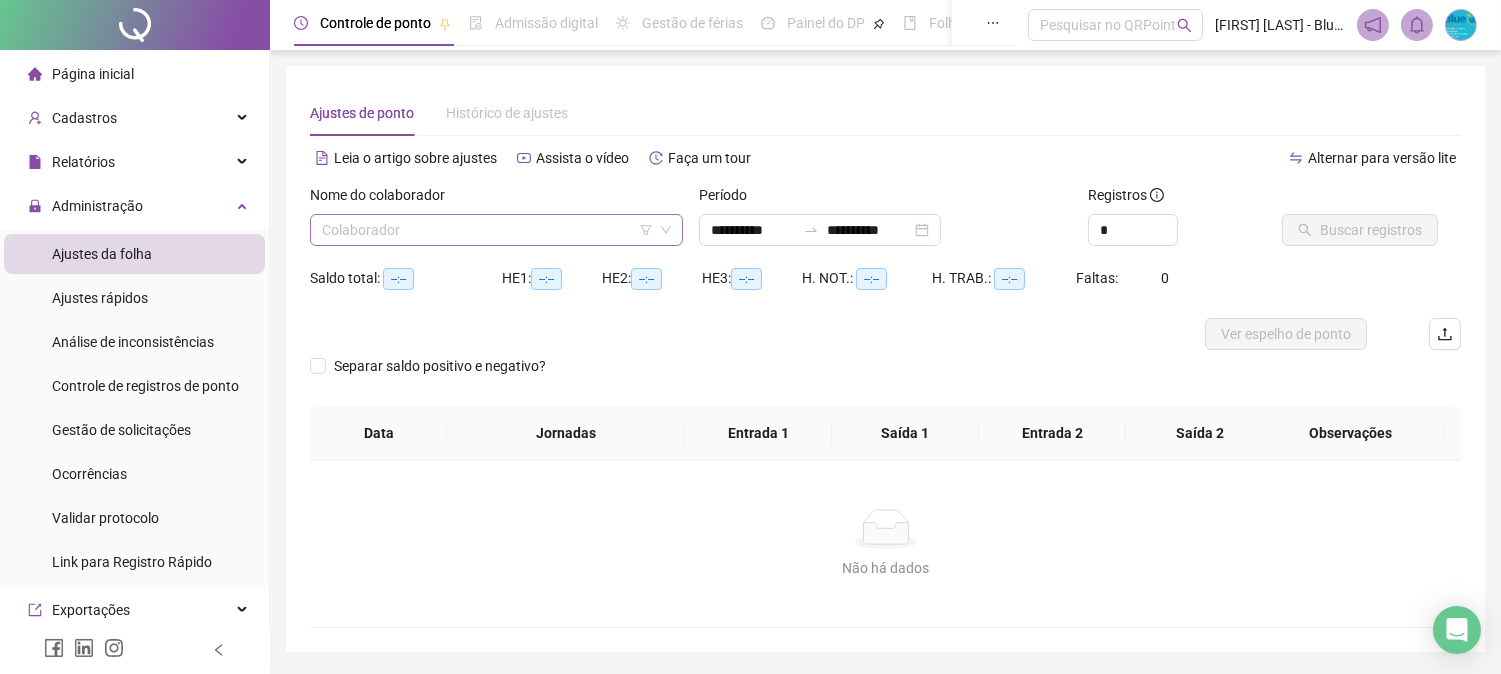 click at bounding box center (487, 230) 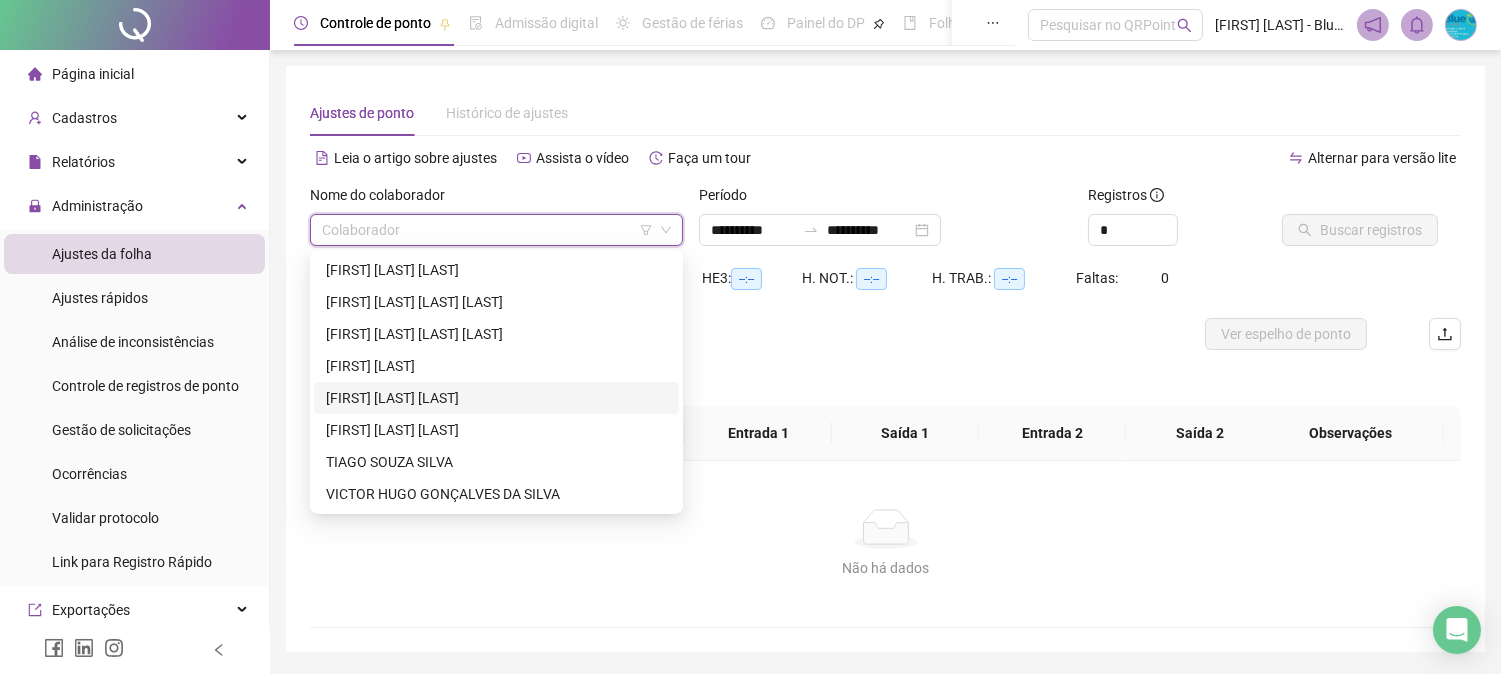 click on "[FIRST] [LAST] [LAST]" at bounding box center (496, 398) 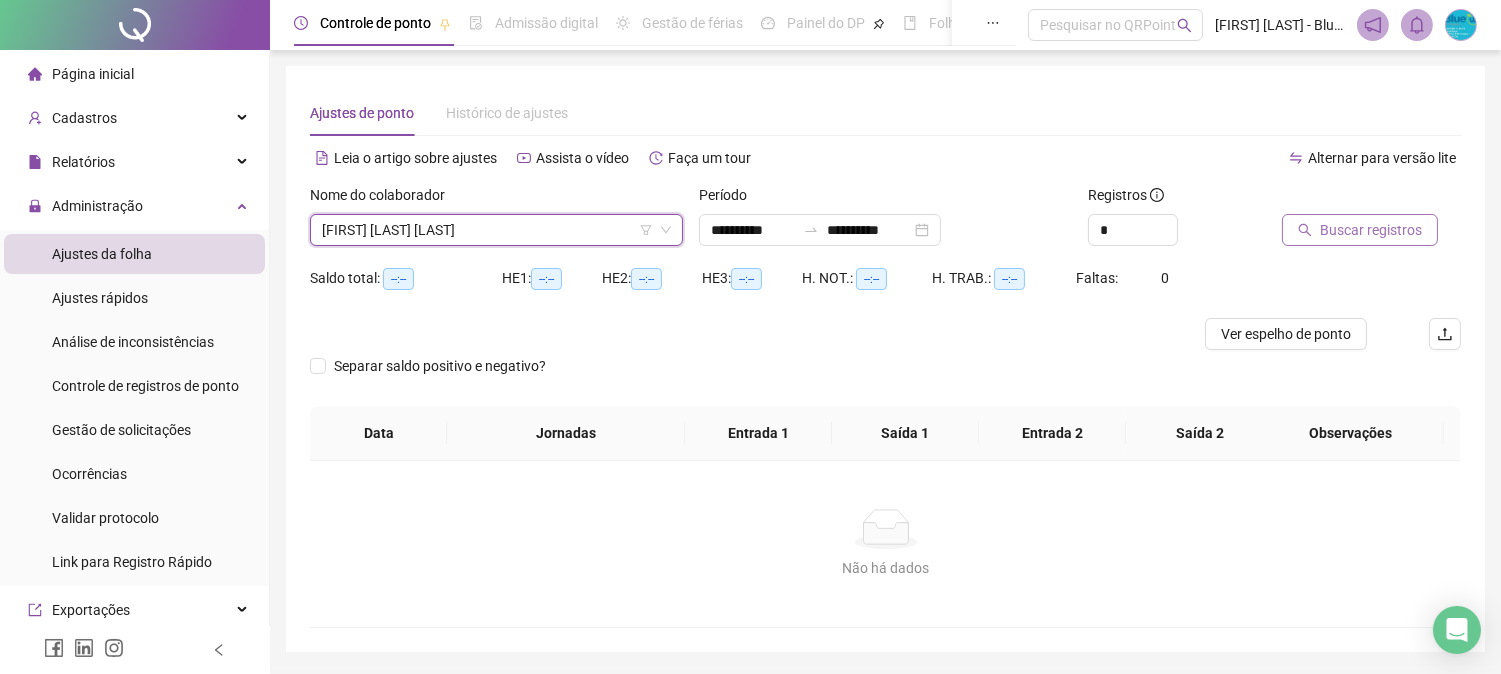 click on "Buscar registros" at bounding box center [1360, 230] 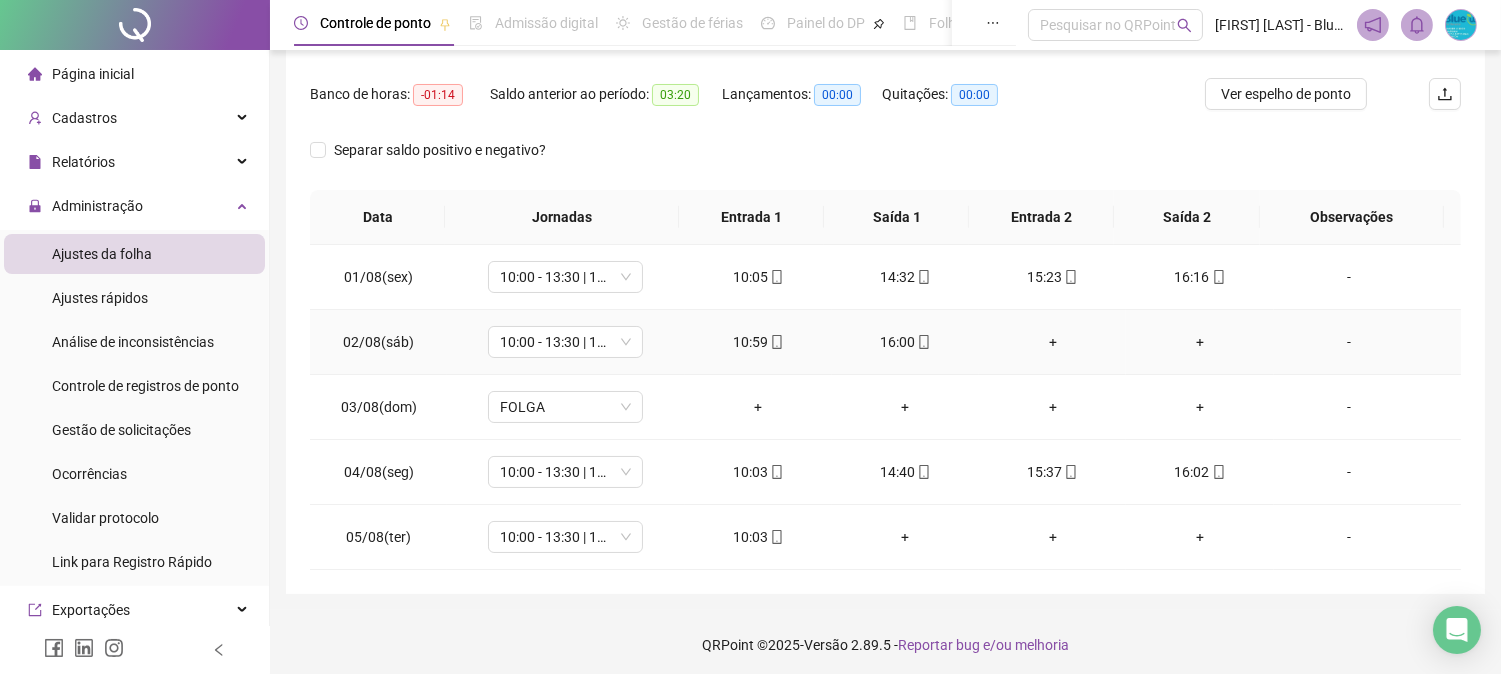 scroll, scrollTop: 245, scrollLeft: 0, axis: vertical 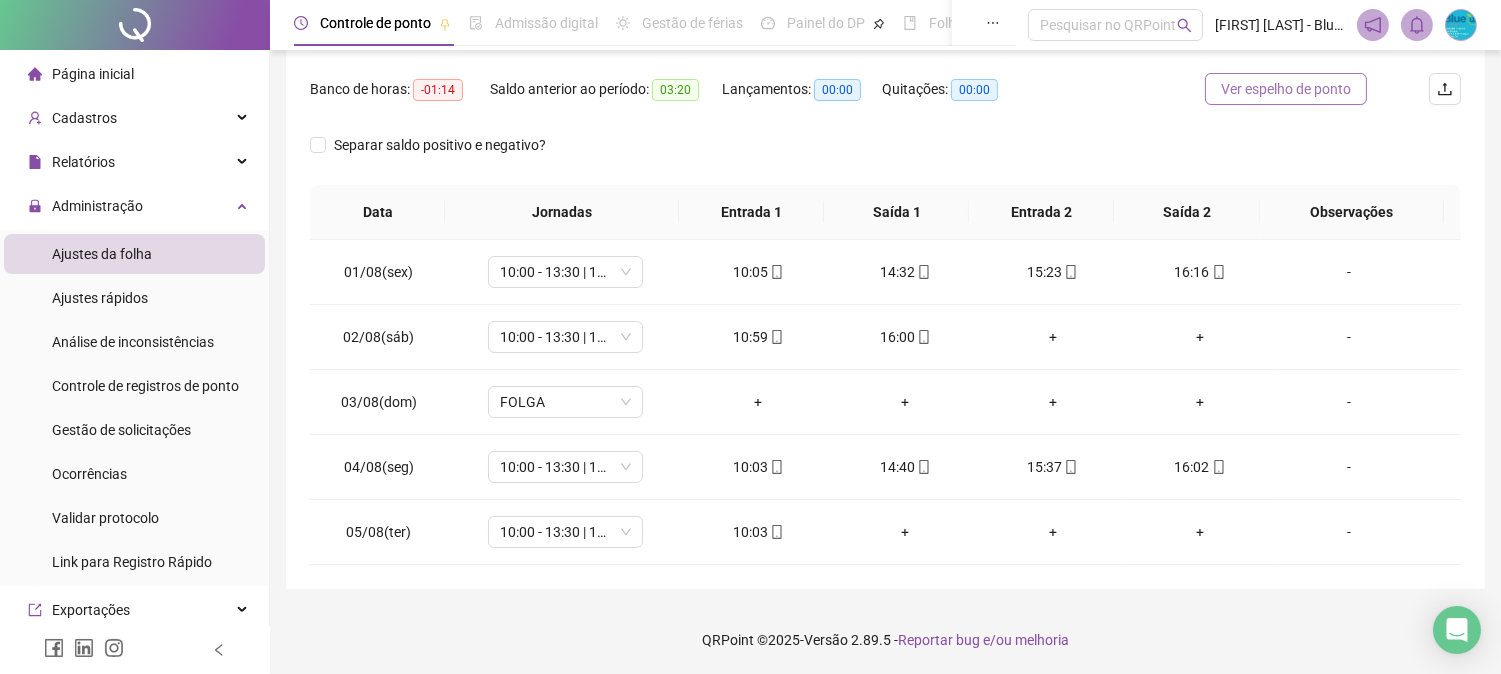click on "Ver espelho de ponto" at bounding box center (1286, 89) 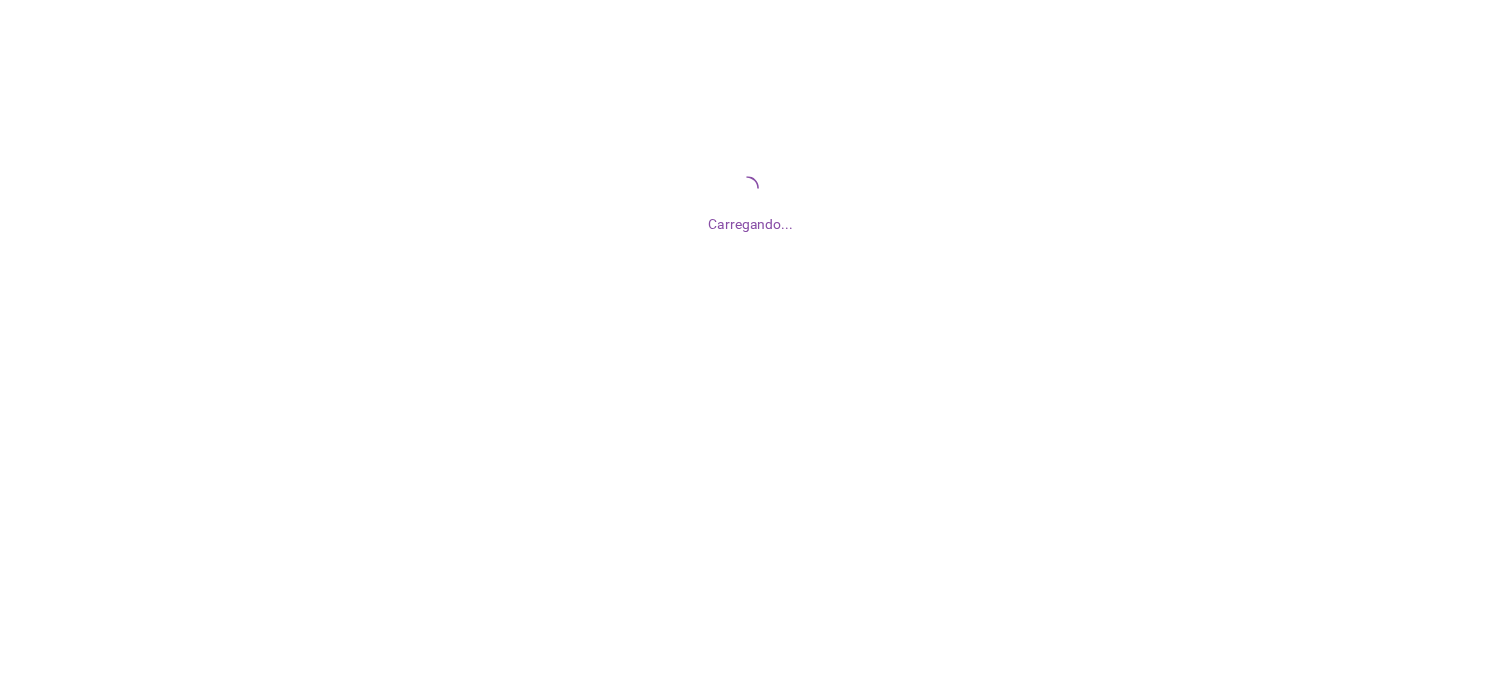 scroll, scrollTop: 0, scrollLeft: 0, axis: both 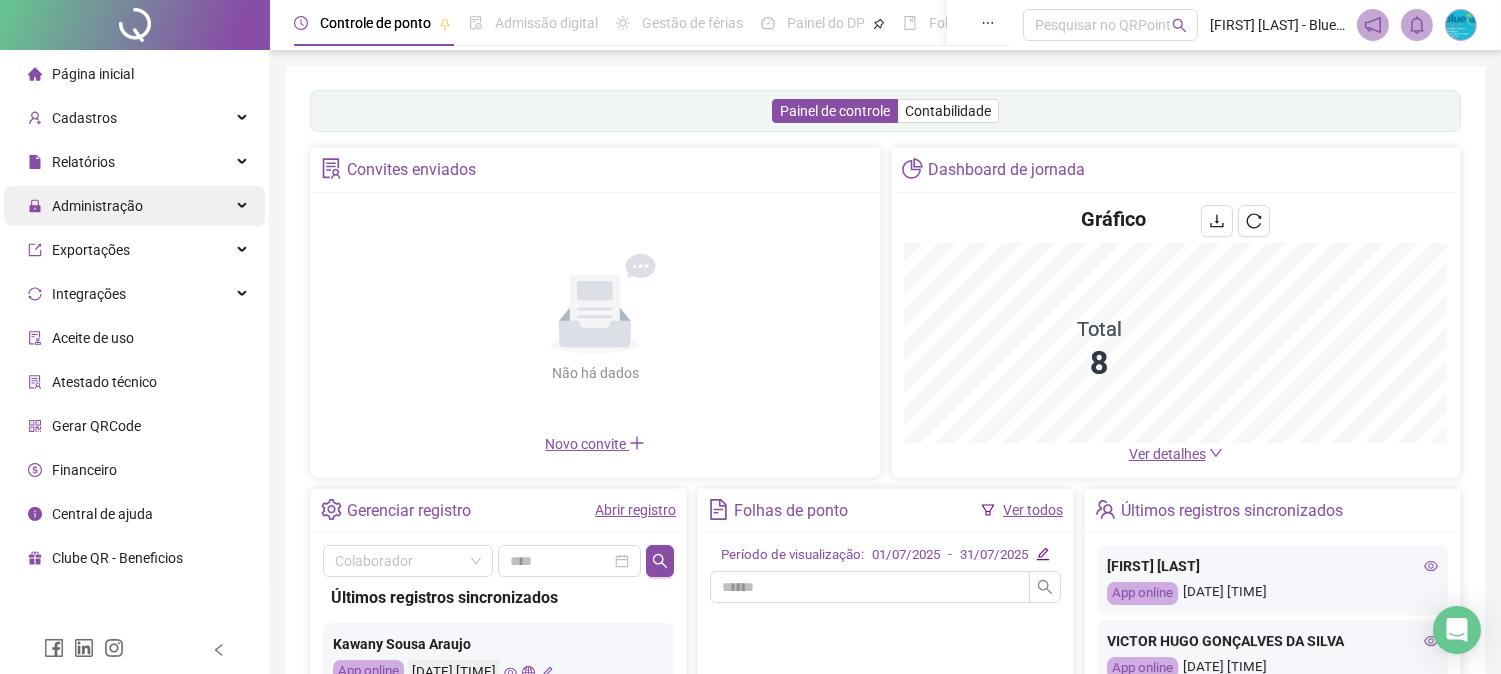 click on "Administração" at bounding box center (97, 206) 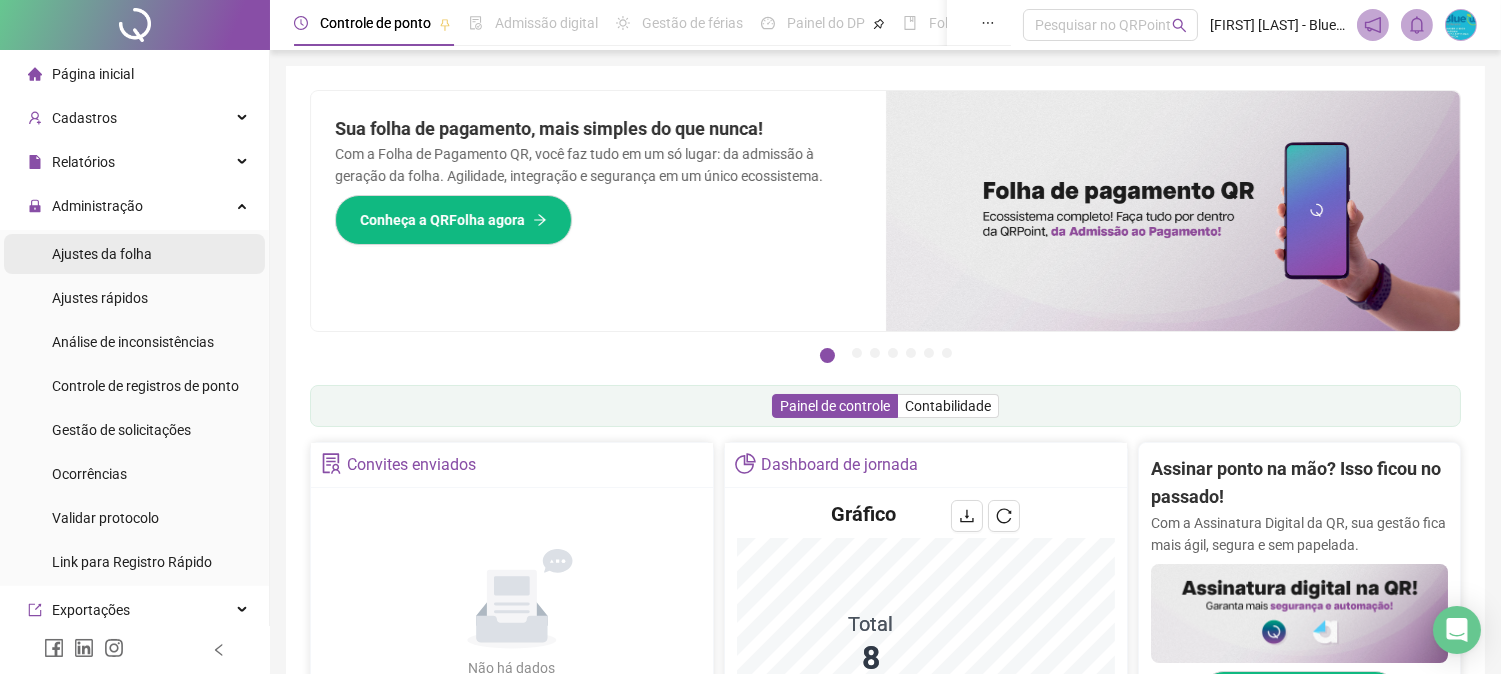 click on "Ajustes da folha" at bounding box center [102, 254] 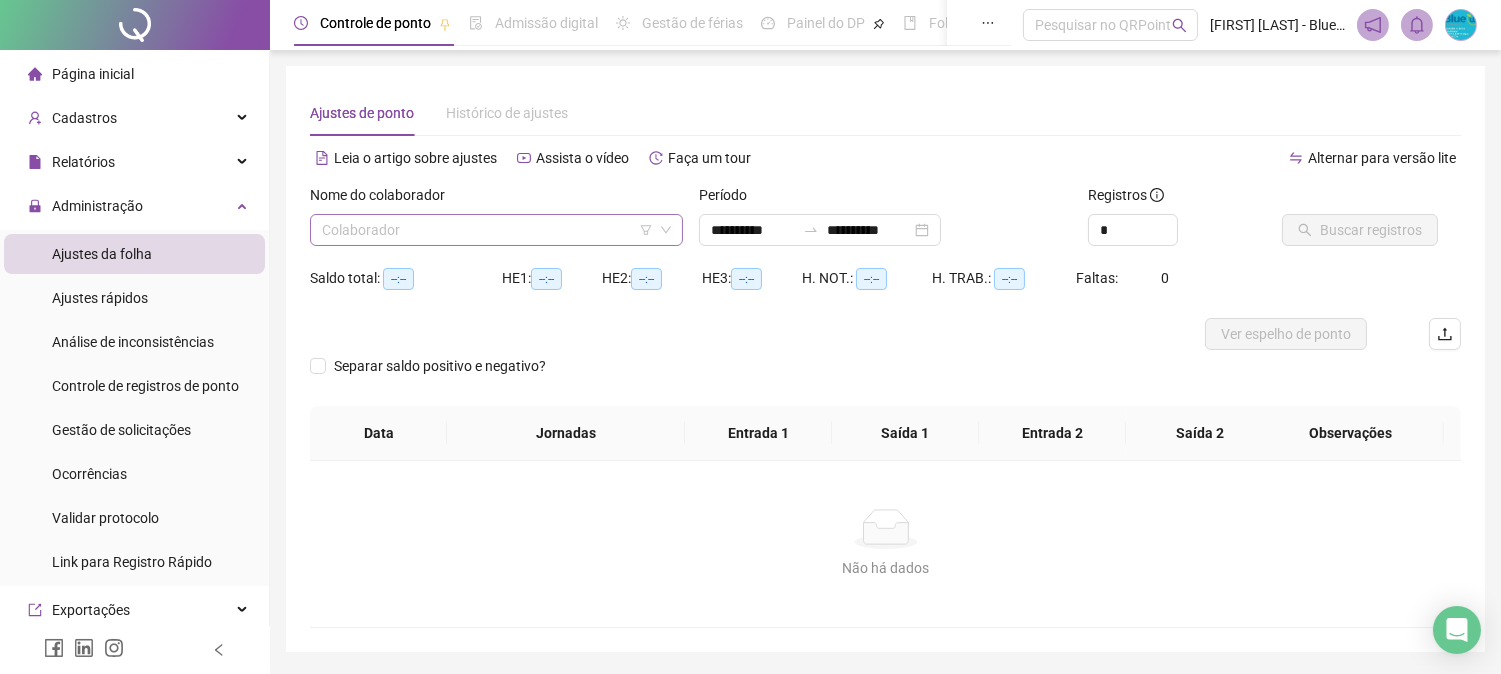 click at bounding box center [487, 230] 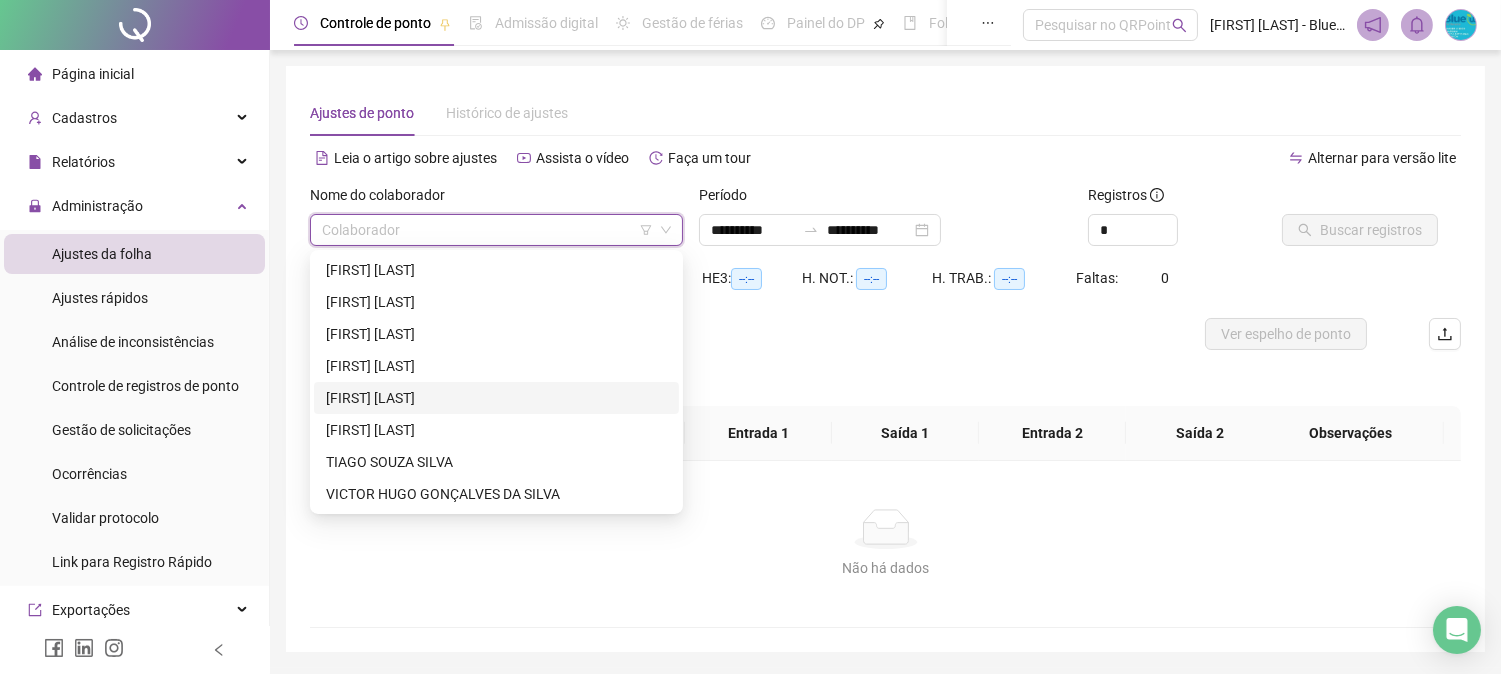 click on "[FIRST] [LAST] [LAST]" at bounding box center (496, 398) 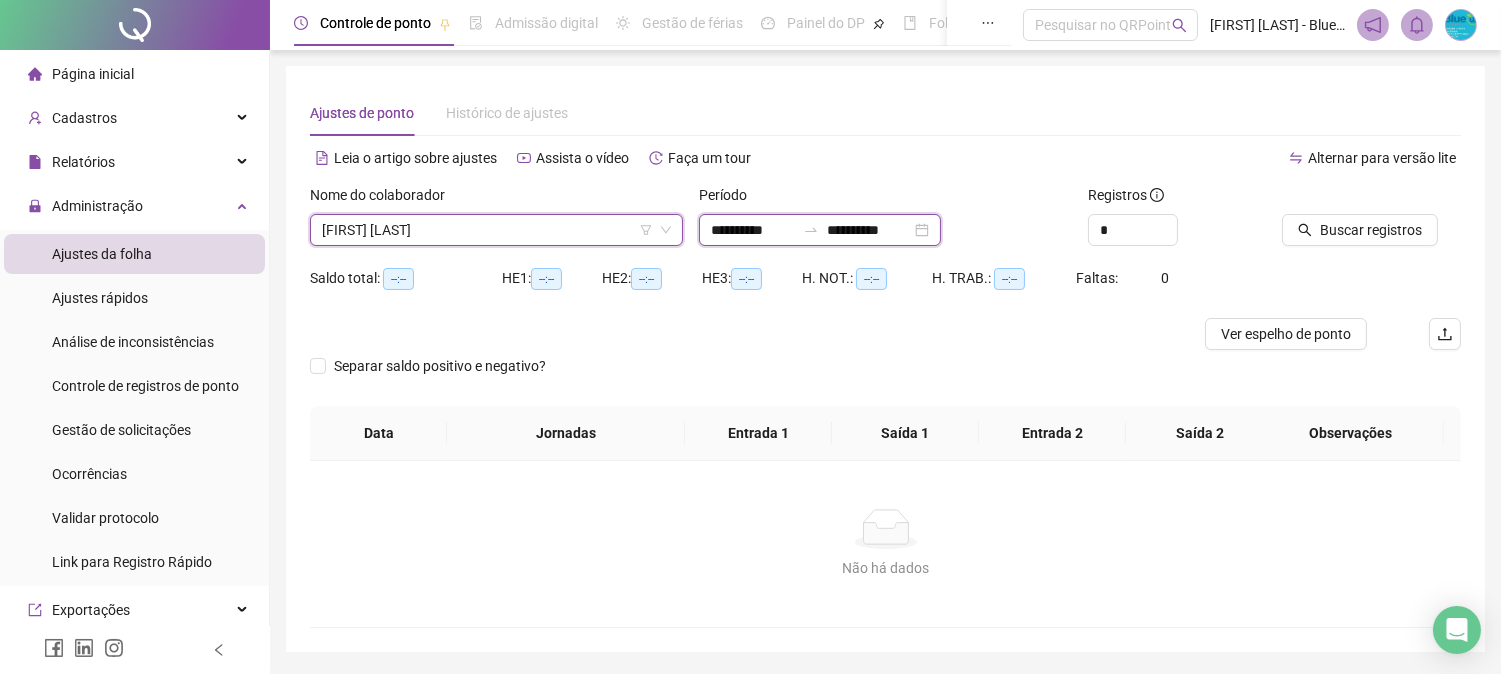 click on "**********" at bounding box center (869, 230) 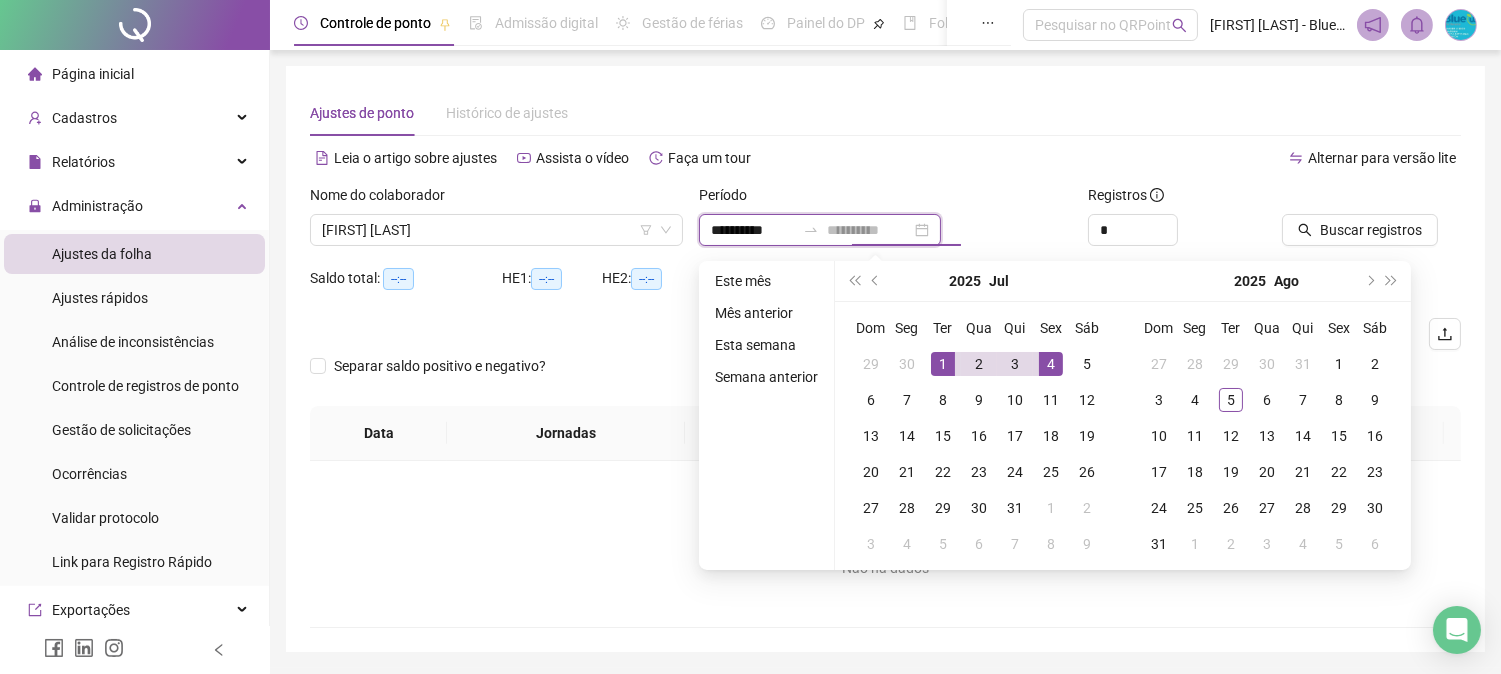 type on "**********" 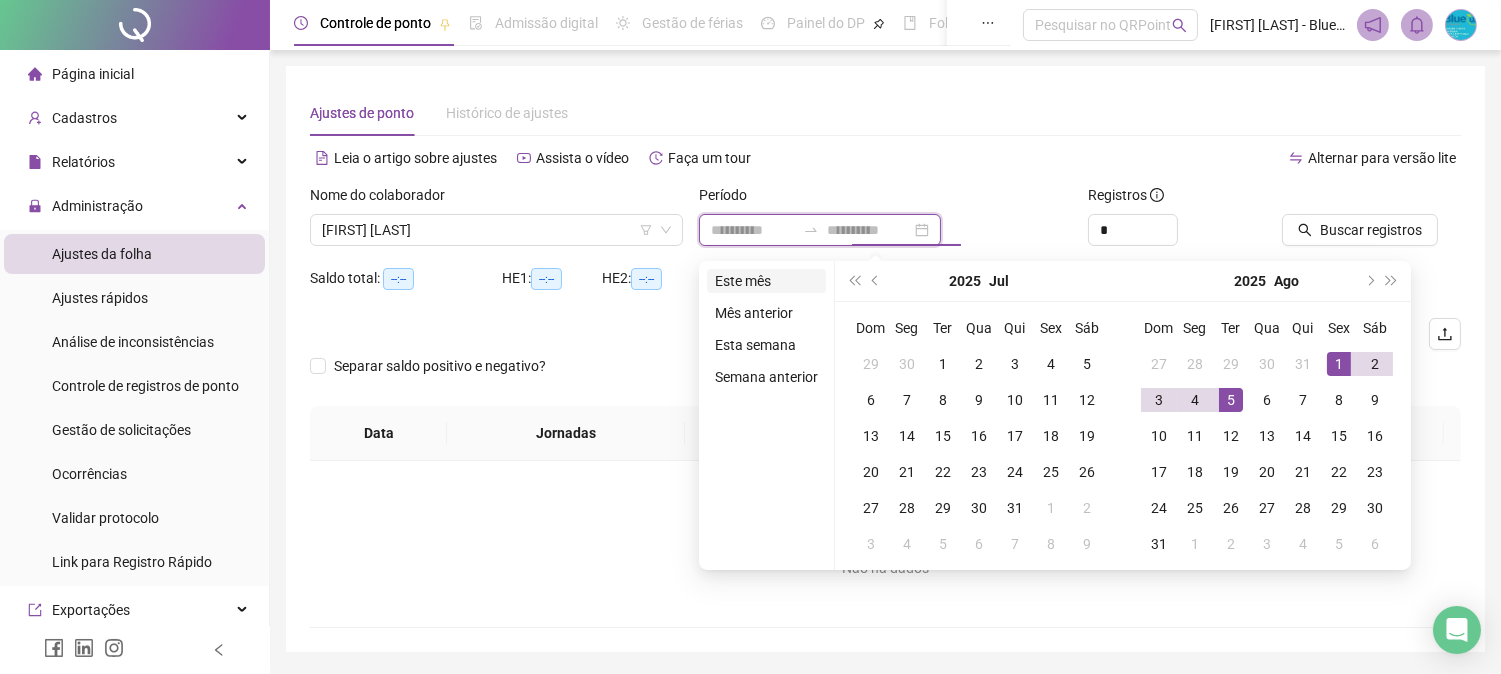 type on "**********" 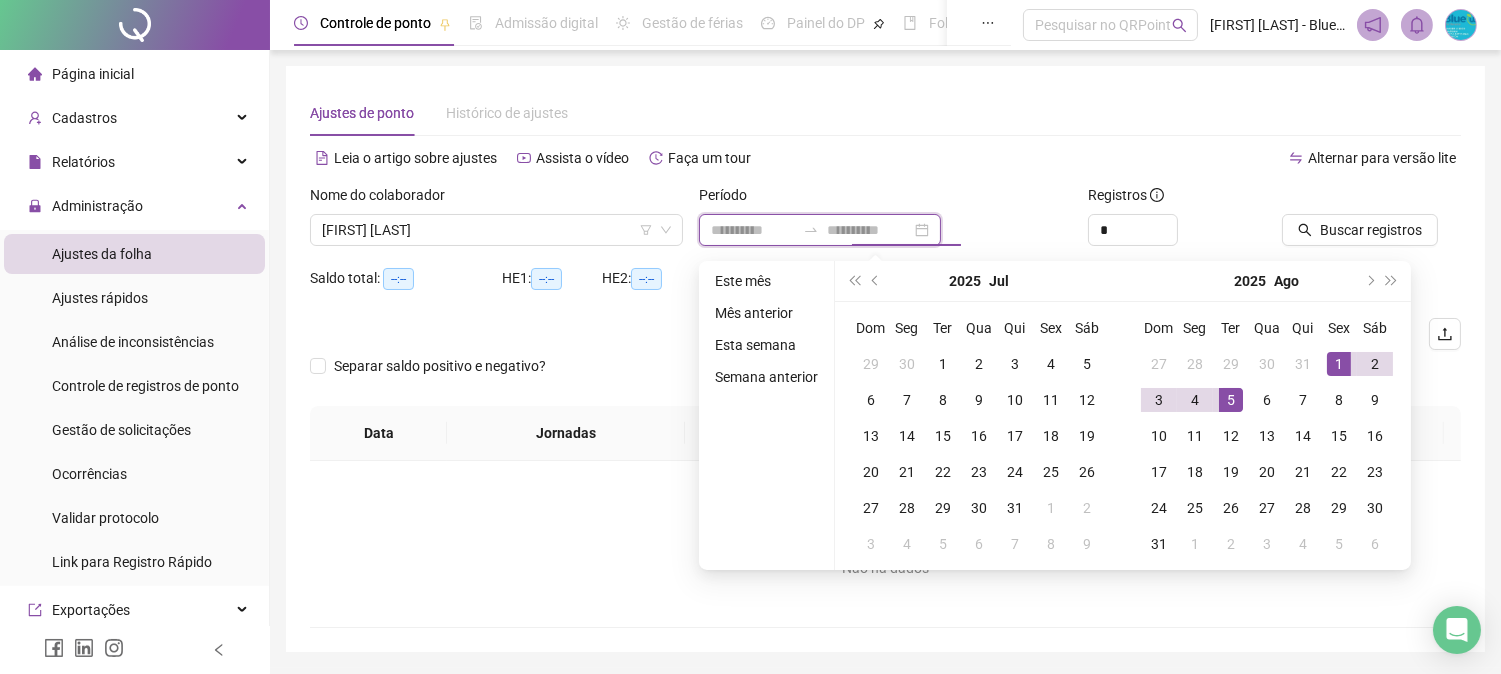 type on "**********" 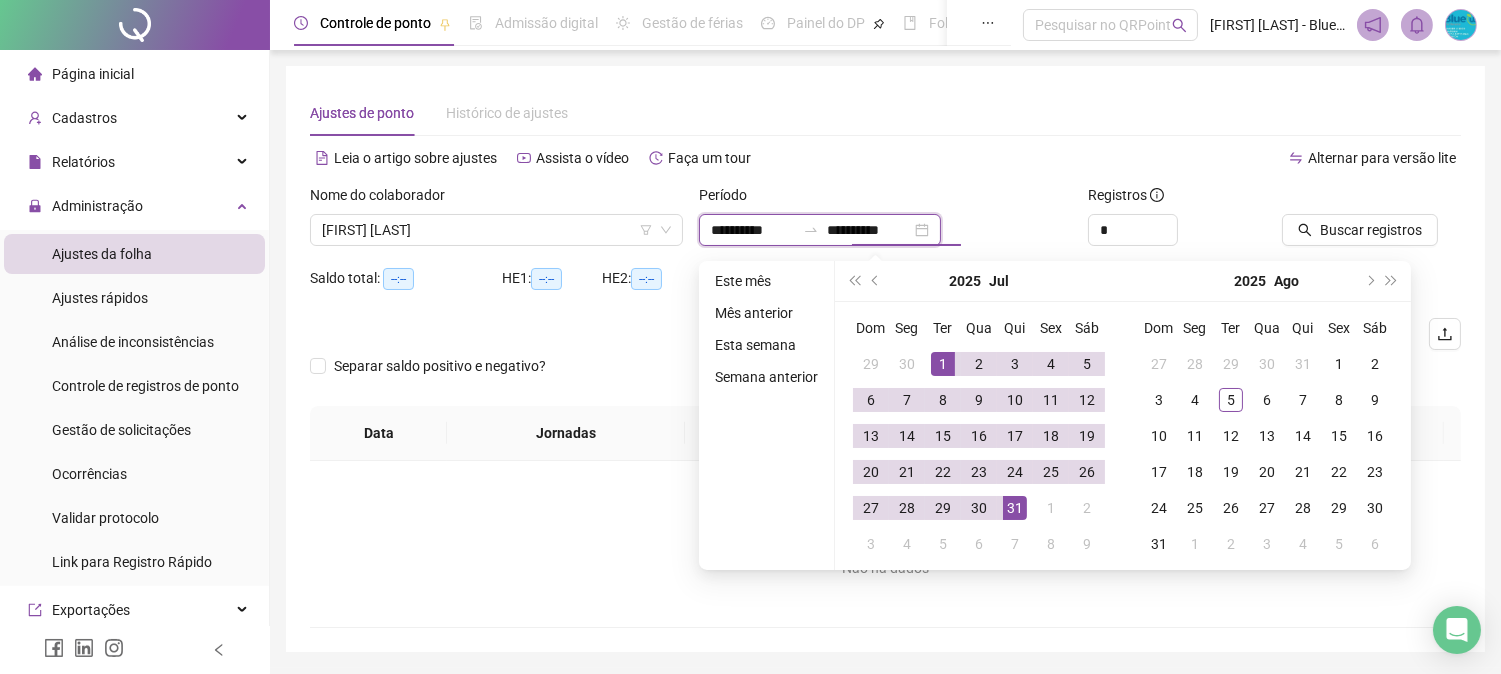 type on "**********" 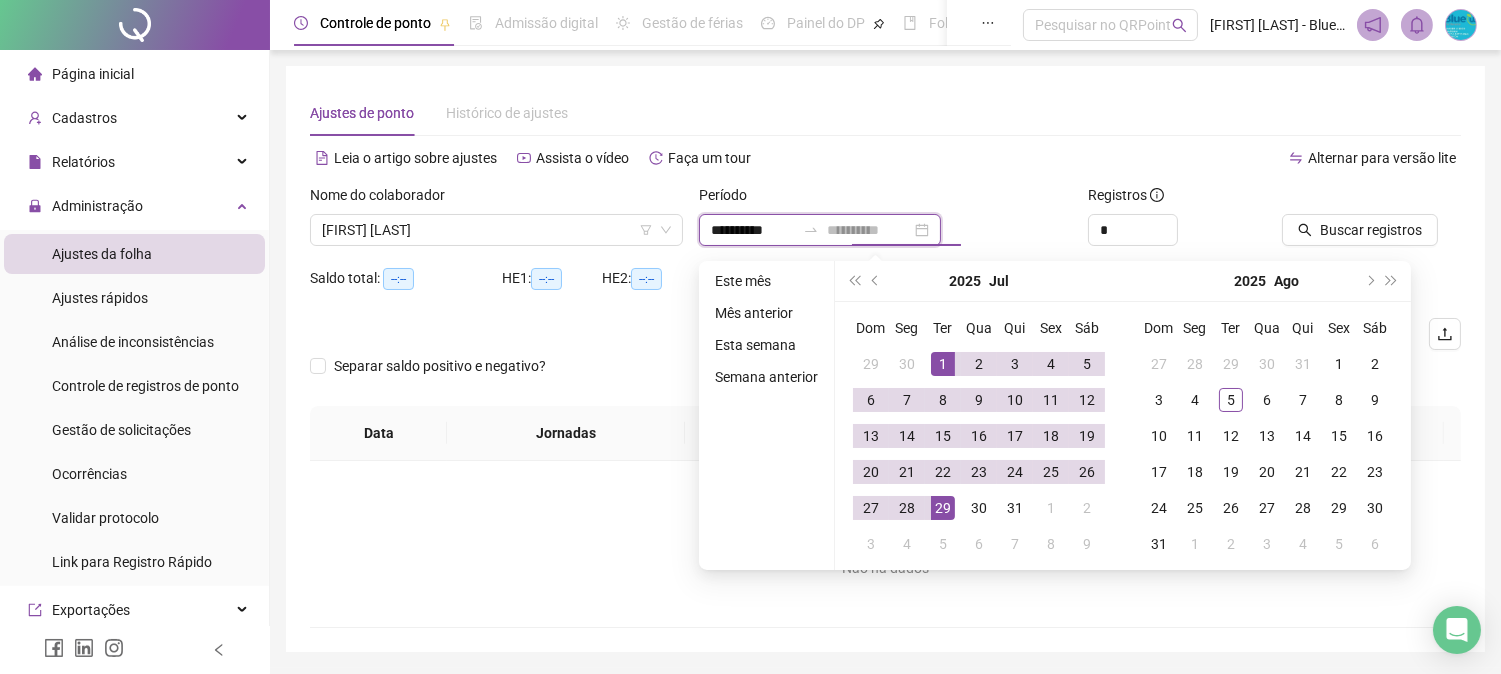 type on "**********" 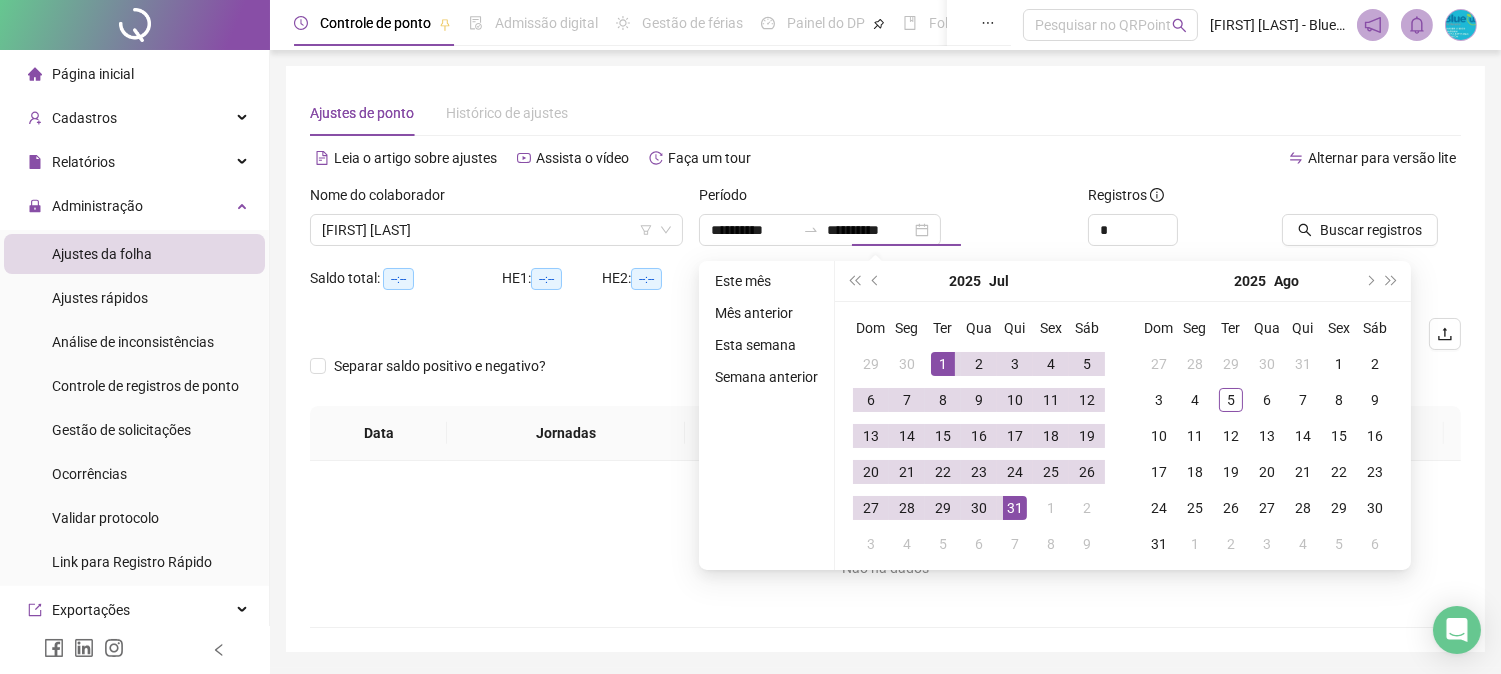 click on "*" at bounding box center [1177, 230] 